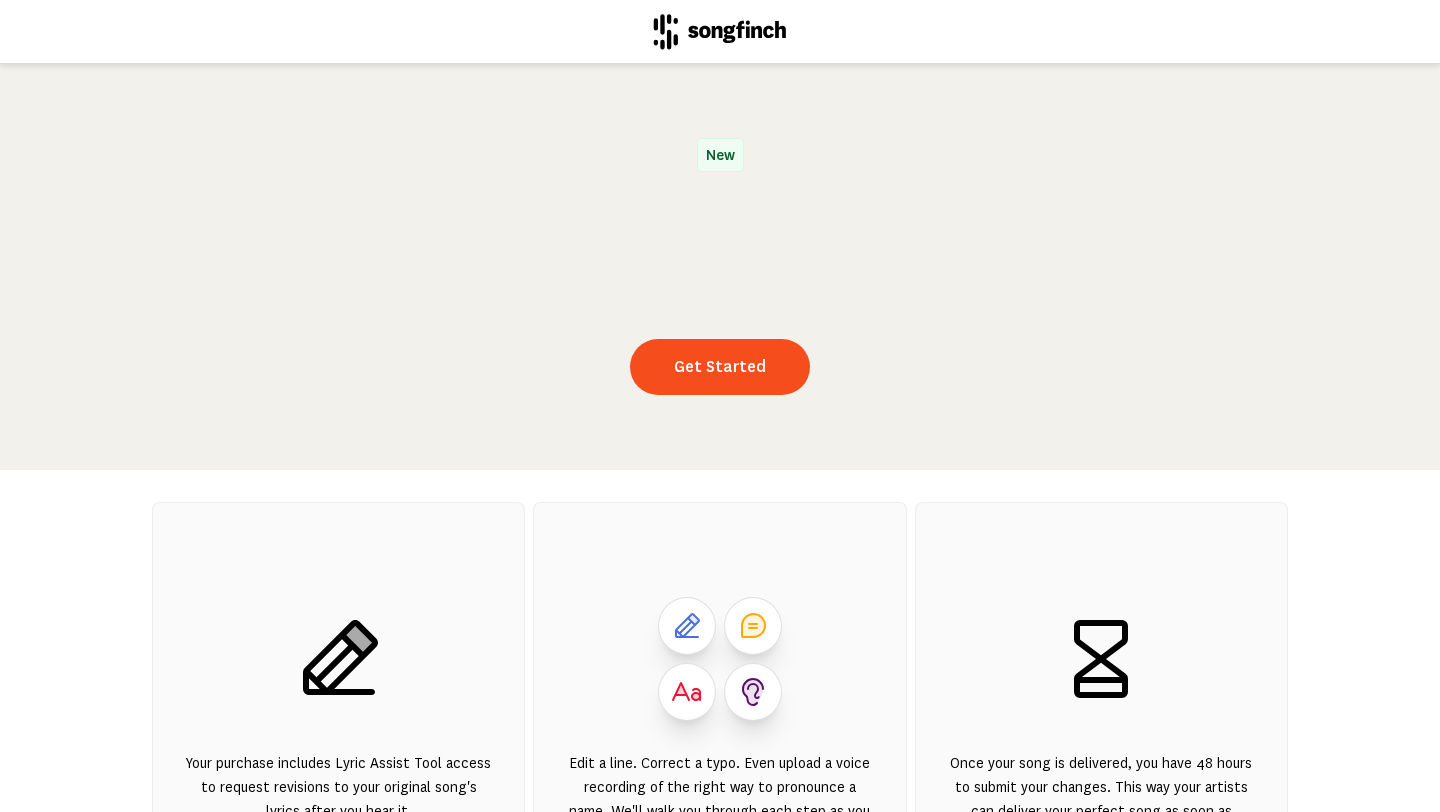 scroll, scrollTop: 0, scrollLeft: 0, axis: both 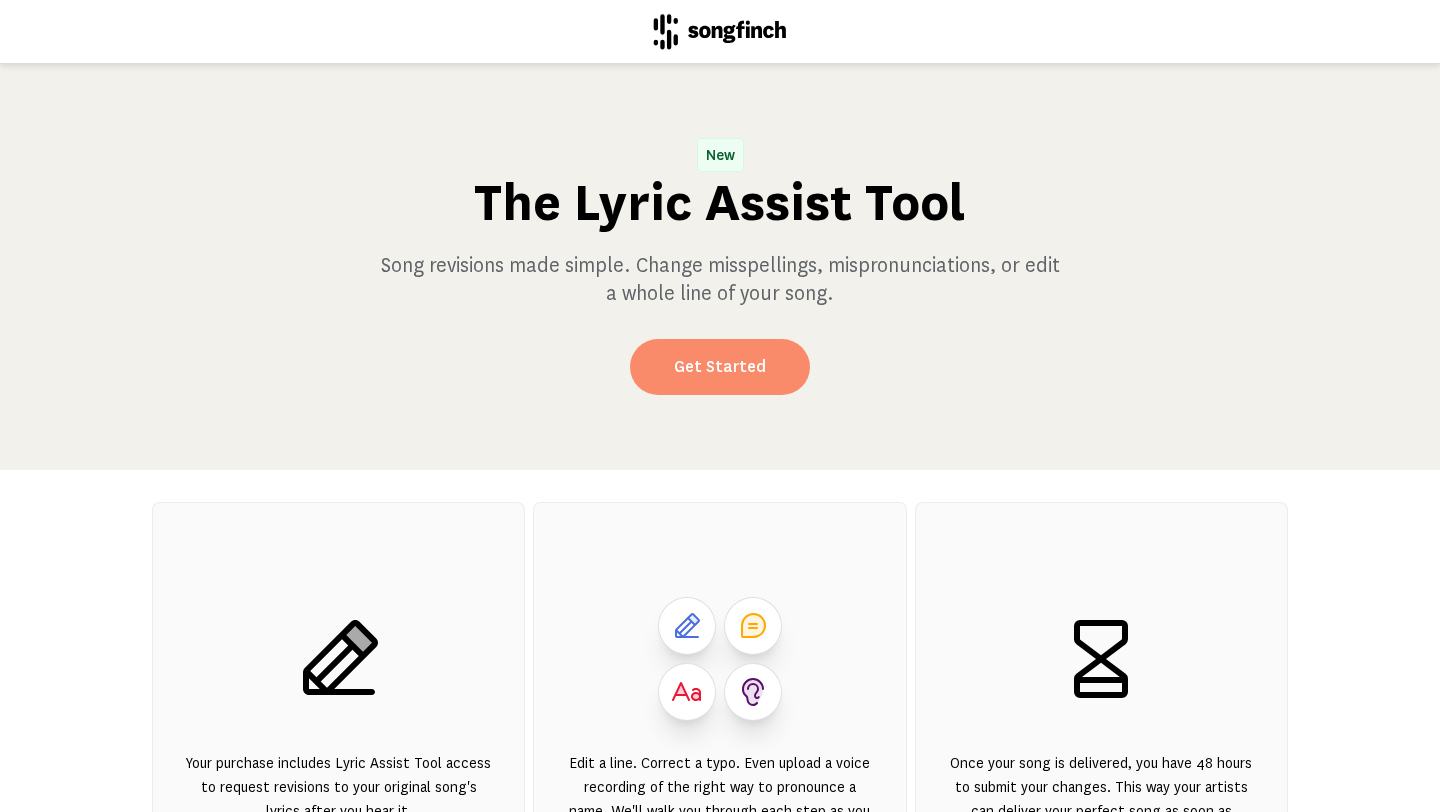 click on "Get Started" at bounding box center [720, 367] 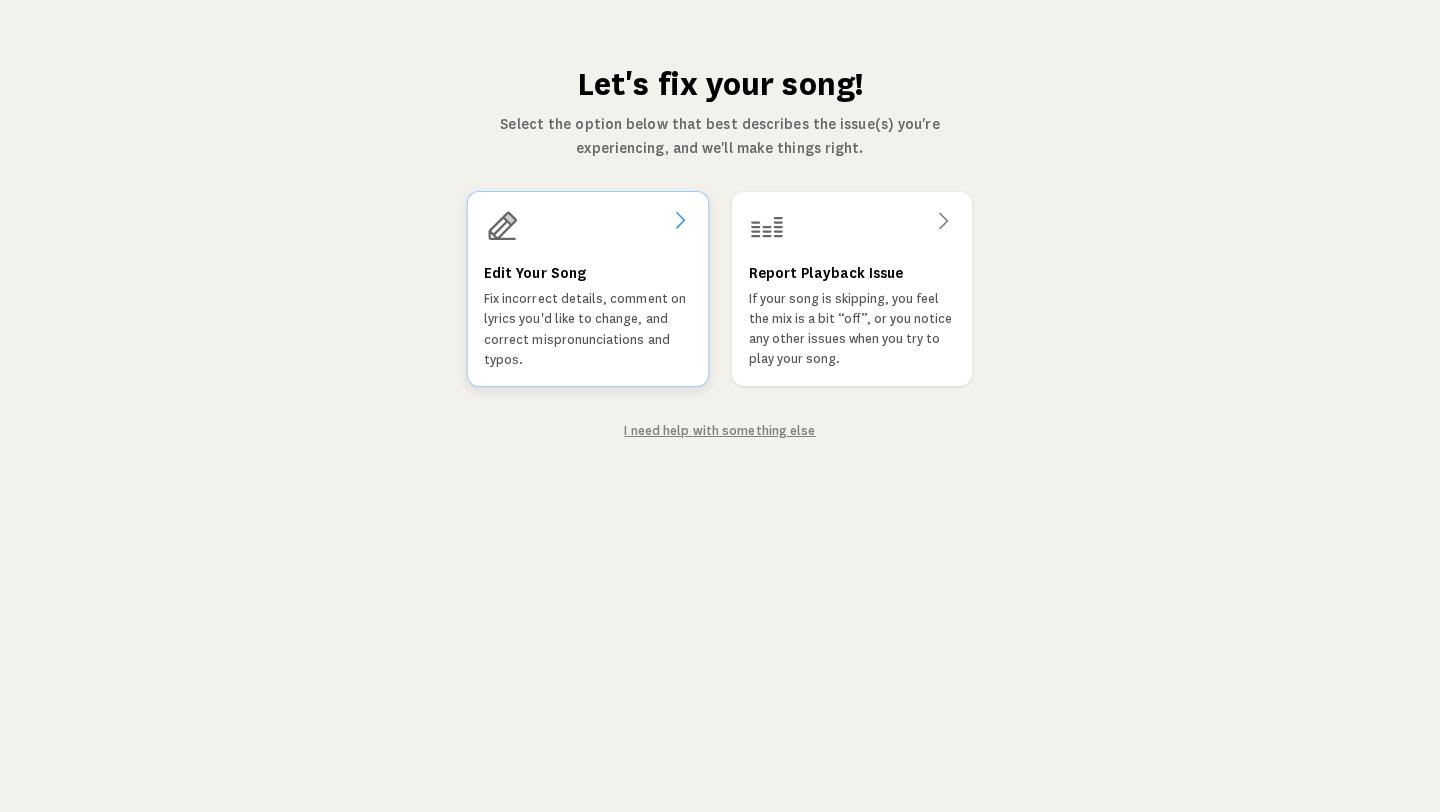 click on "Fix incorrect details, comment on lyrics you'd like to change, and correct mispronunciations and typos." at bounding box center (588, 329) 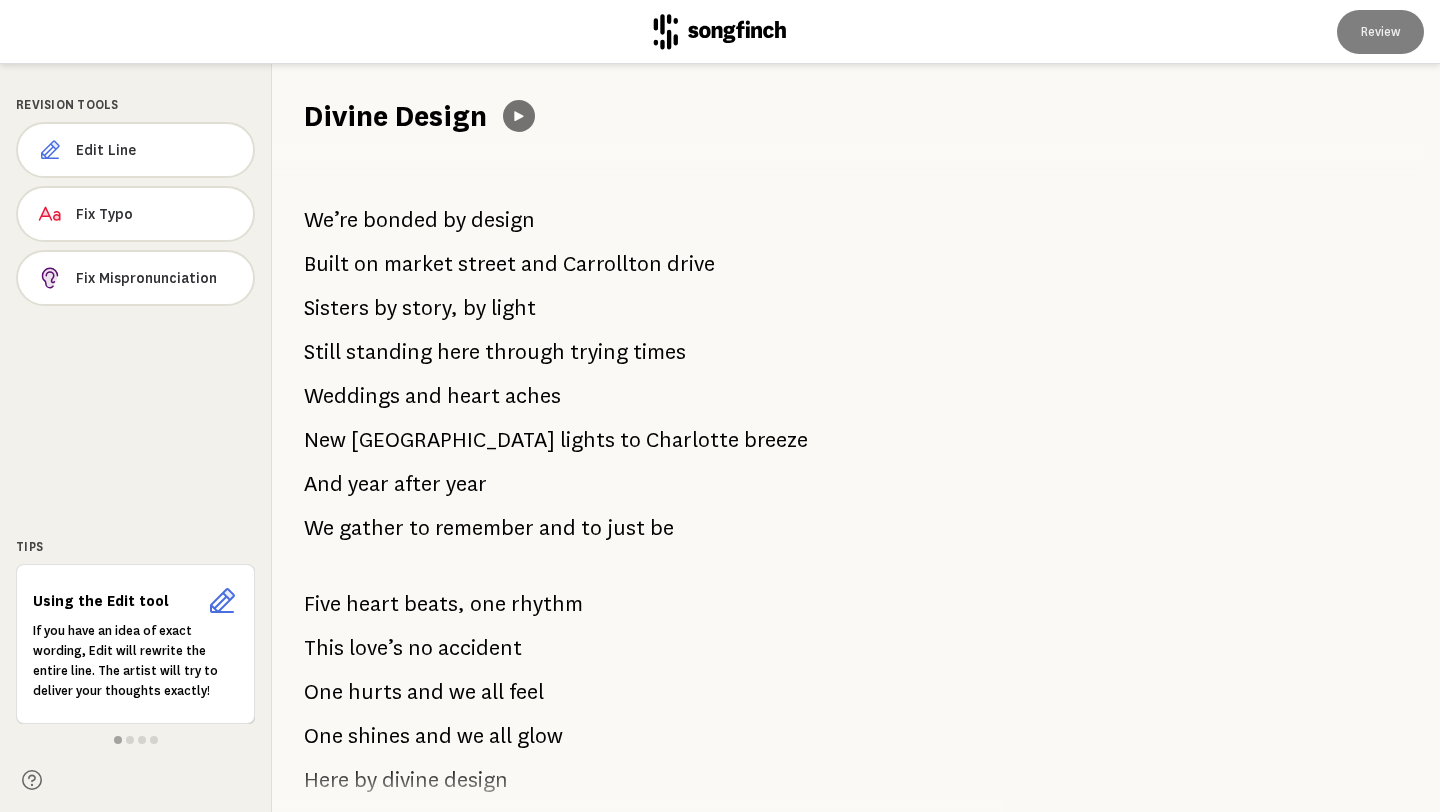 click 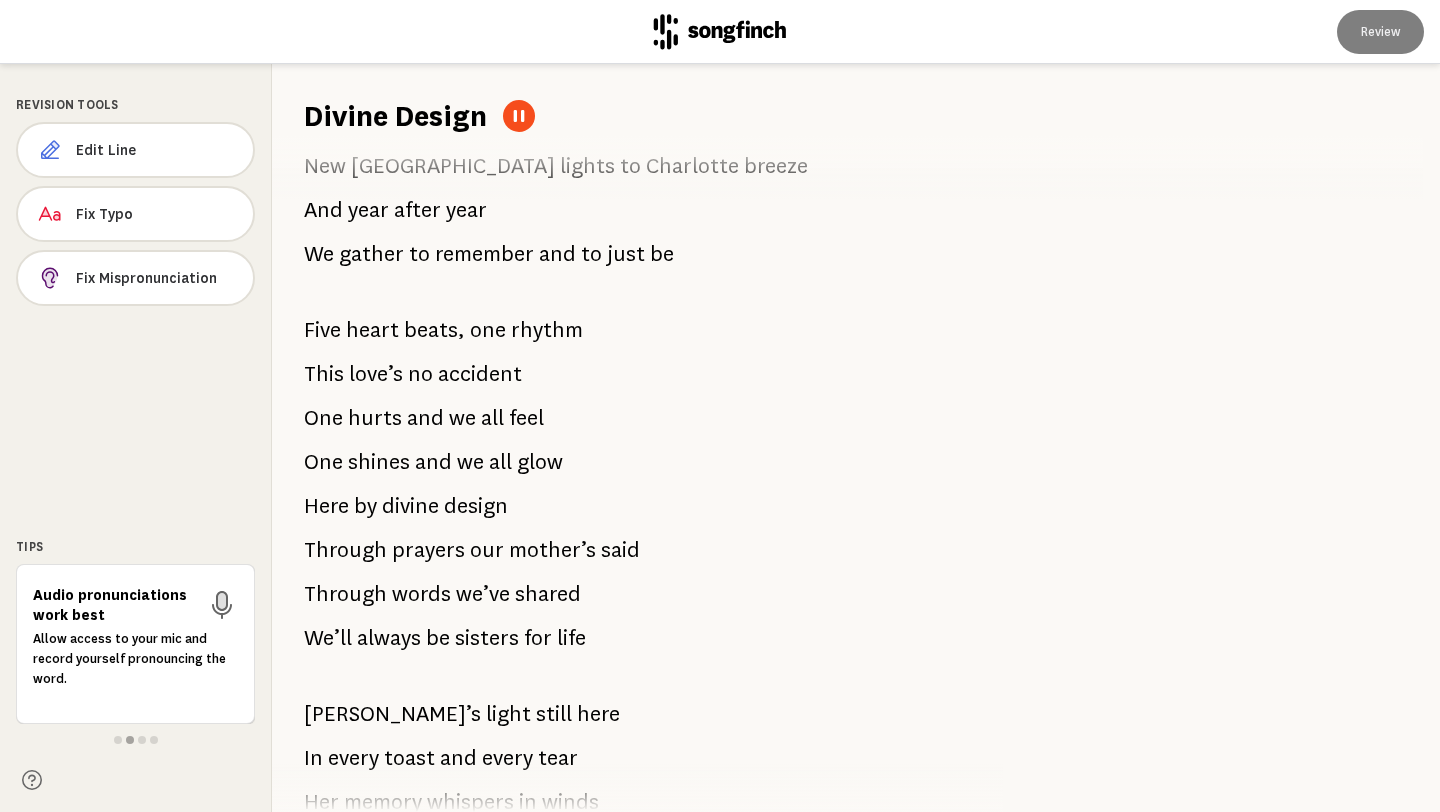scroll, scrollTop: 277, scrollLeft: 0, axis: vertical 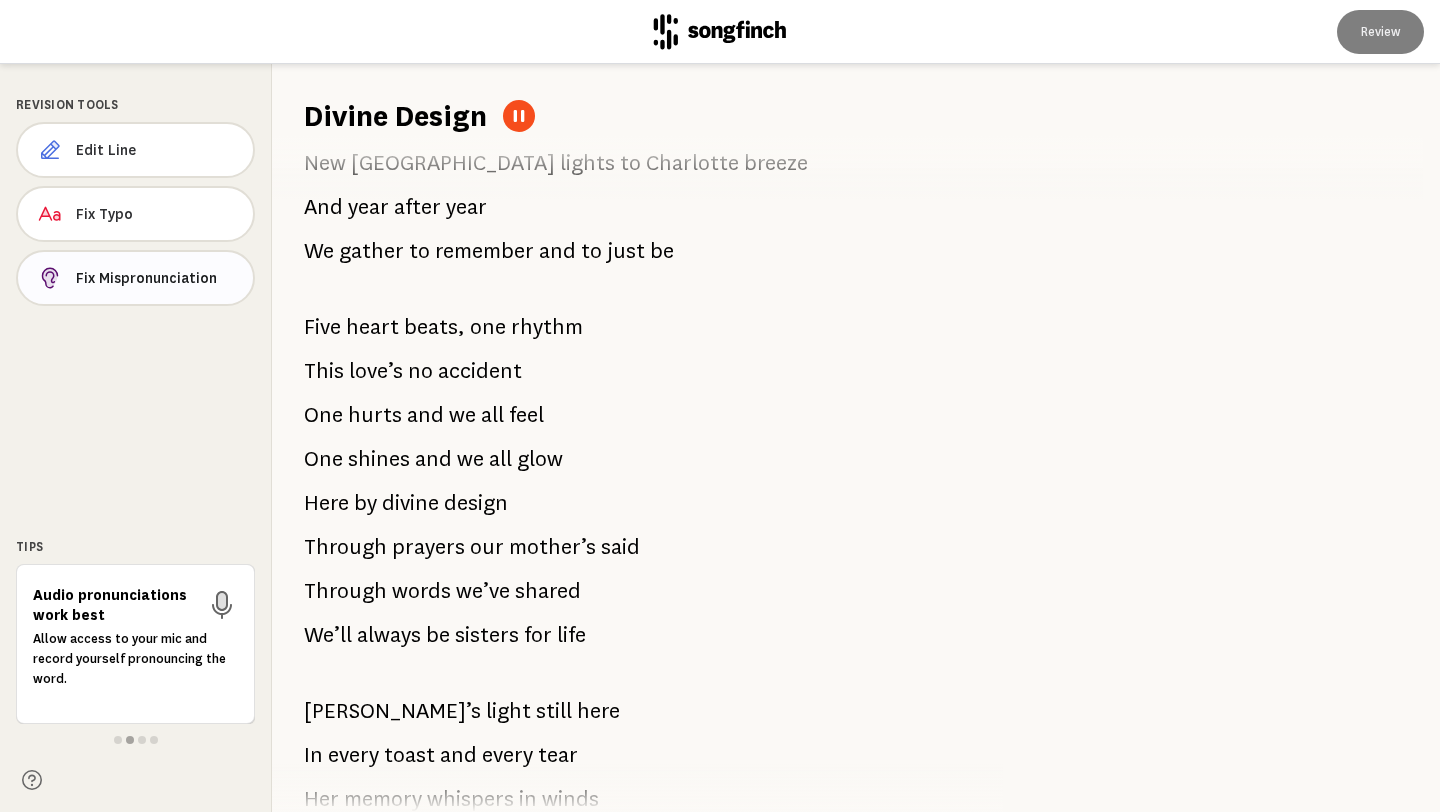 click on "Fix Mispronunciation" at bounding box center [156, 278] 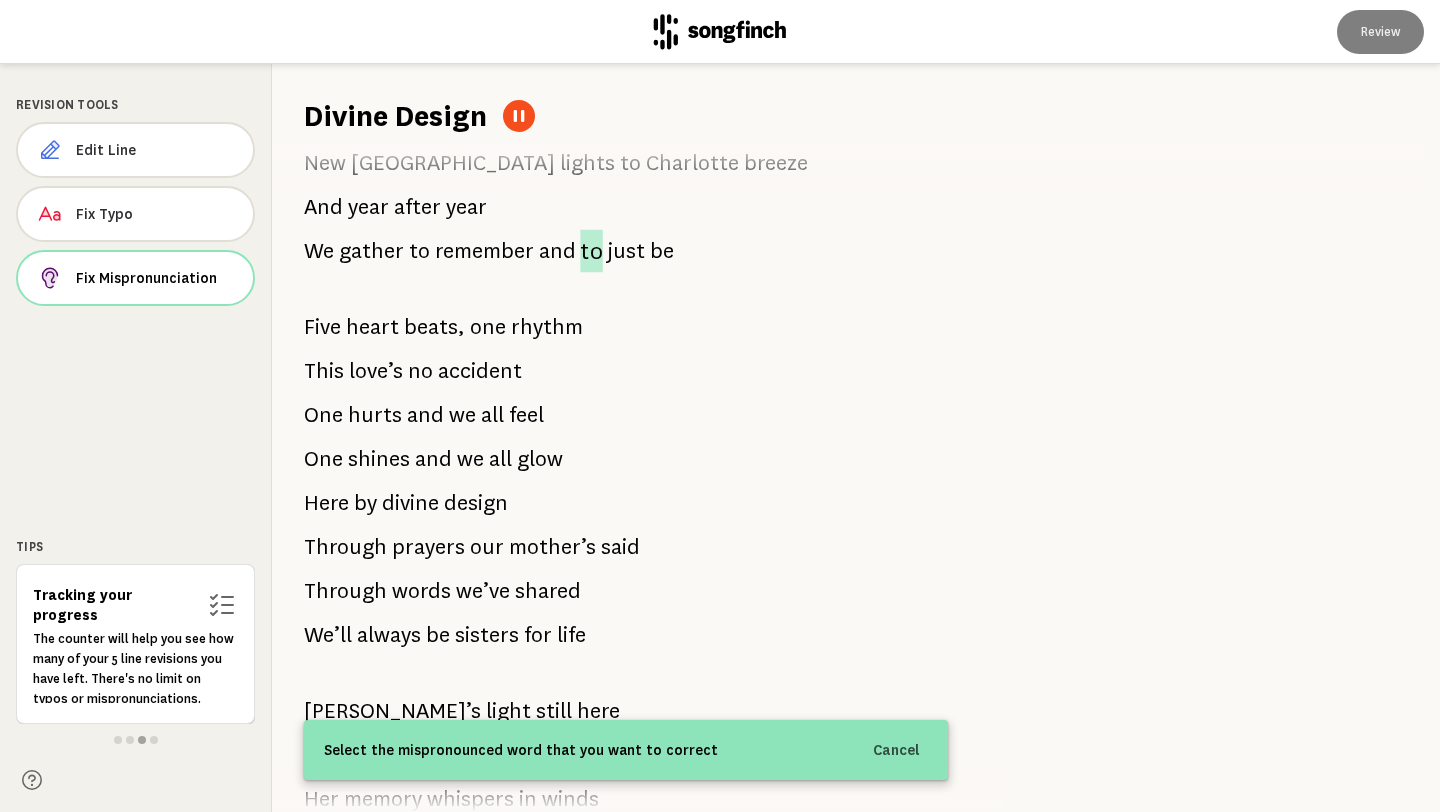 click on "to" at bounding box center (591, 251) 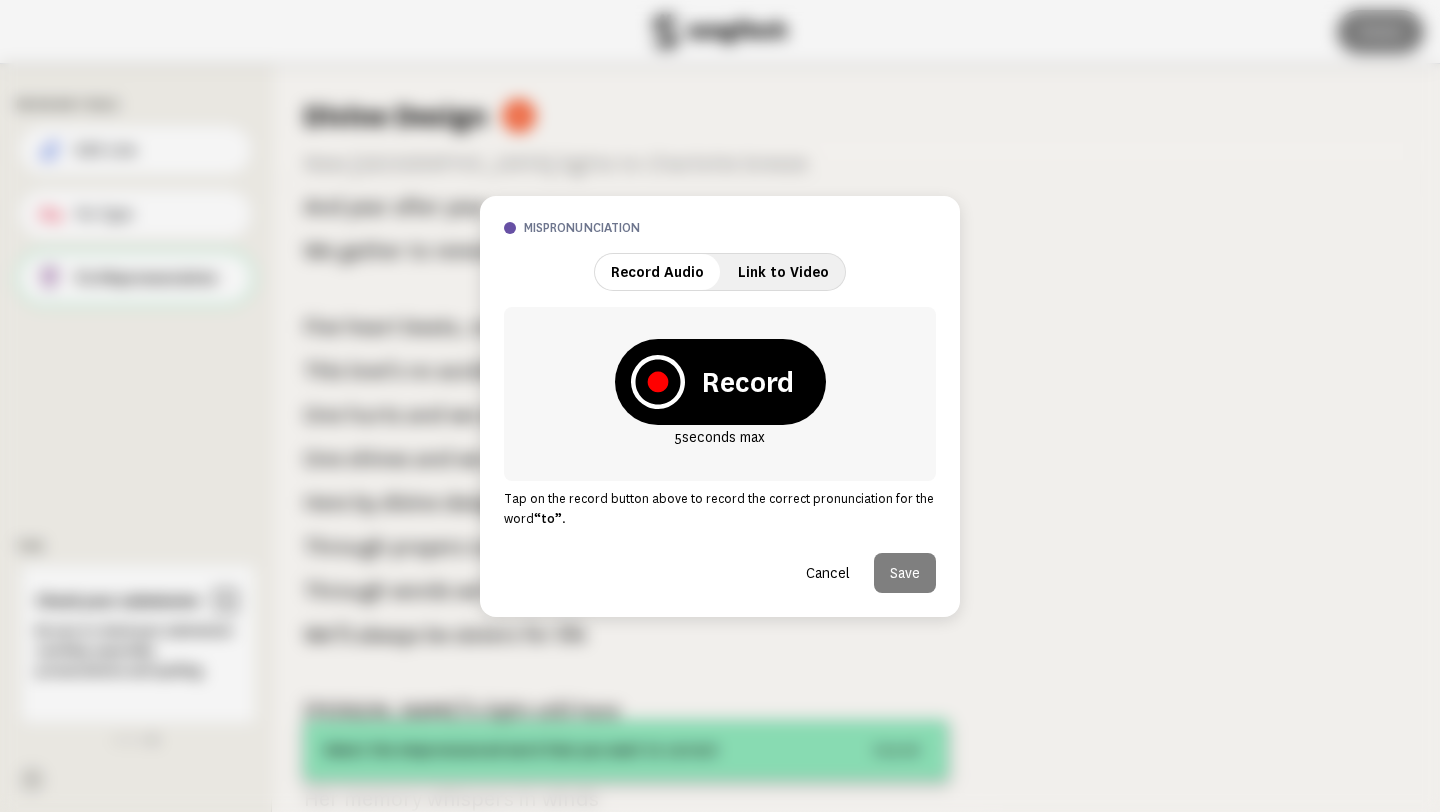 click on "Cancel" at bounding box center (828, 573) 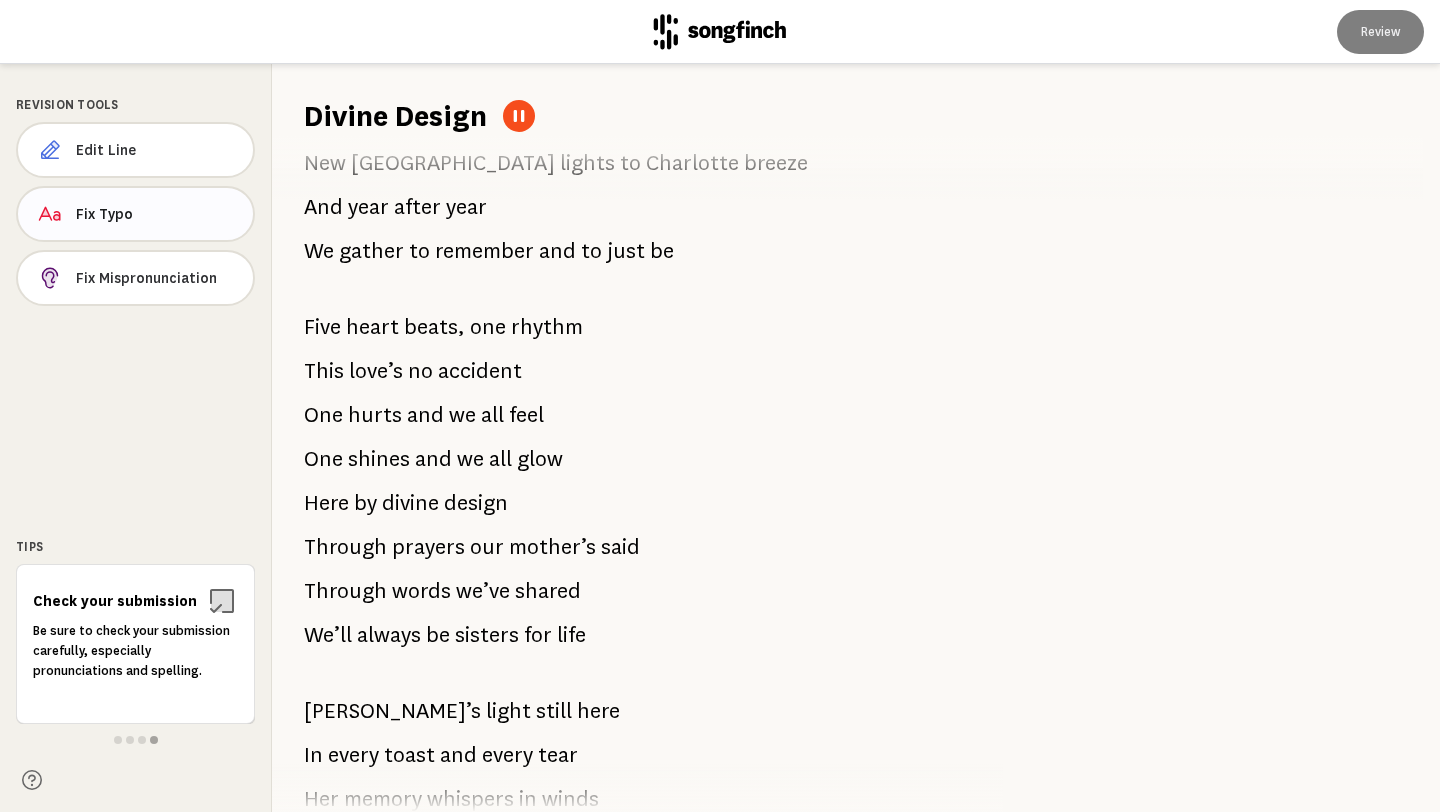 click on "Fix Typo" at bounding box center (156, 214) 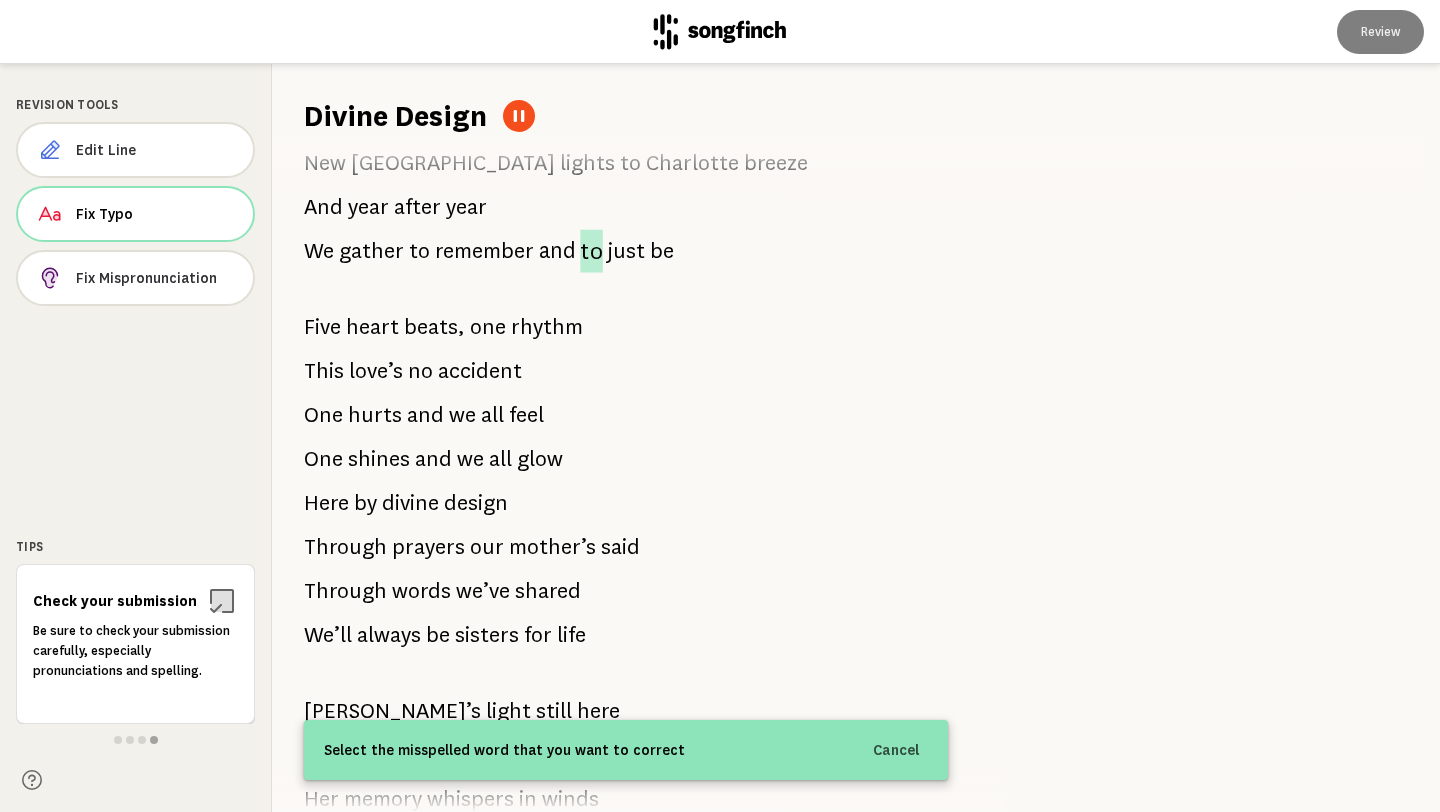 click on "to" at bounding box center [591, 250] 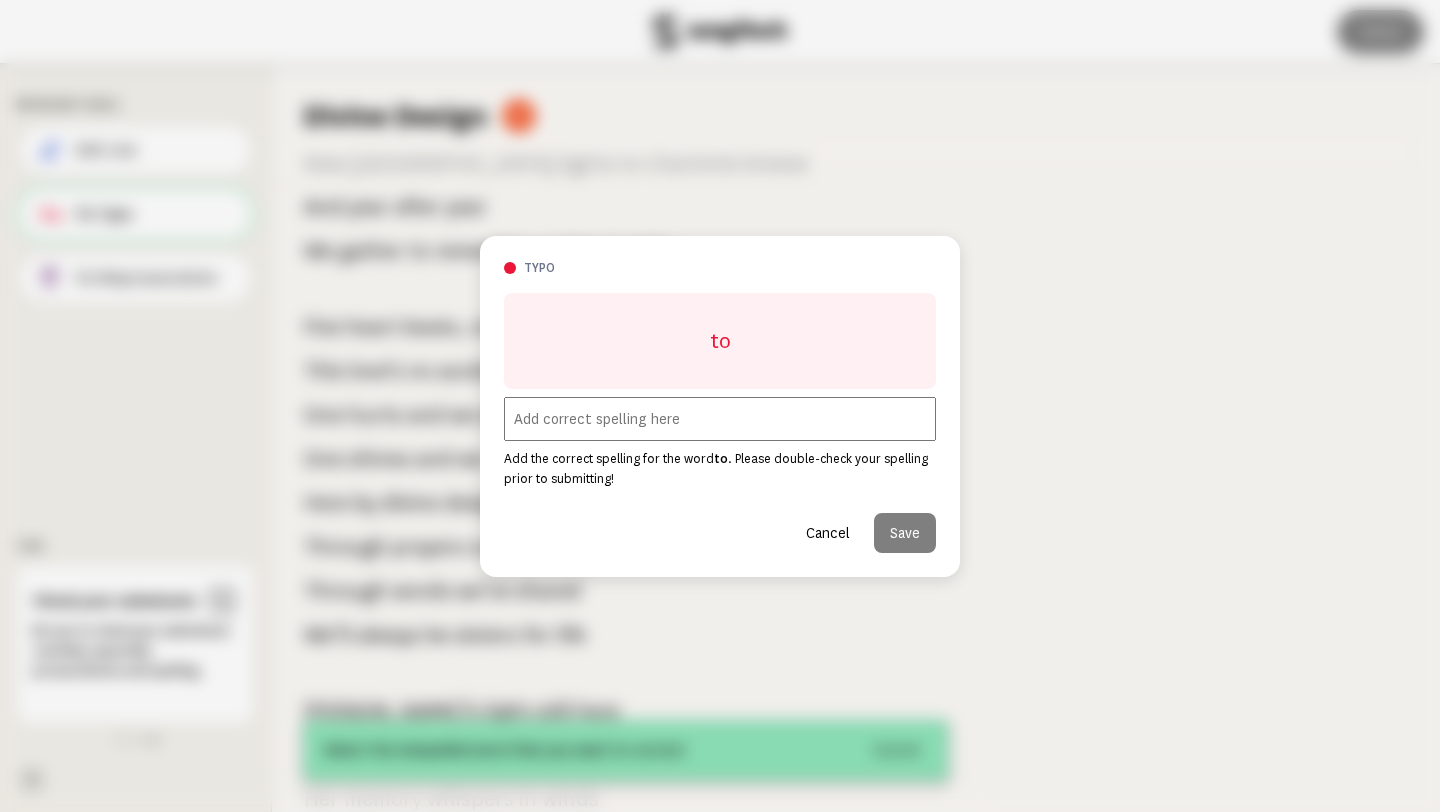 click at bounding box center (720, 419) 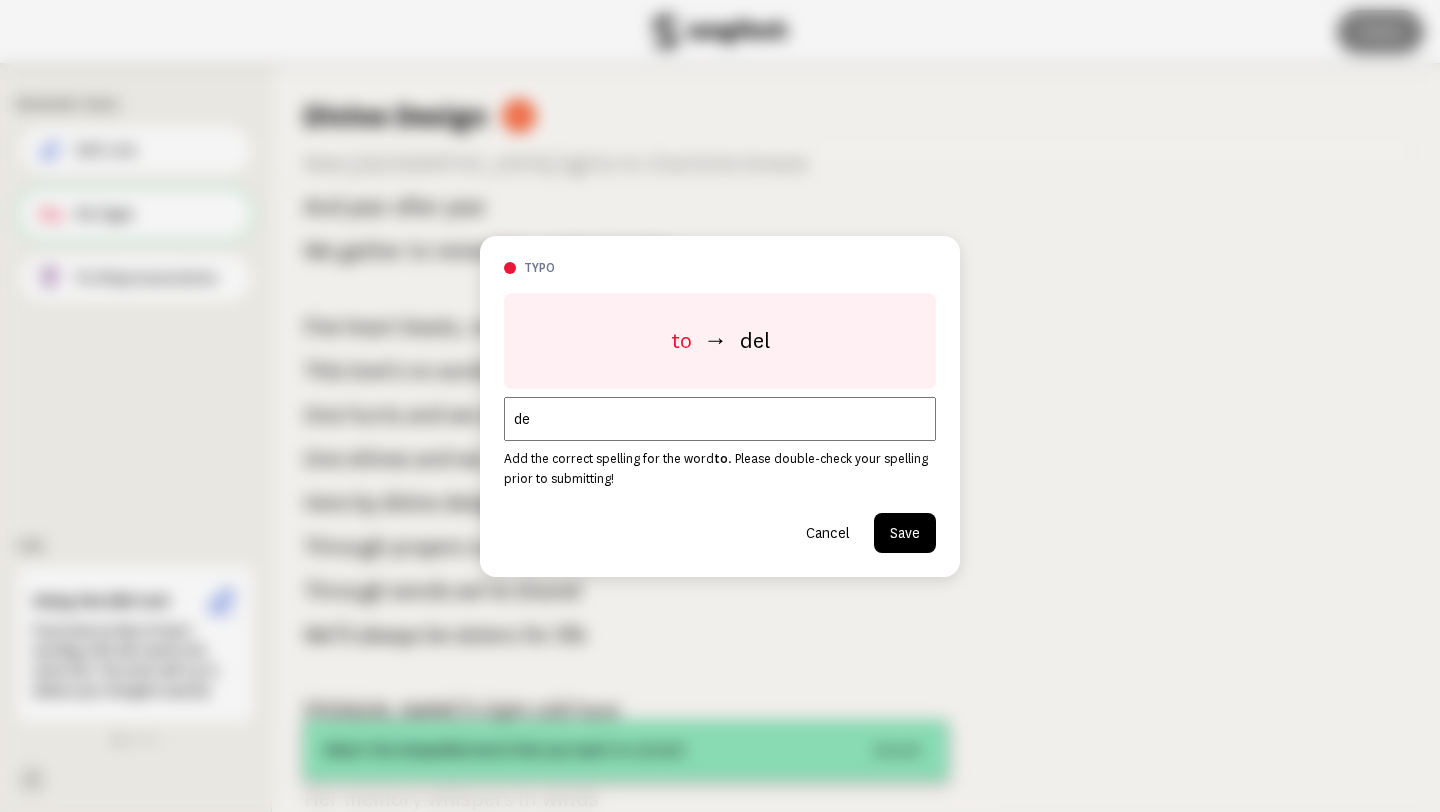 type on "d" 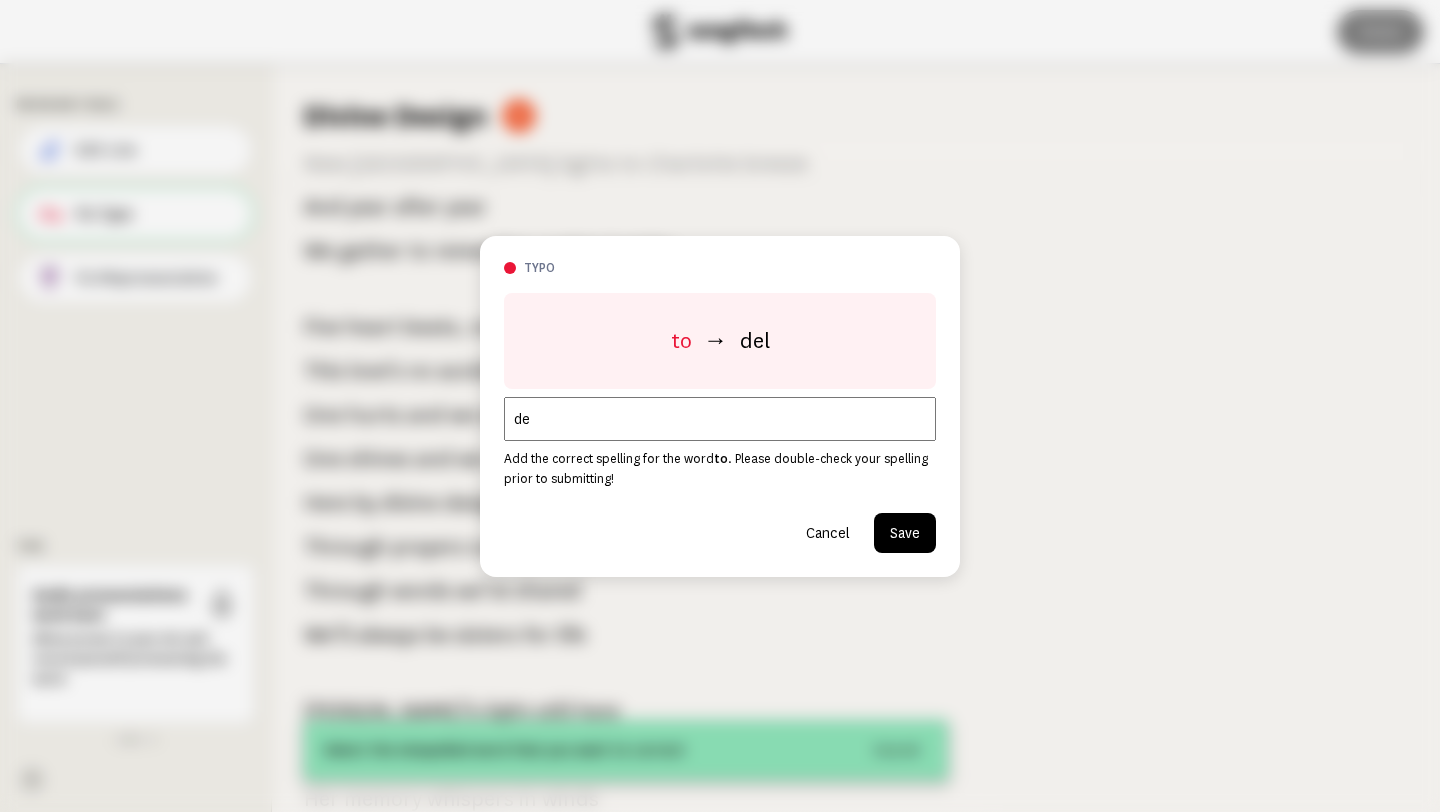 type on "d" 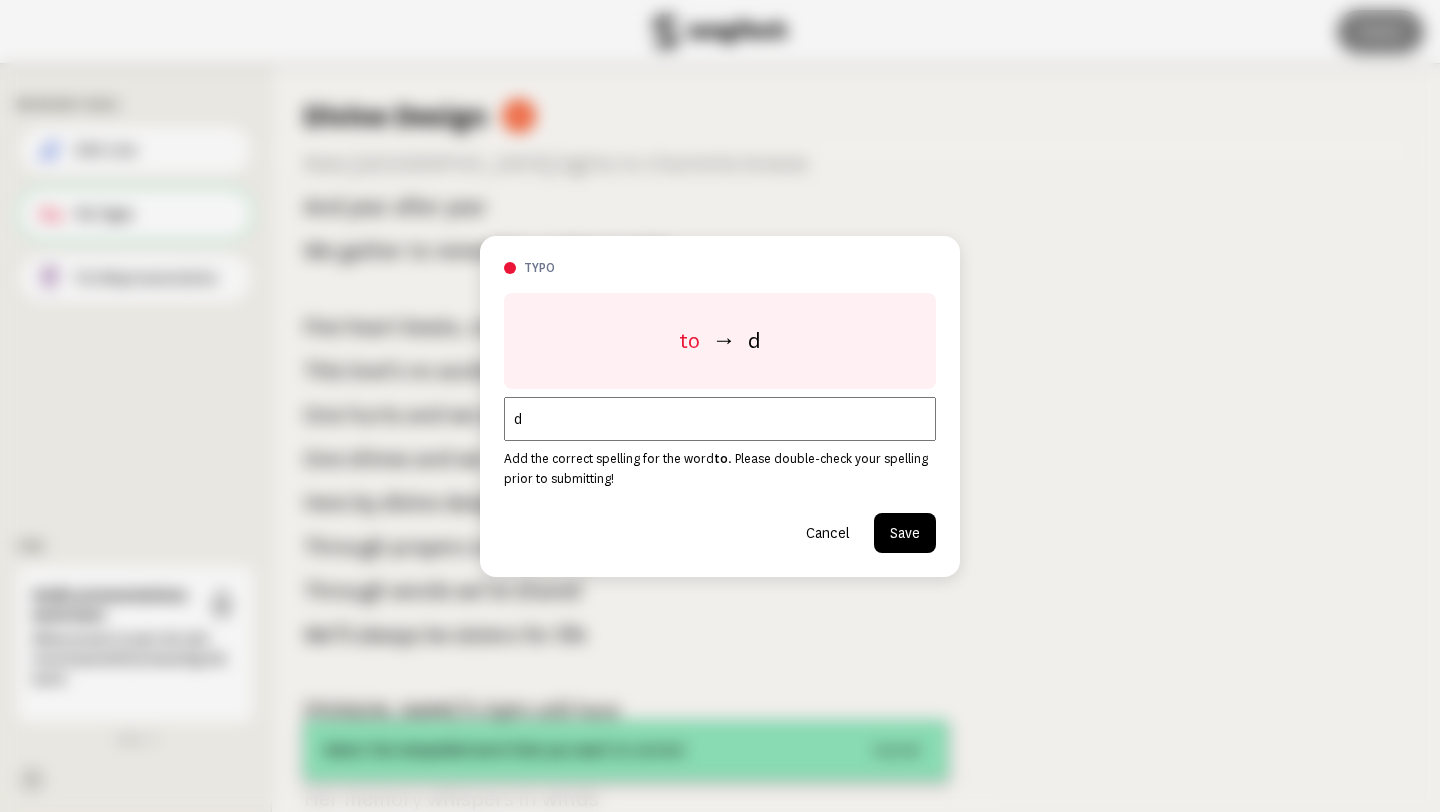 type 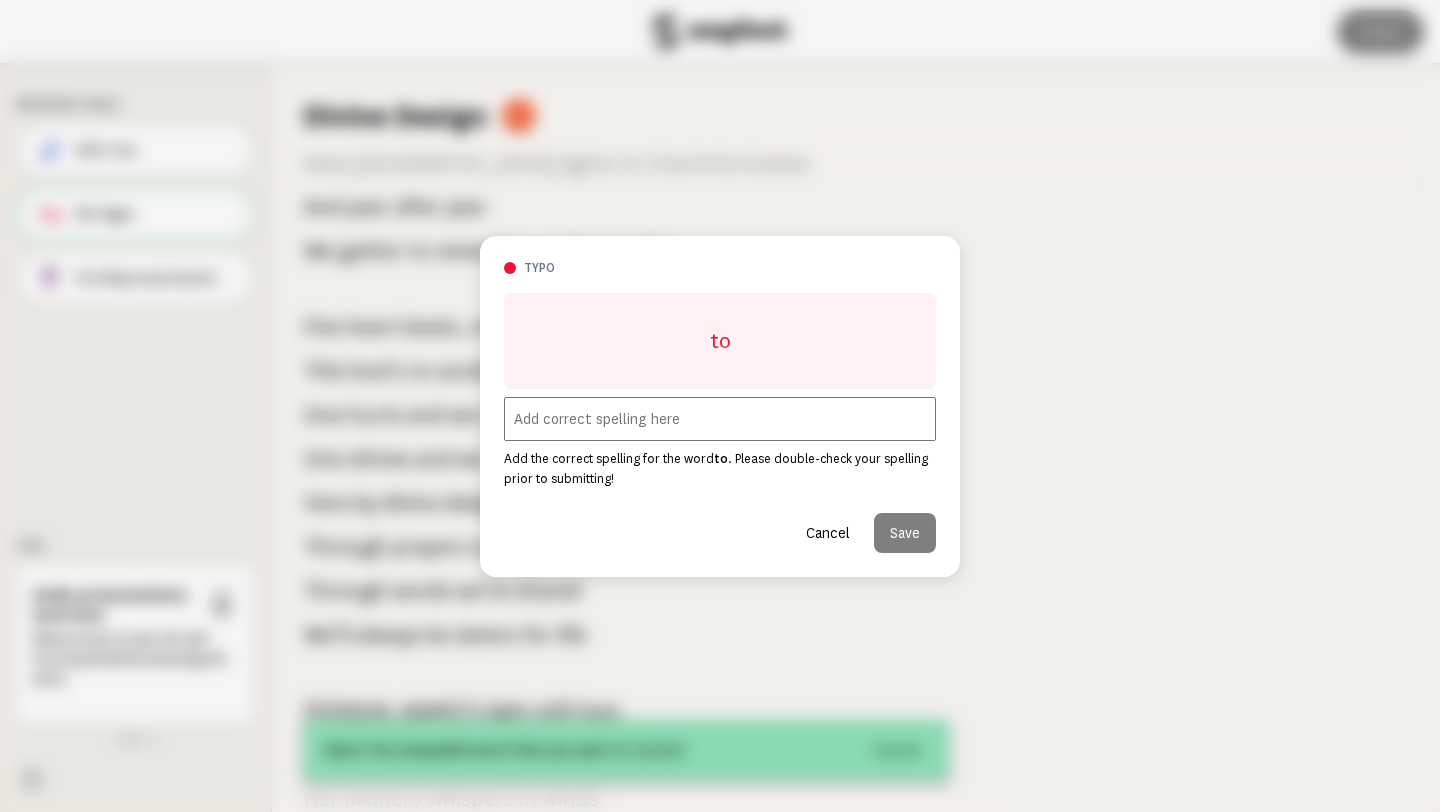 click at bounding box center (720, 419) 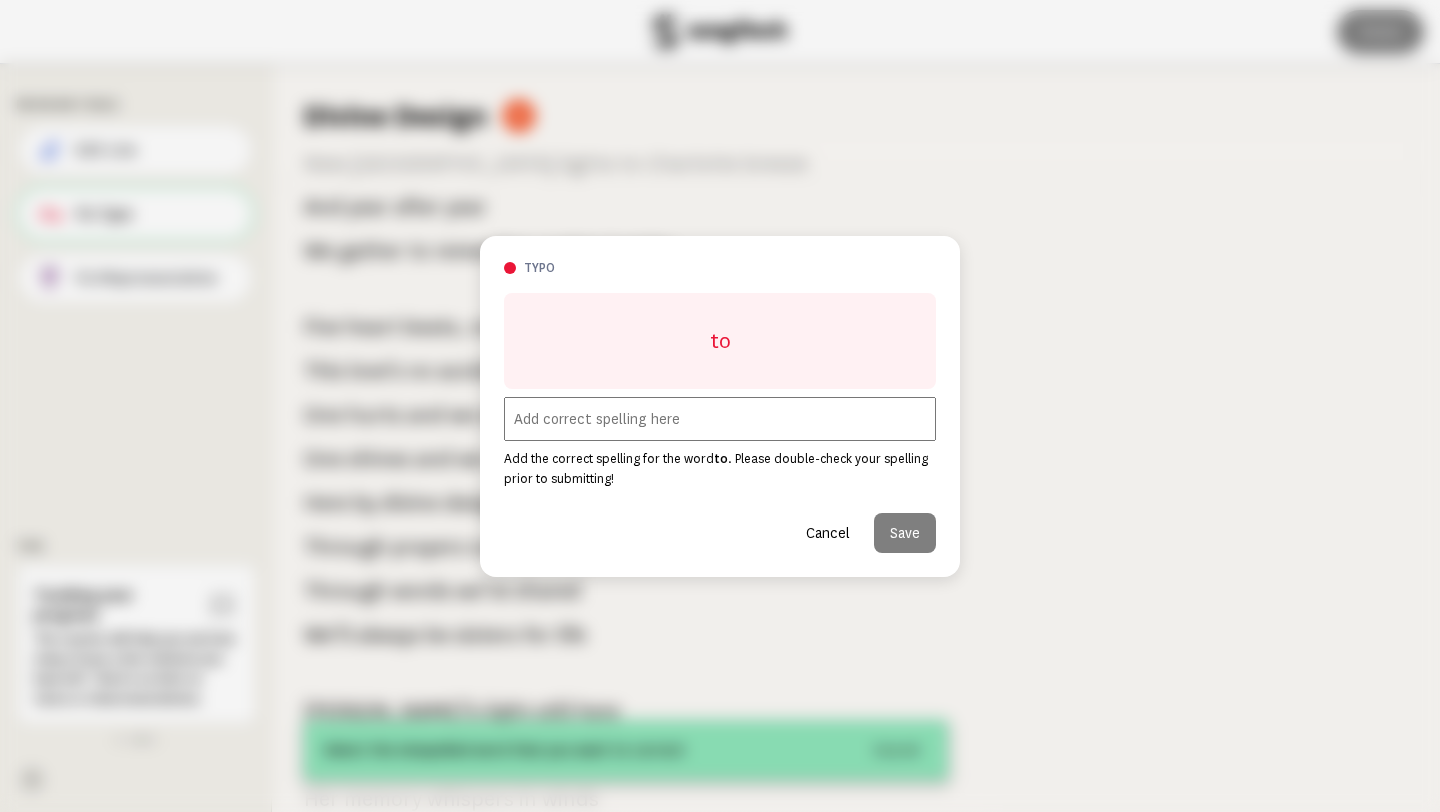 click on "Cancel" at bounding box center [828, 533] 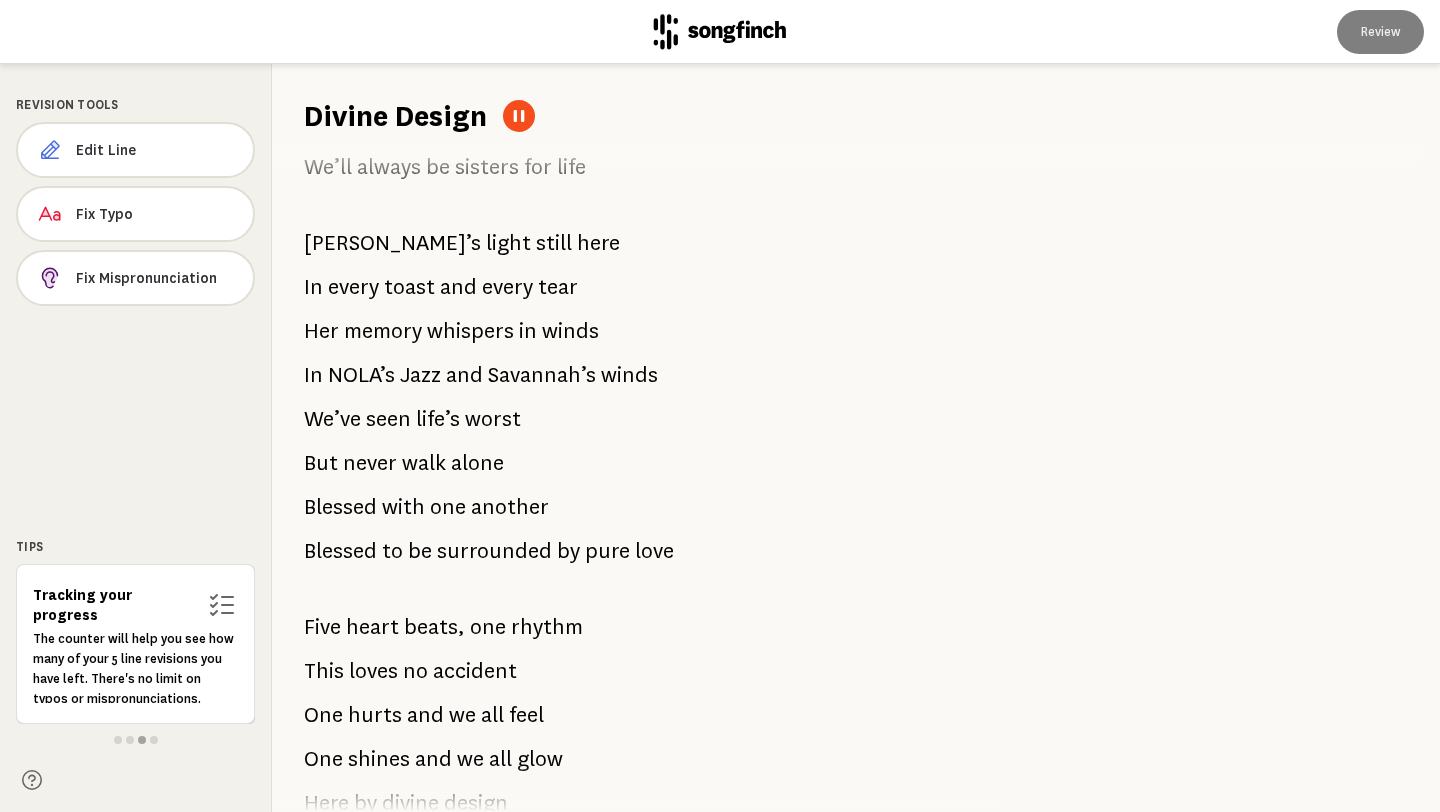 scroll, scrollTop: 746, scrollLeft: 0, axis: vertical 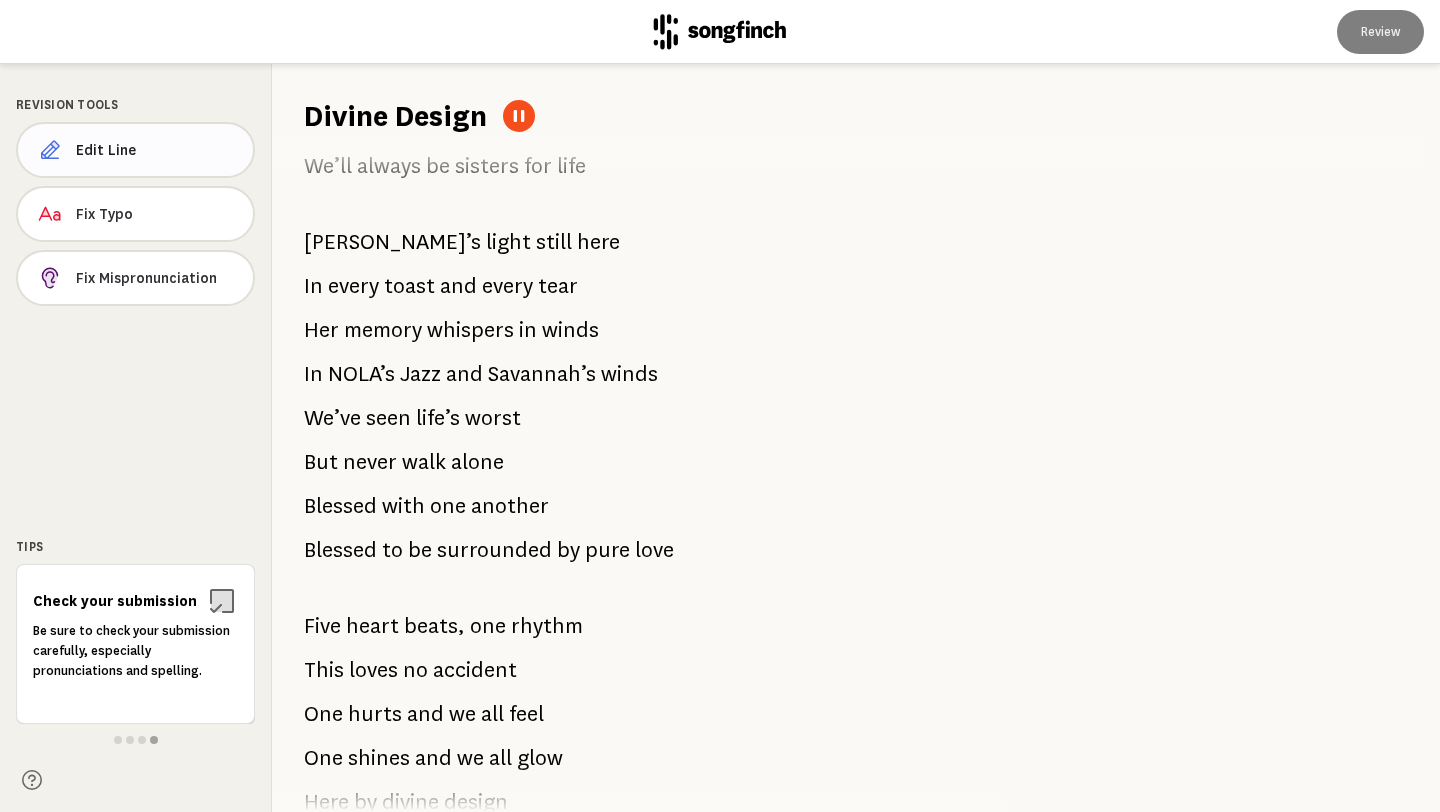 click on "Edit Line" at bounding box center (156, 150) 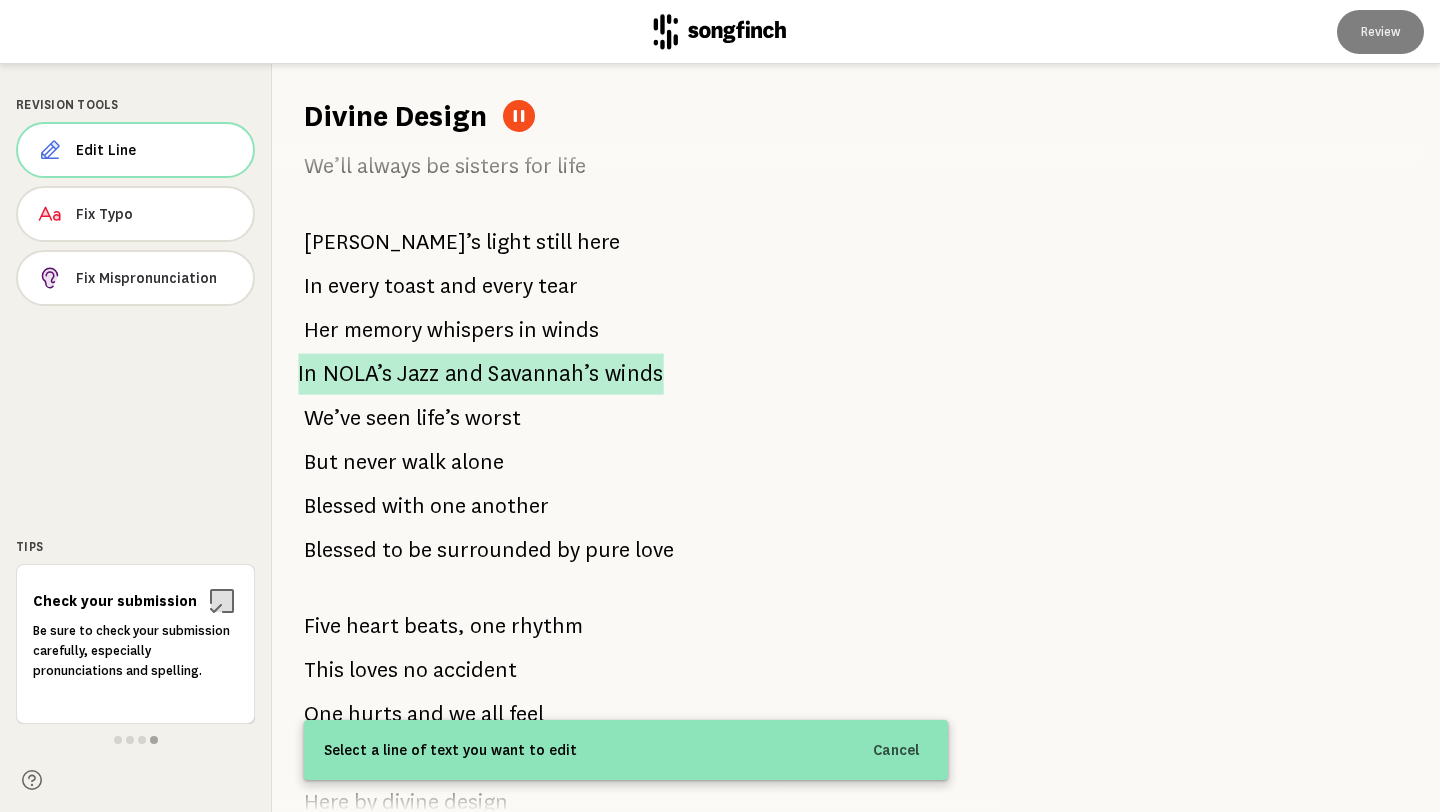 click on "winds" at bounding box center [634, 373] 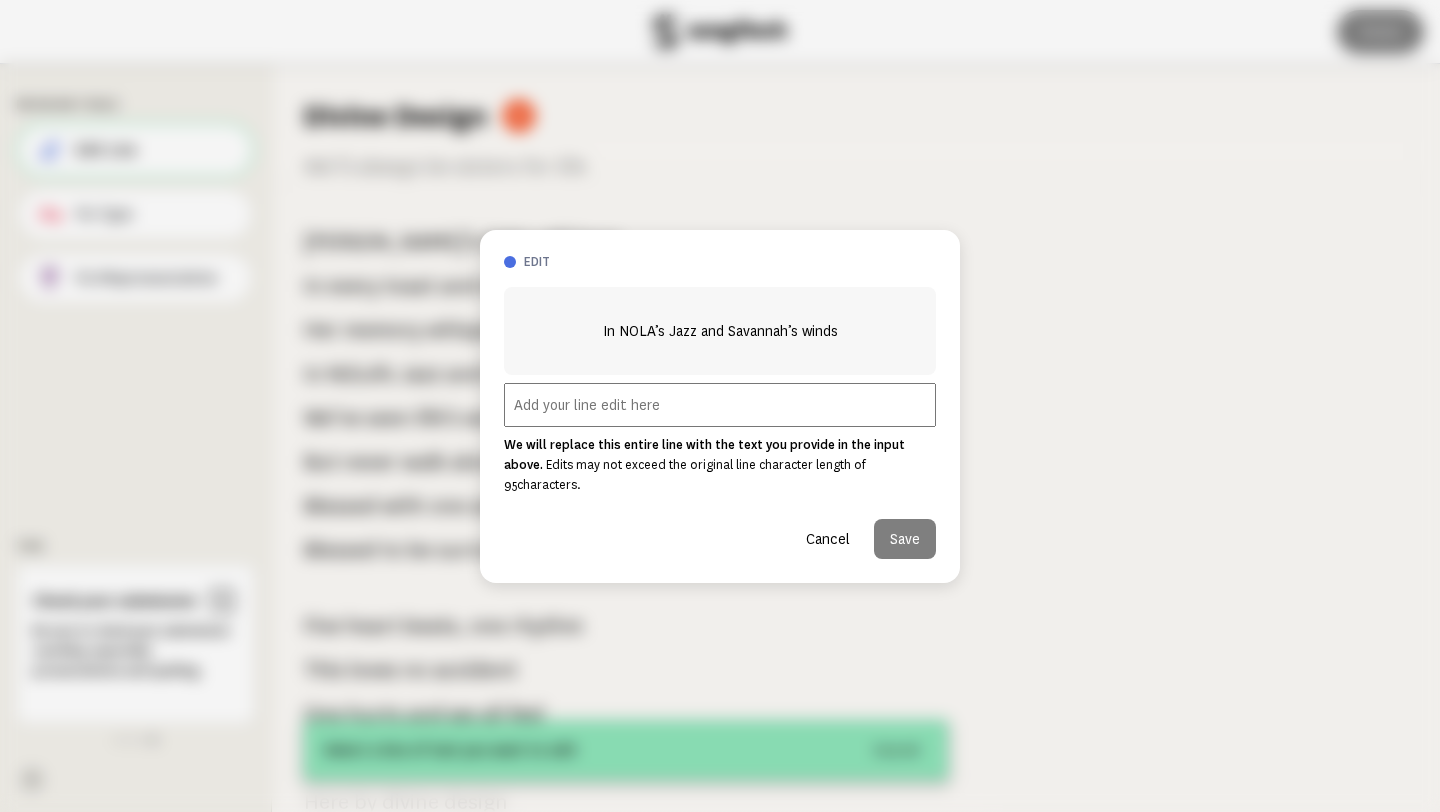 click at bounding box center [720, 405] 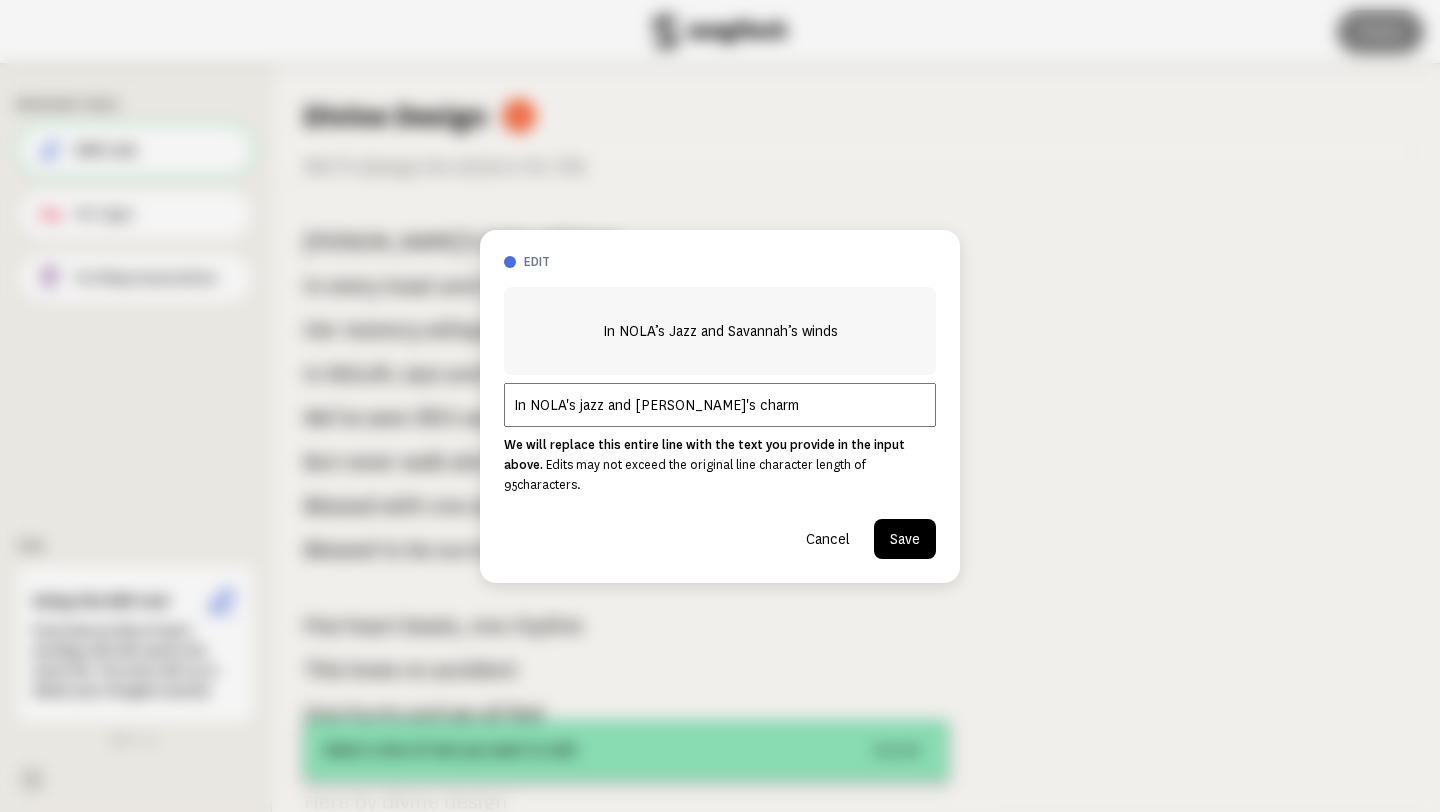 type on "In NOLA's jazz and [PERSON_NAME]'s charm" 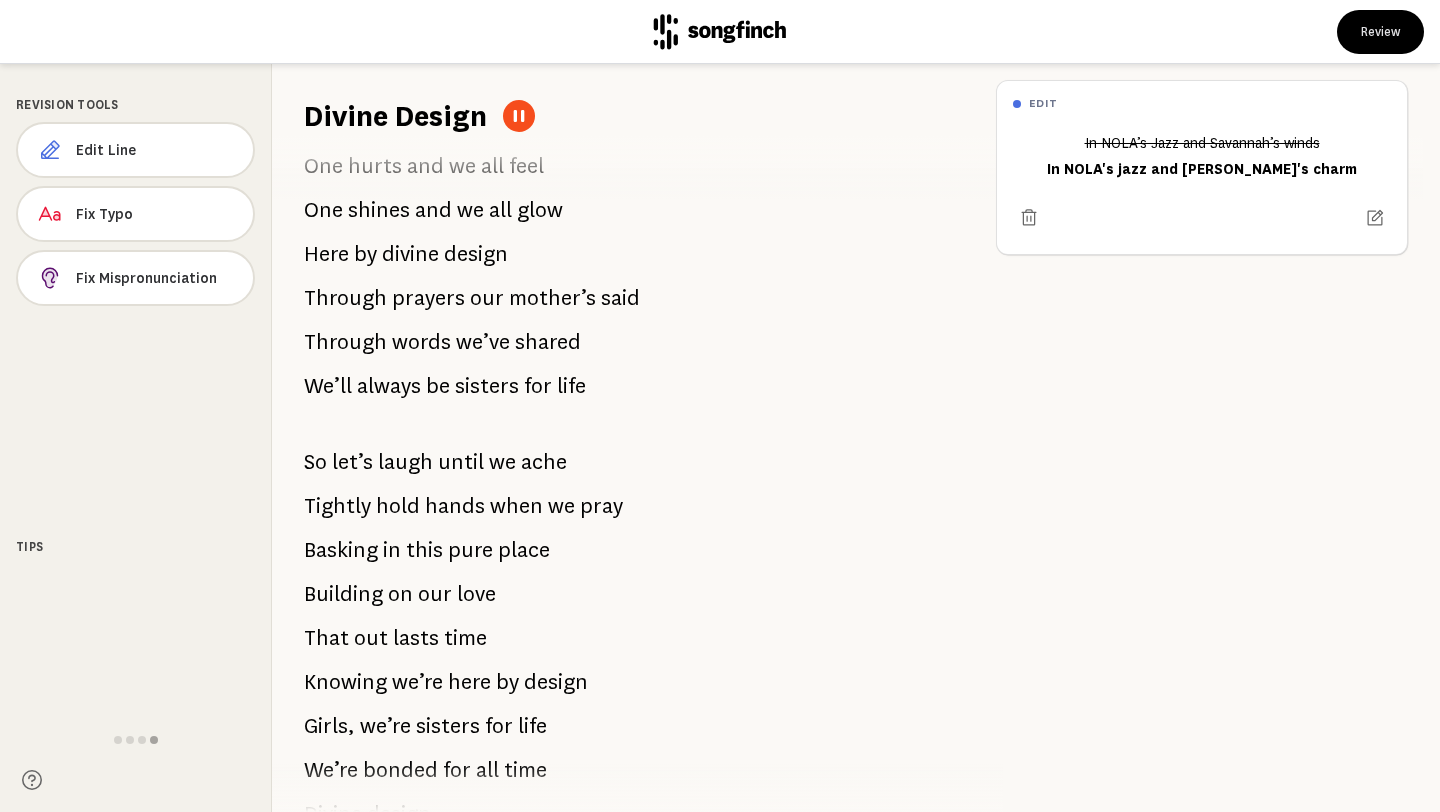 scroll, scrollTop: 1300, scrollLeft: 0, axis: vertical 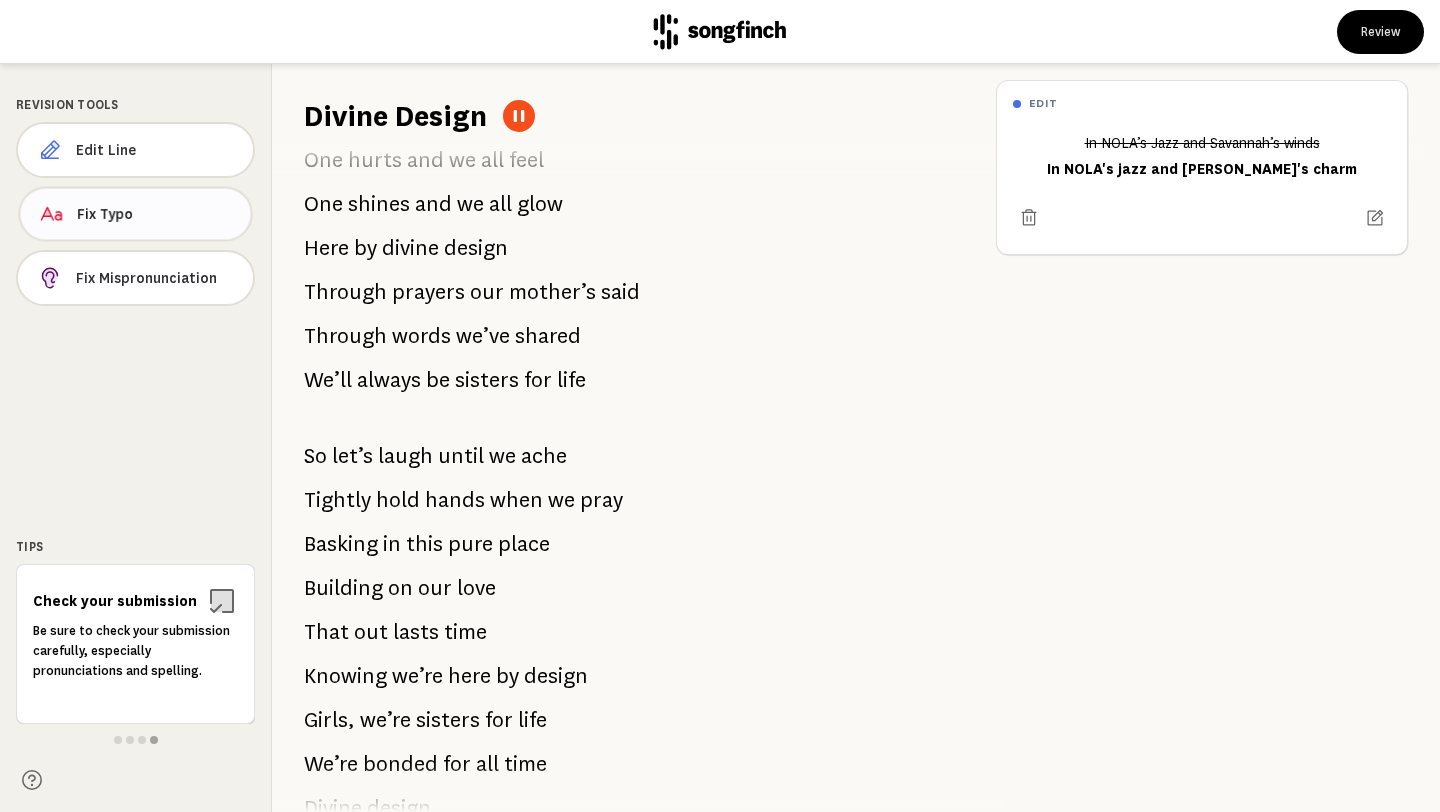 click on "Fix Typo" at bounding box center (156, 214) 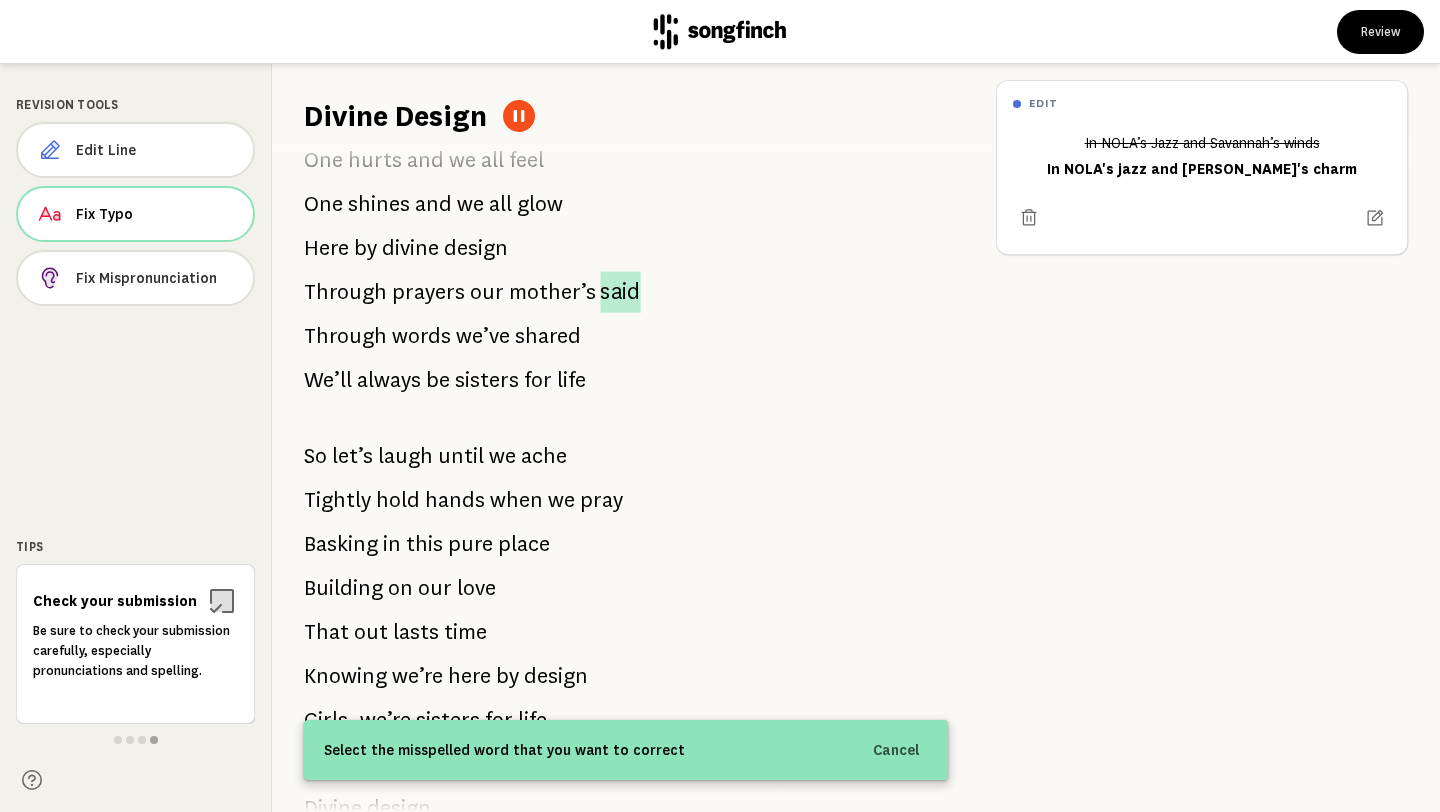 click on "said" at bounding box center [620, 291] 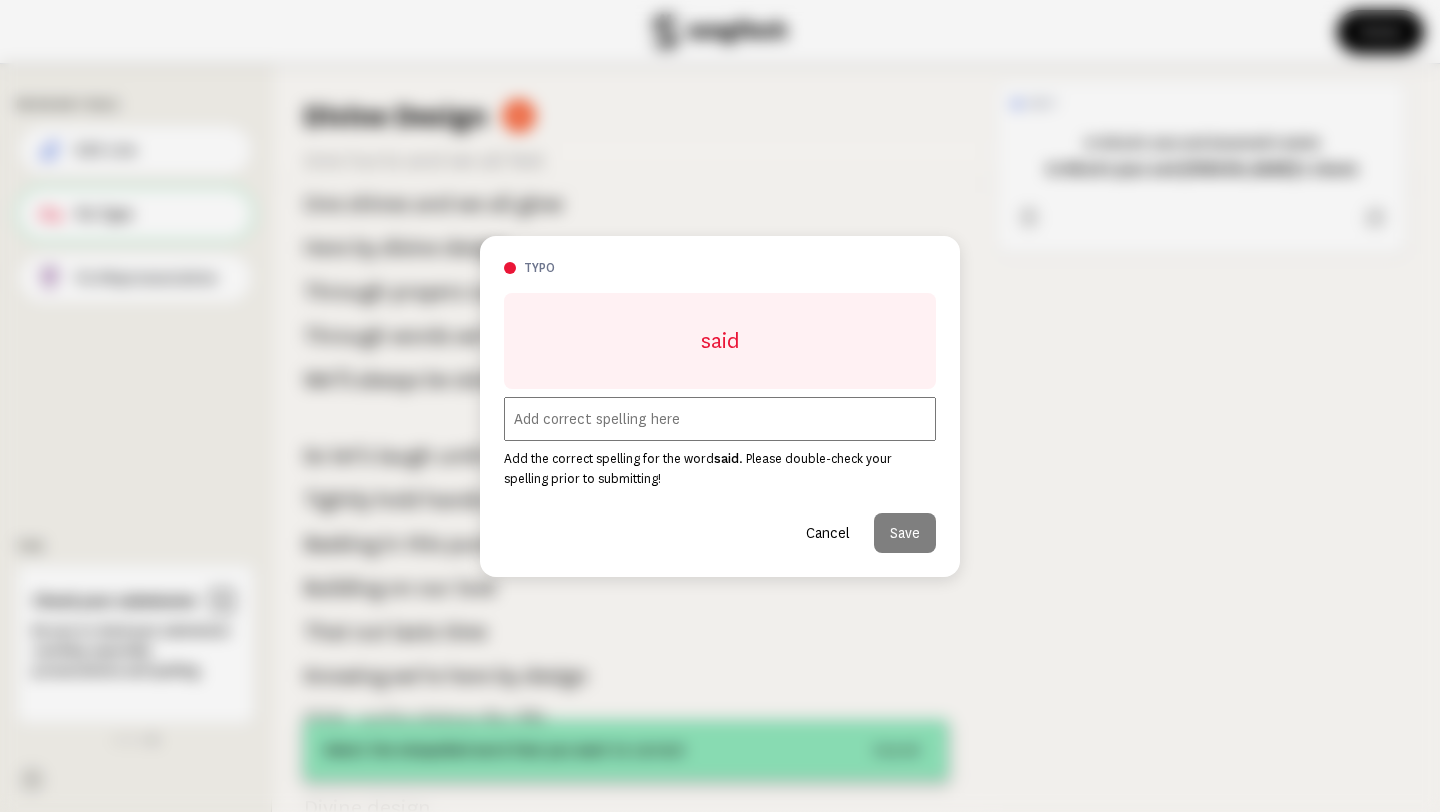 click at bounding box center (720, 419) 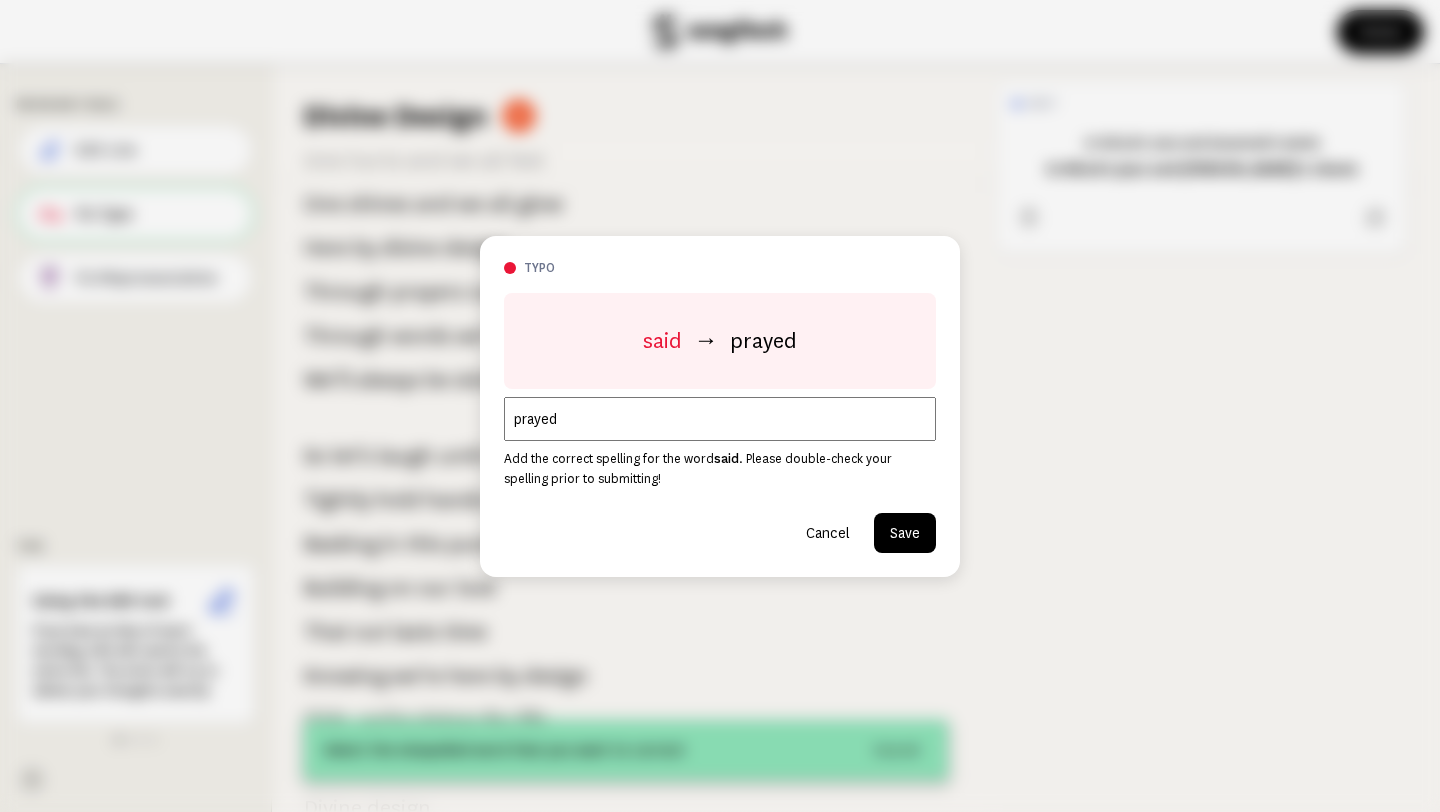 type on "prayed" 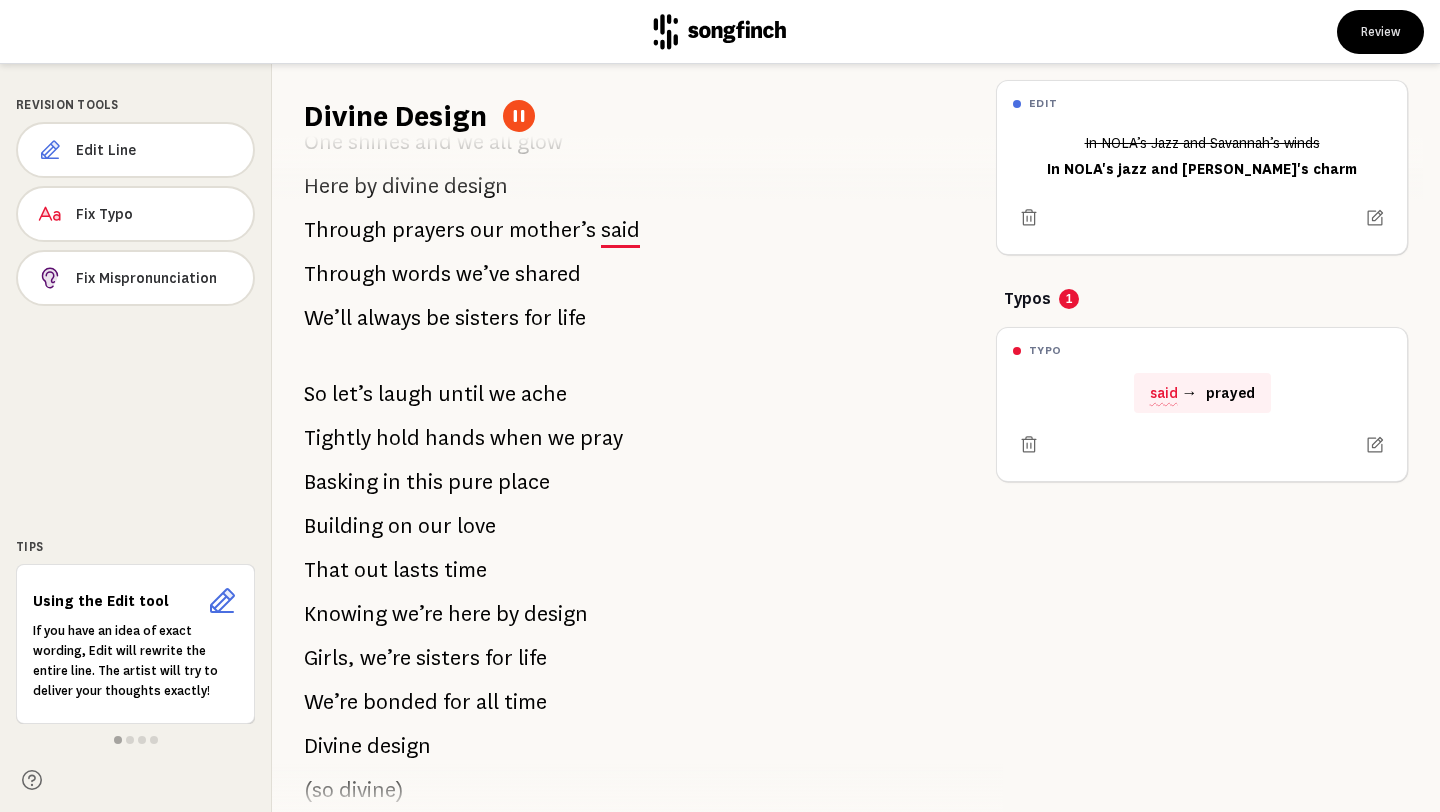 scroll, scrollTop: 1370, scrollLeft: 0, axis: vertical 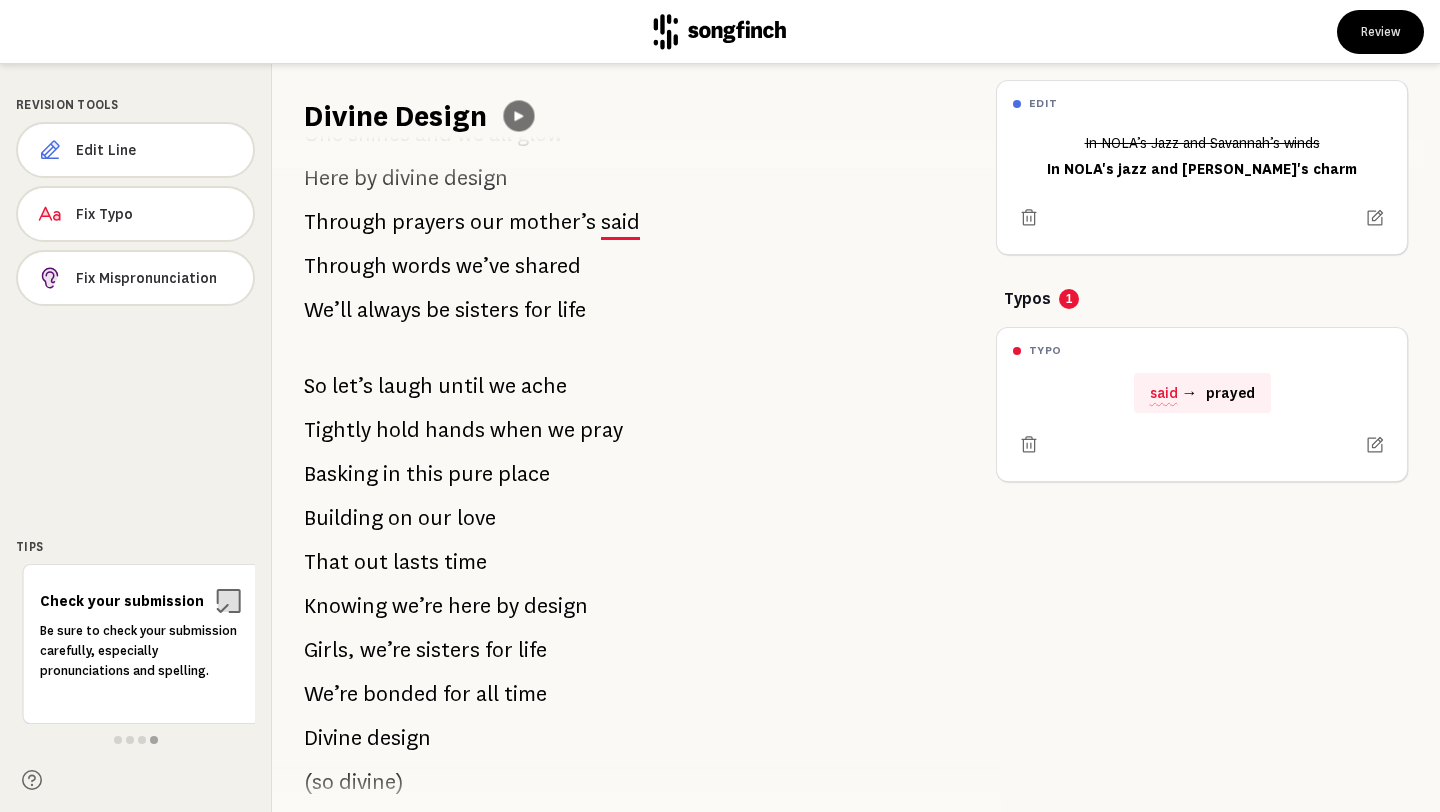click 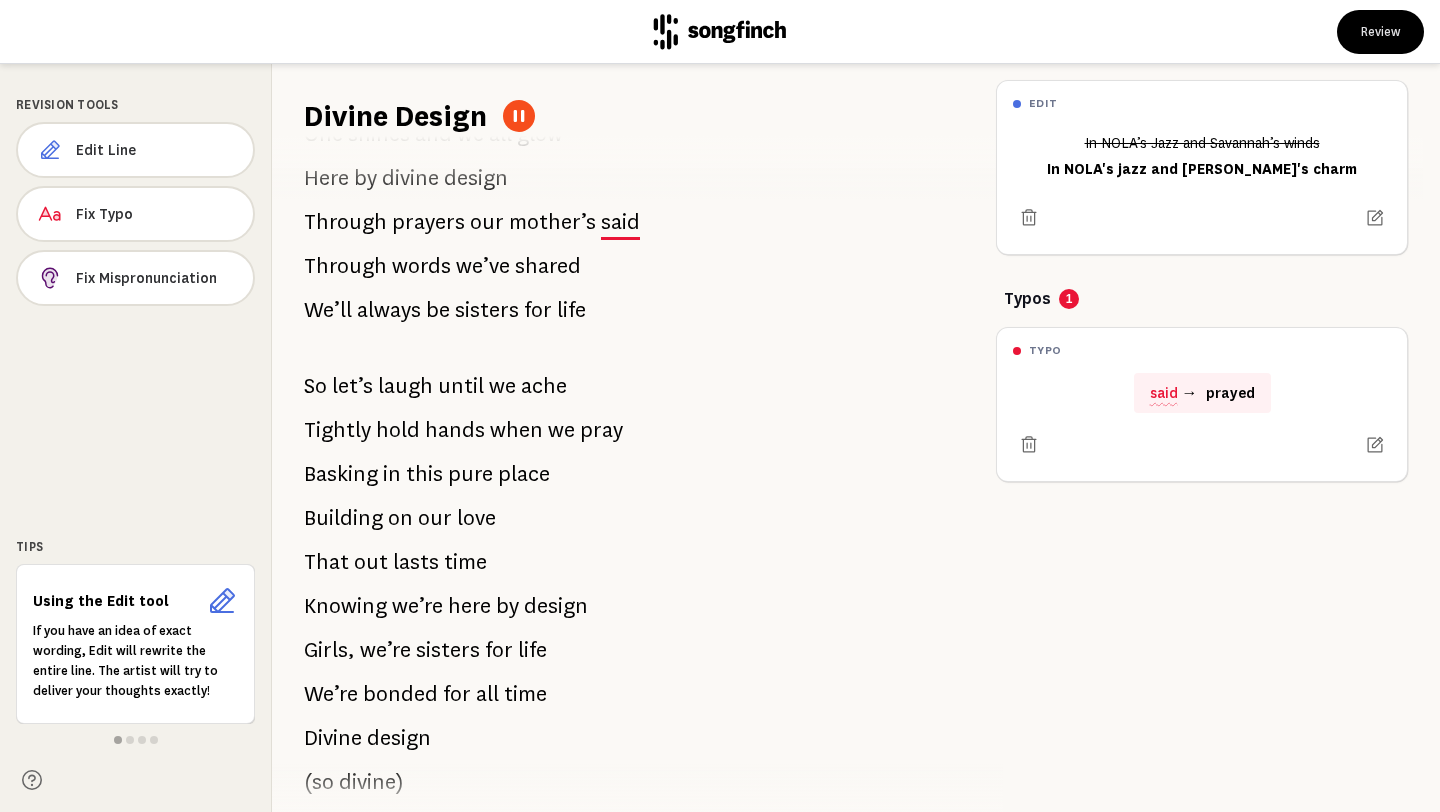 click on "pure" at bounding box center (470, 474) 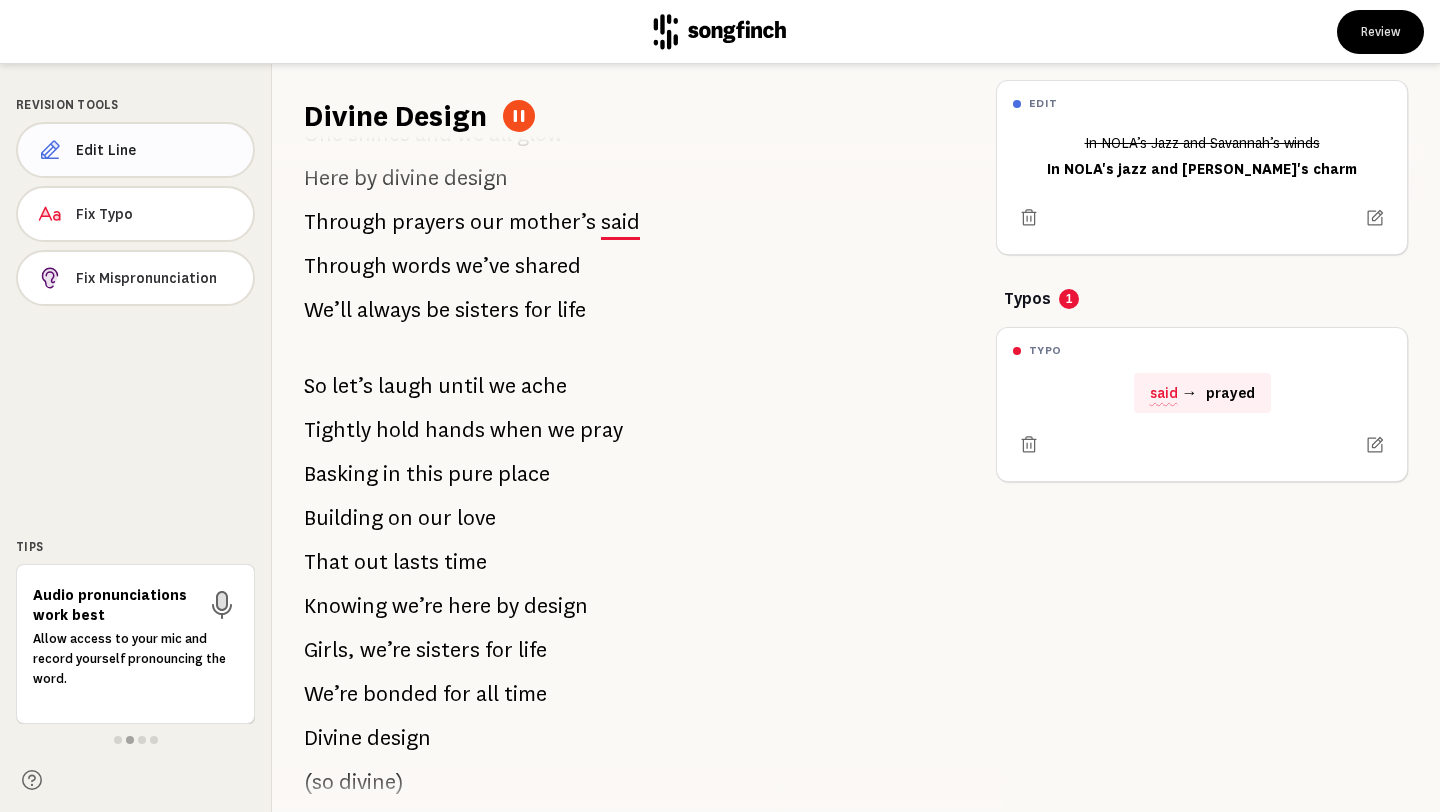 click on "Edit Line" at bounding box center (135, 150) 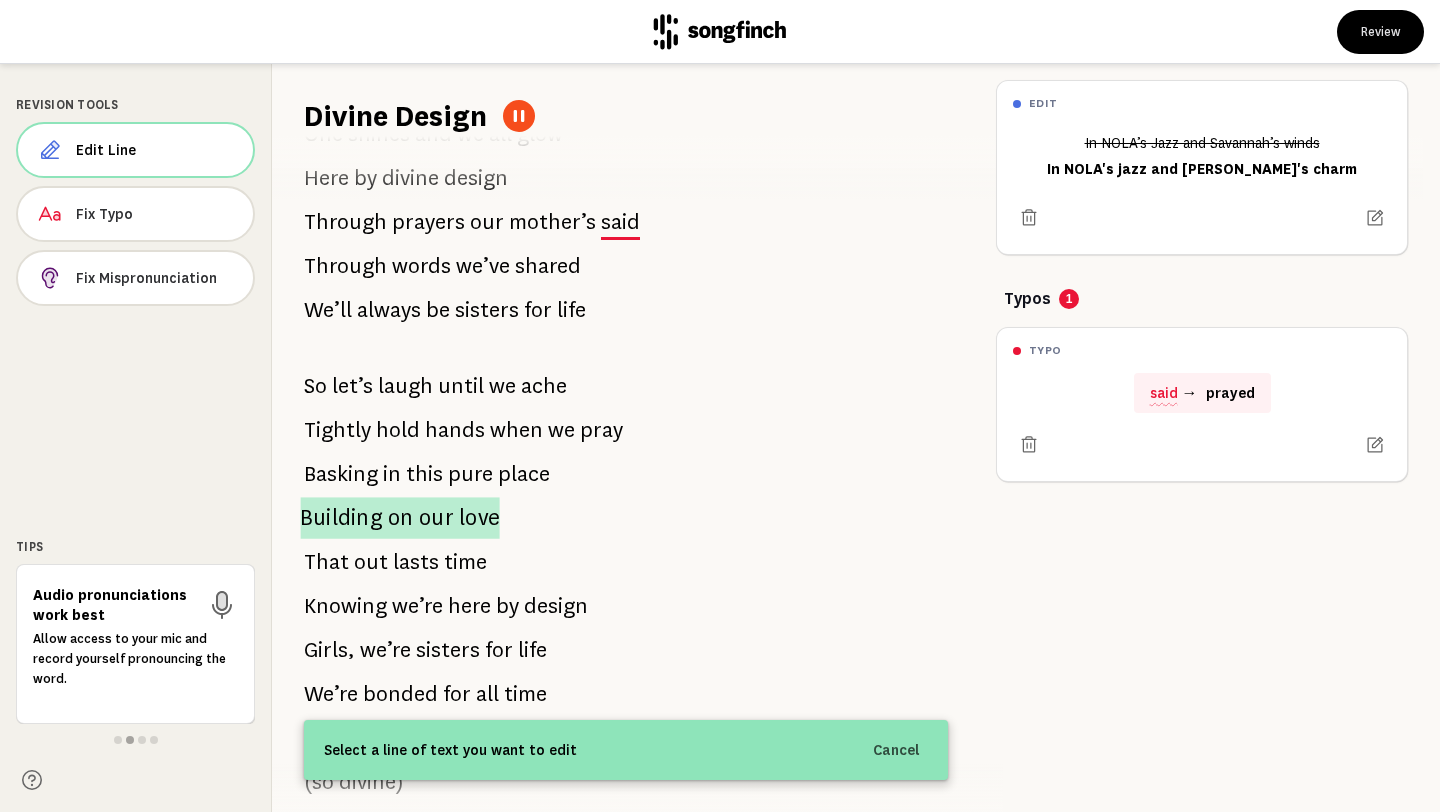 click on "Building" at bounding box center (341, 518) 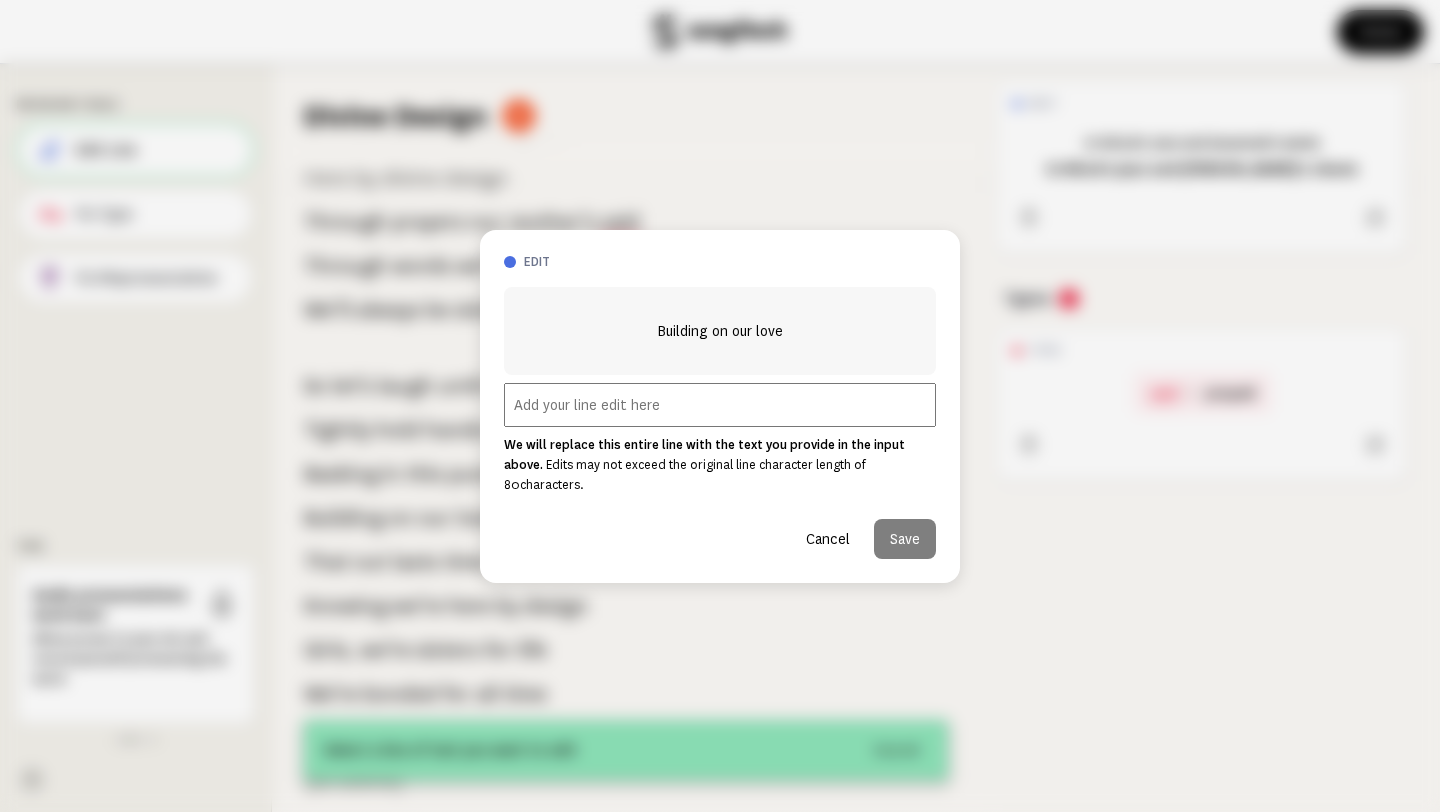 click at bounding box center (720, 405) 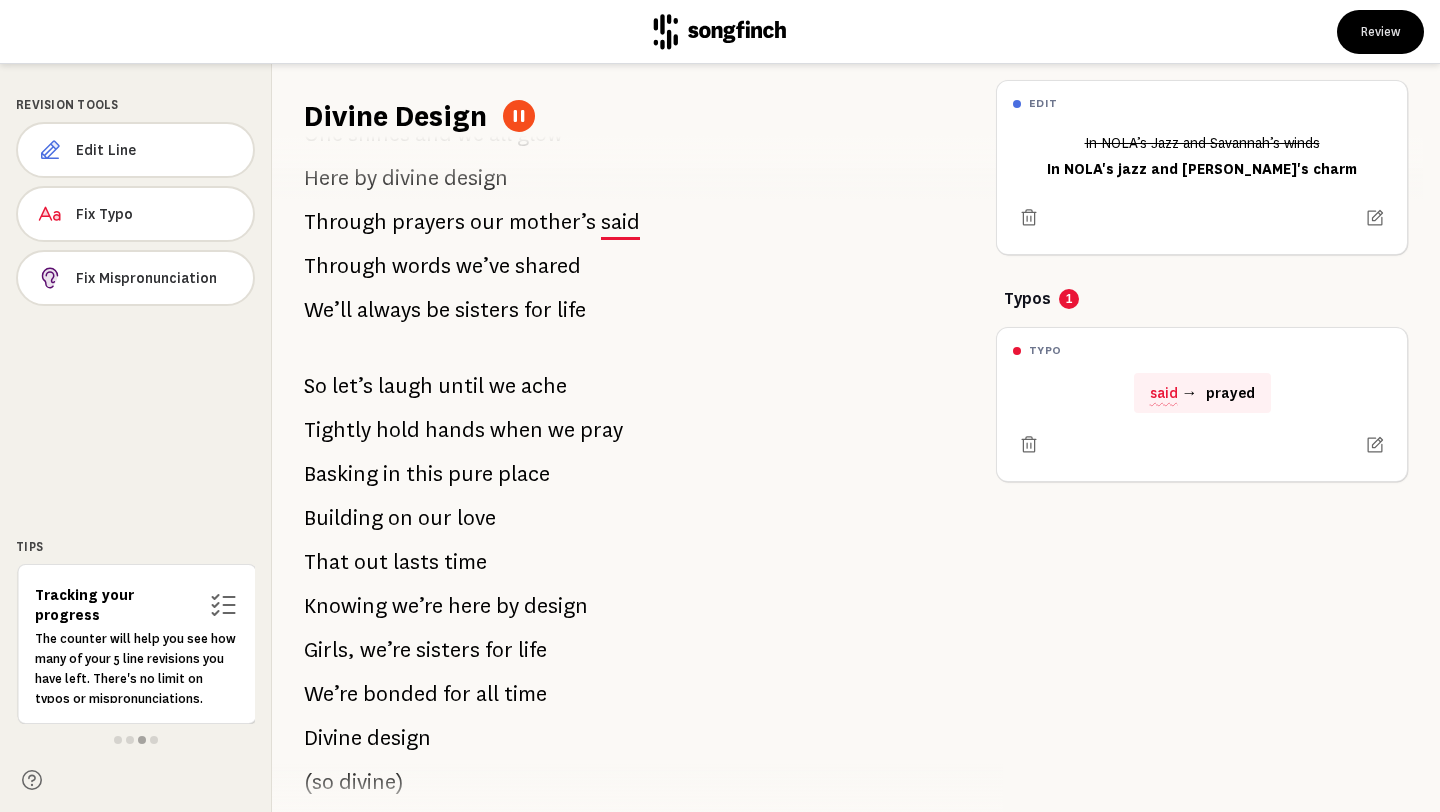 click on "place" at bounding box center (524, 474) 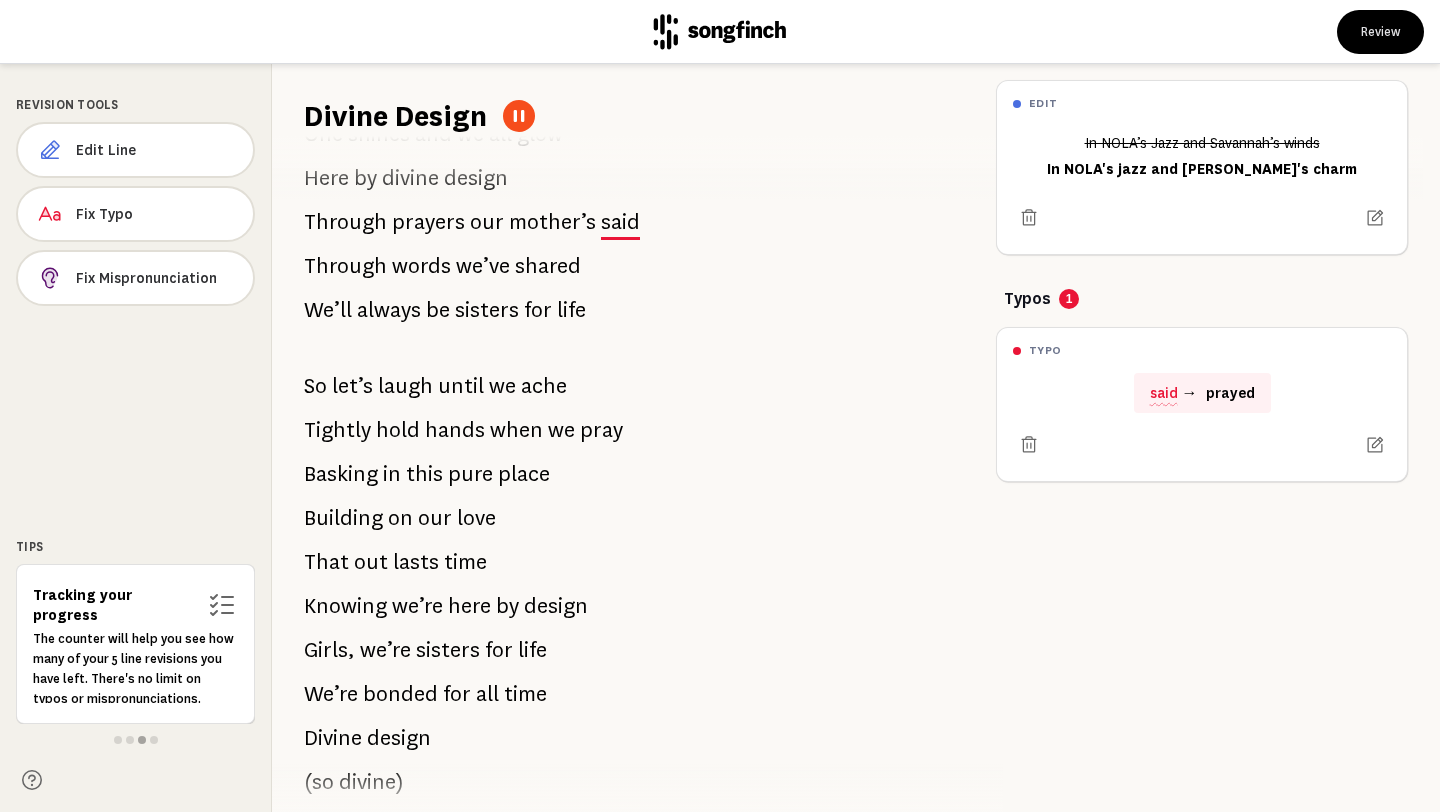 click on "pure" at bounding box center [470, 474] 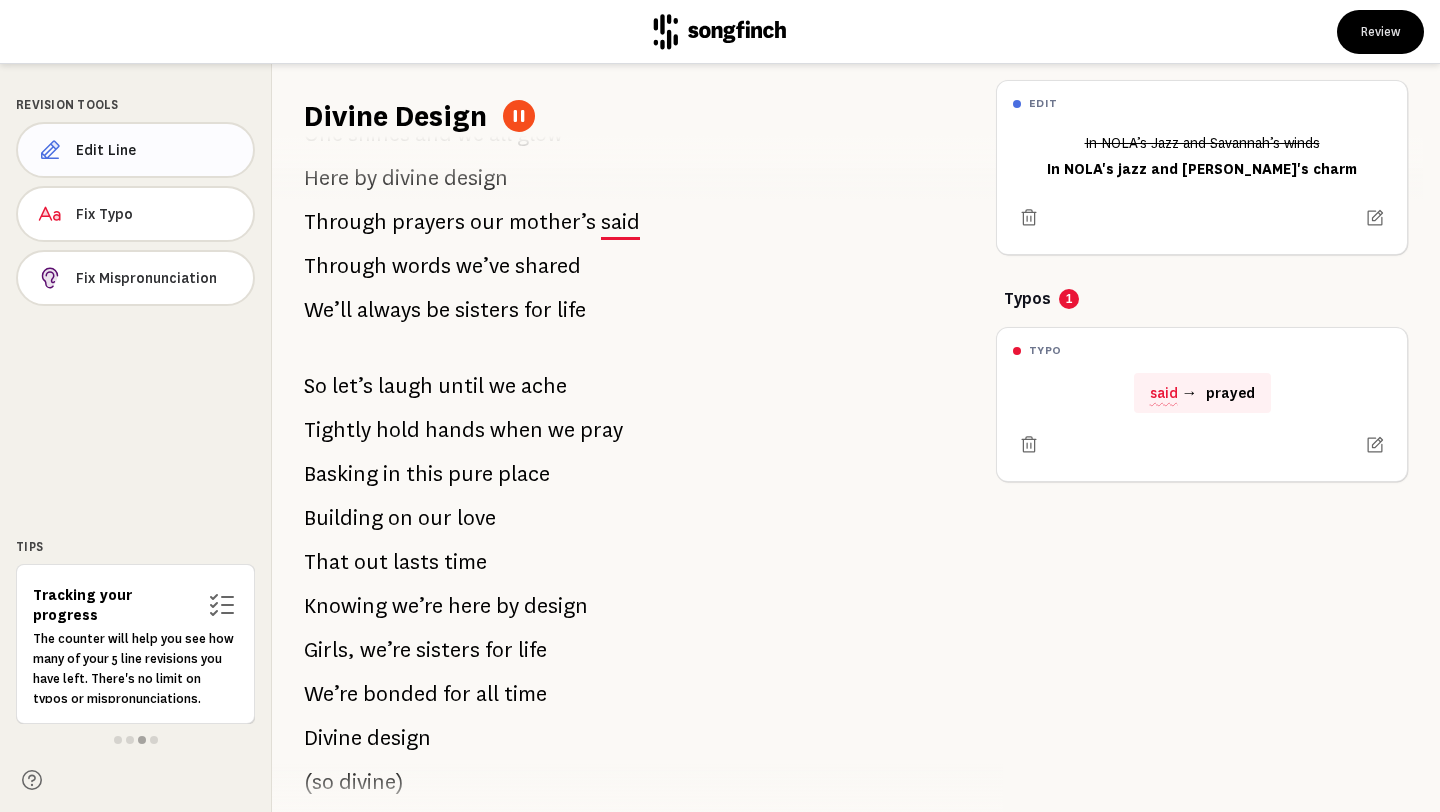 click on "Edit Line" at bounding box center (156, 150) 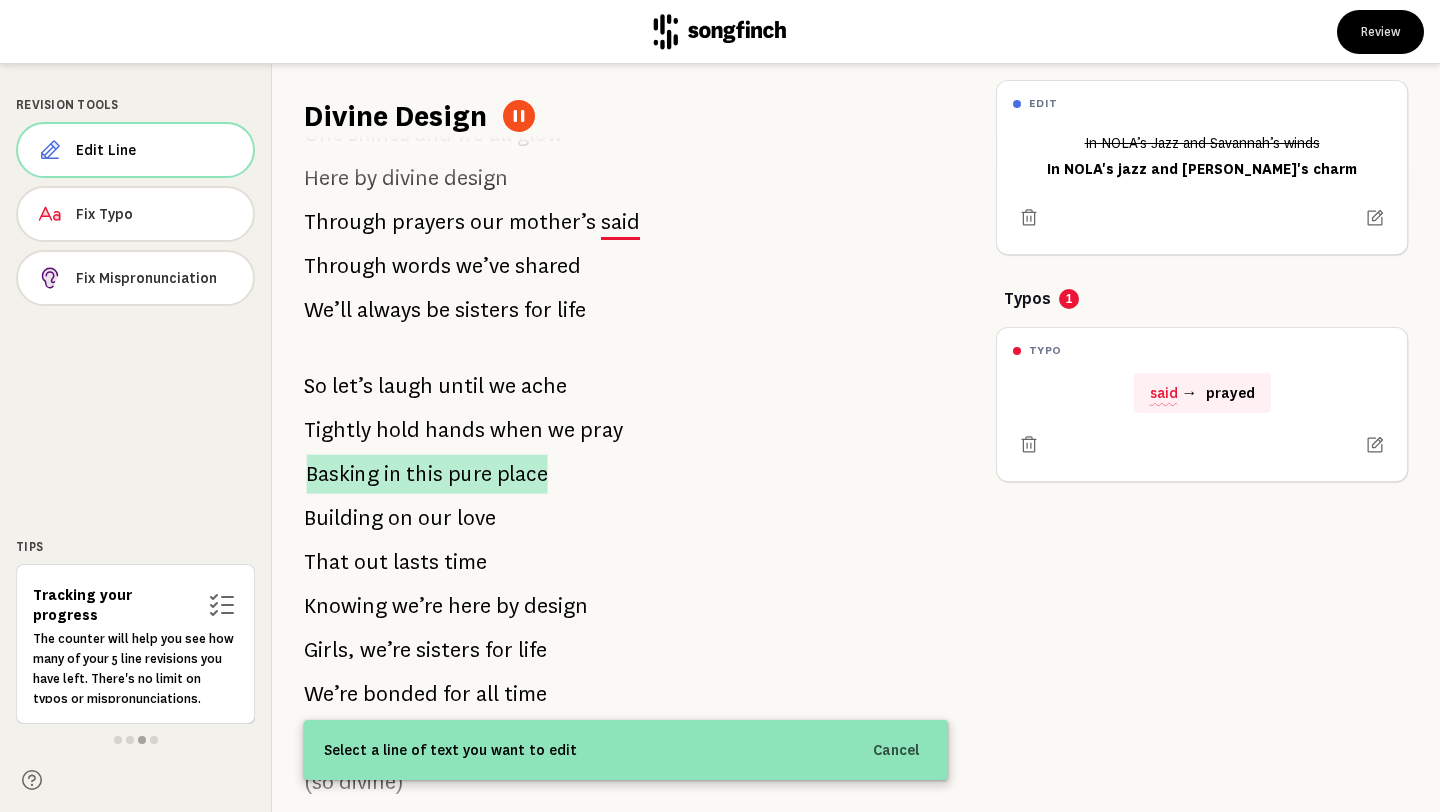 click on "in" at bounding box center [393, 473] 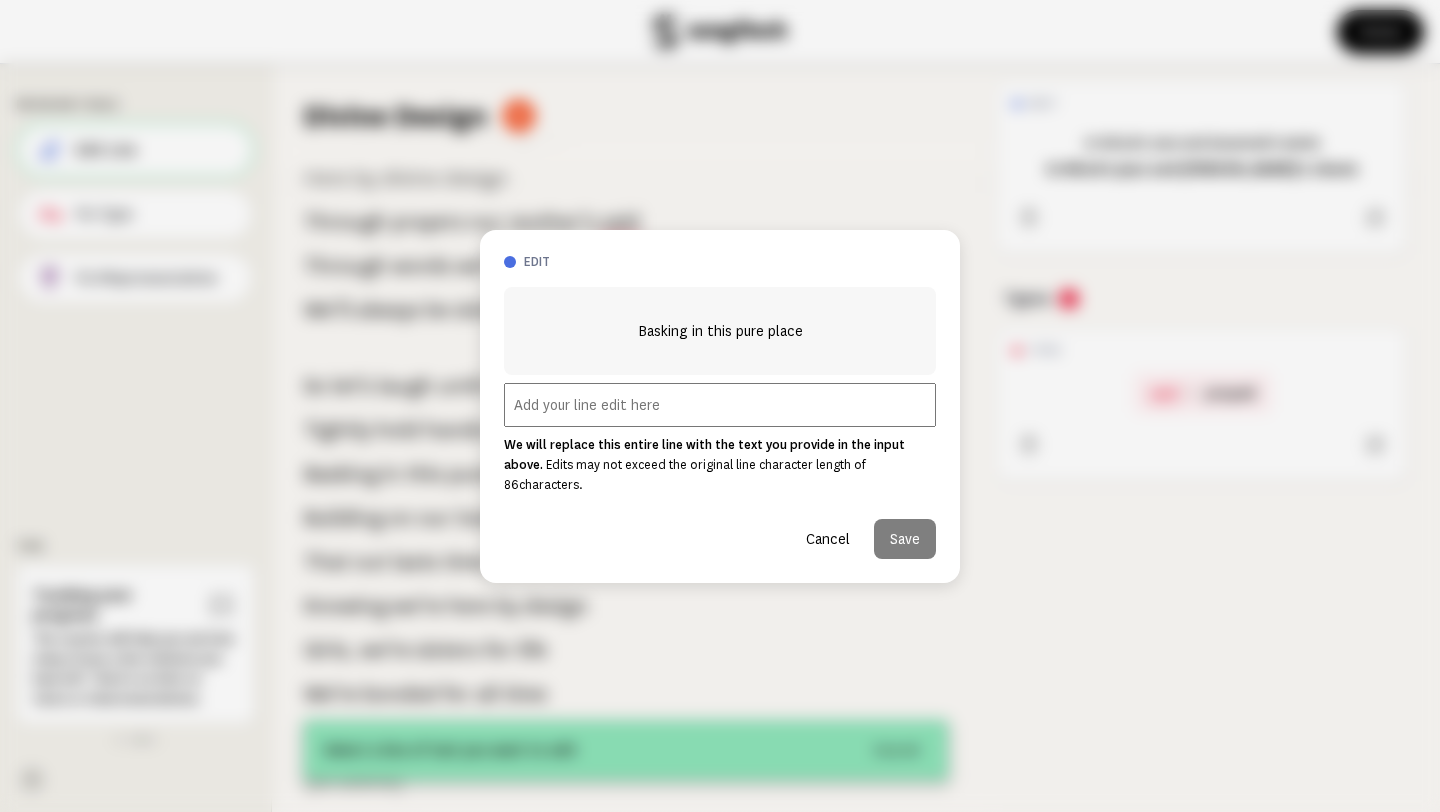 click at bounding box center (720, 405) 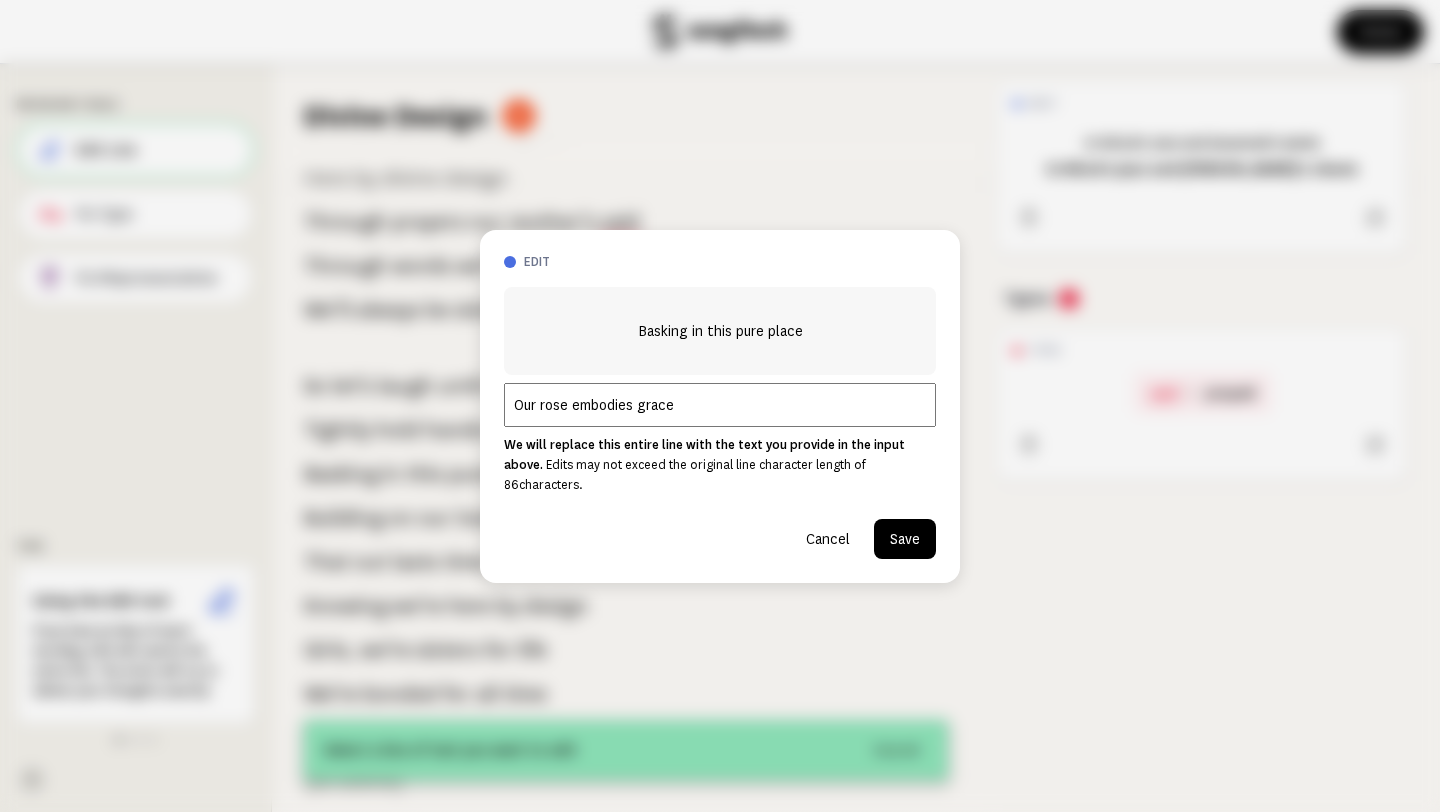 click on "Our rose embodies grace" at bounding box center (720, 405) 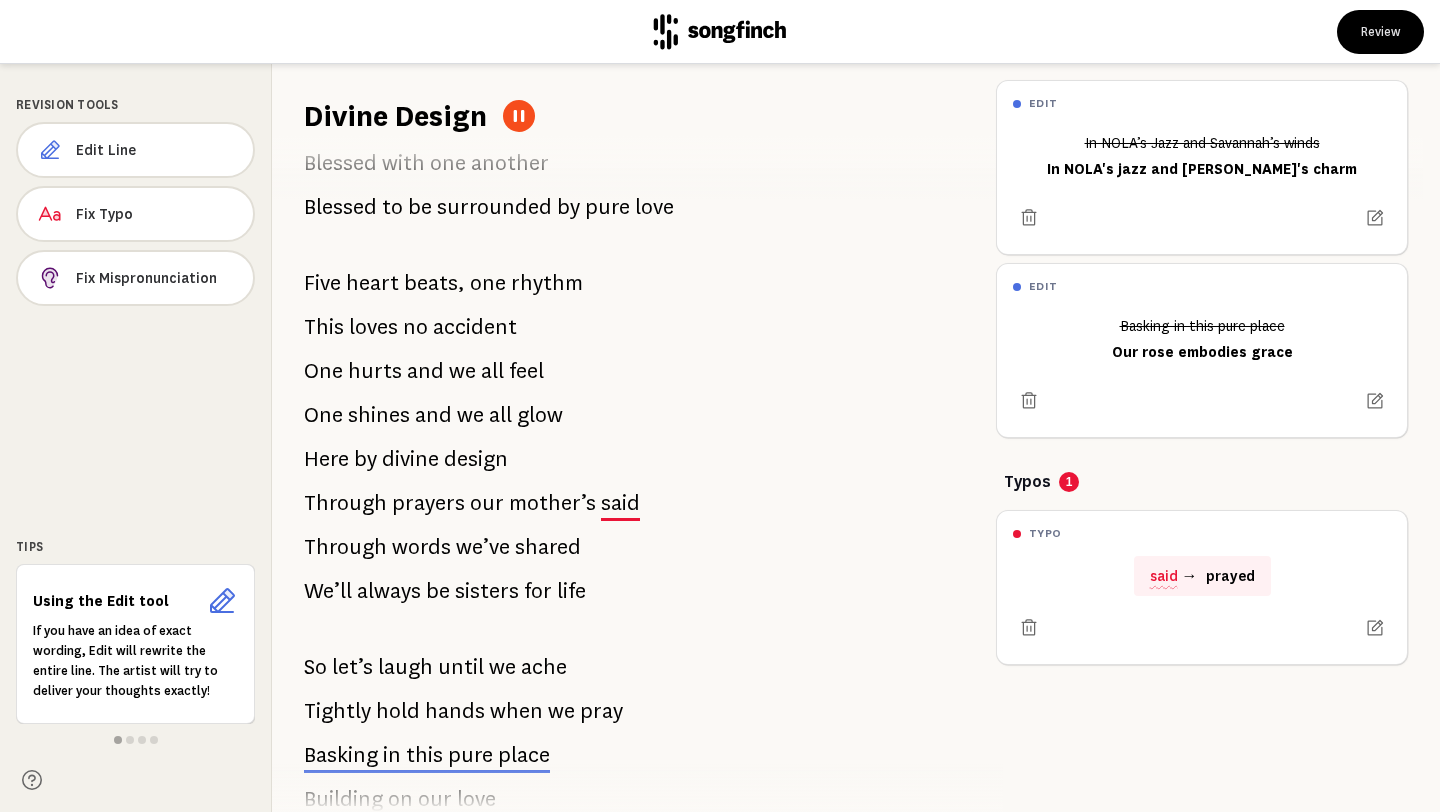 scroll, scrollTop: 1111, scrollLeft: 0, axis: vertical 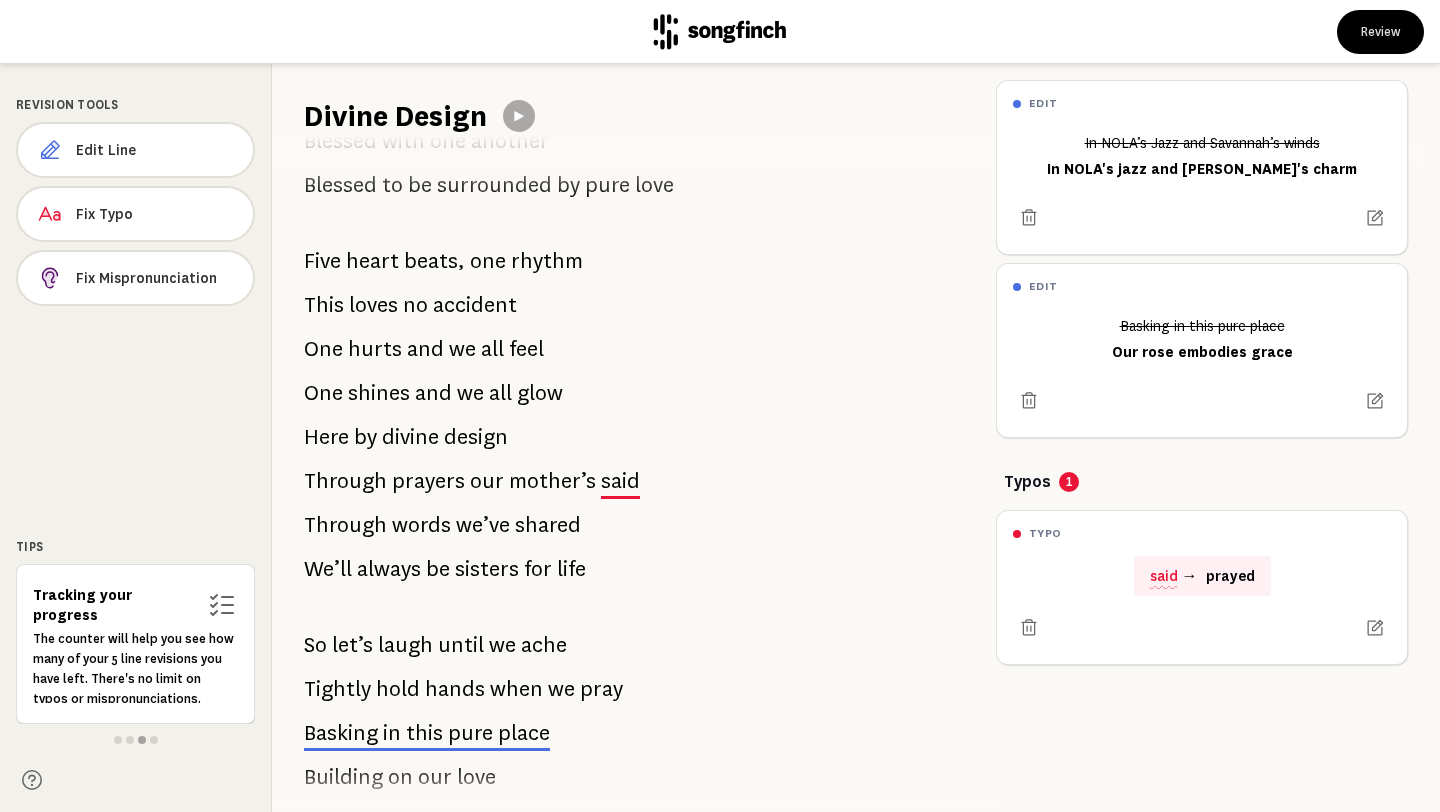 click on "mother’s" at bounding box center [552, 481] 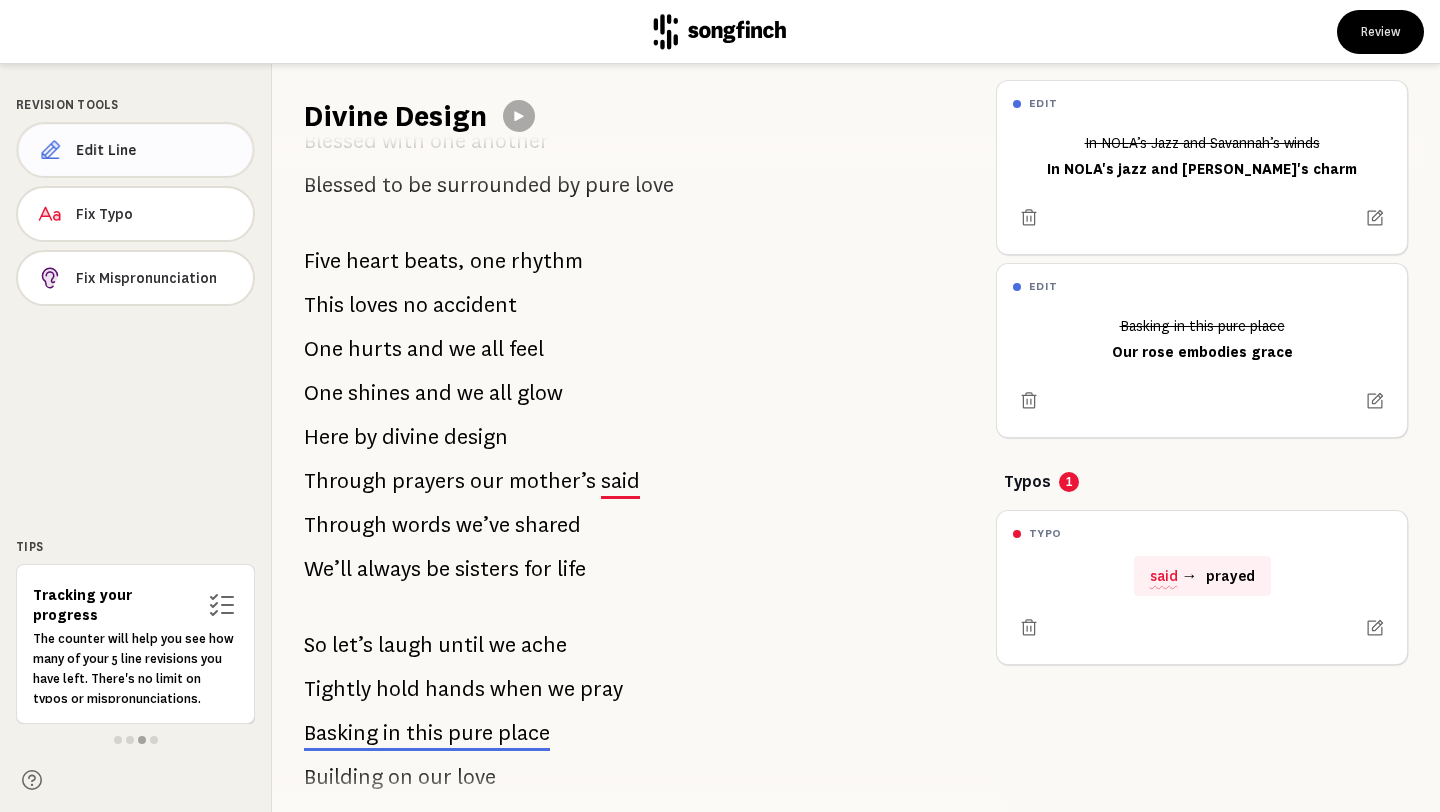 click on "Edit Line" at bounding box center (156, 150) 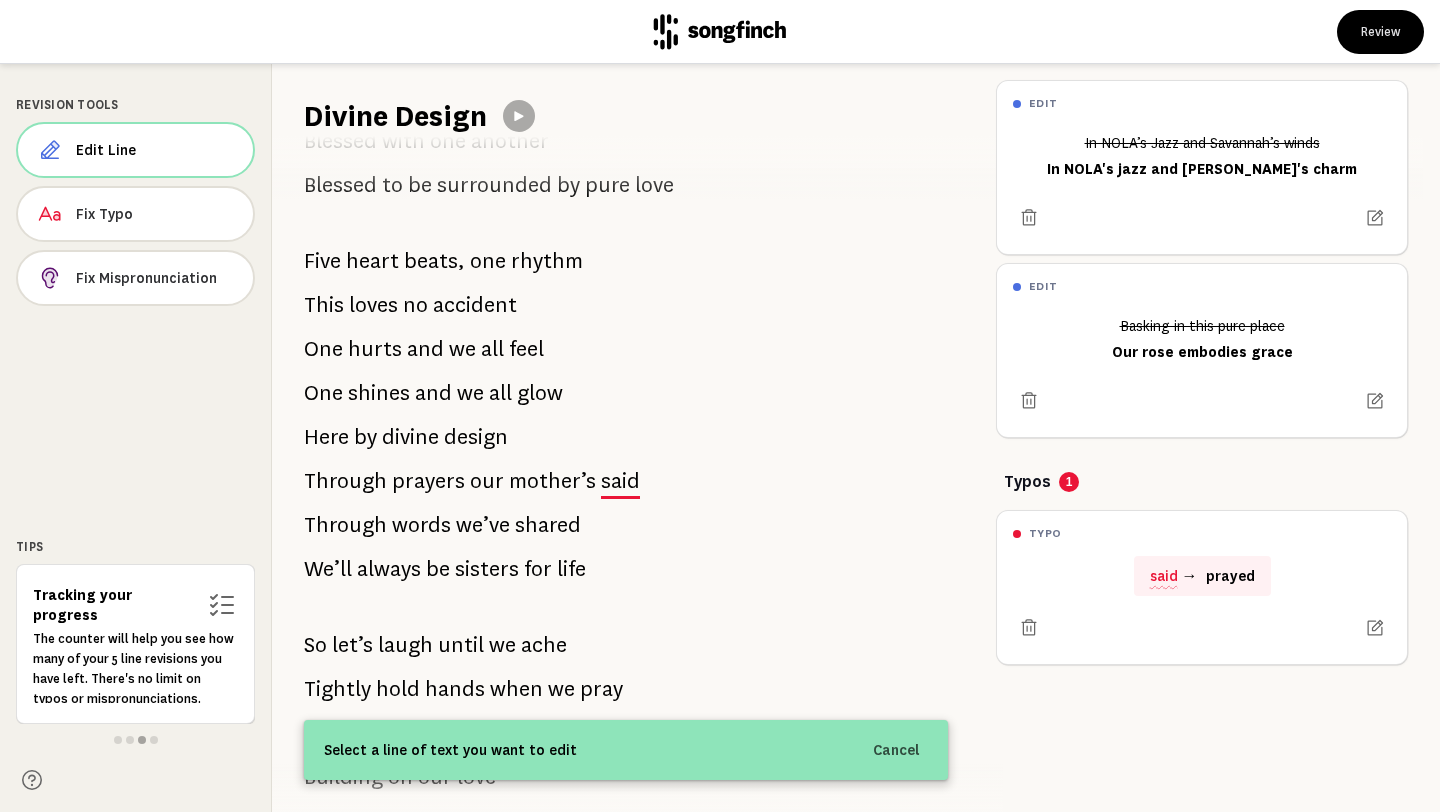 click on "prayers" at bounding box center (428, 481) 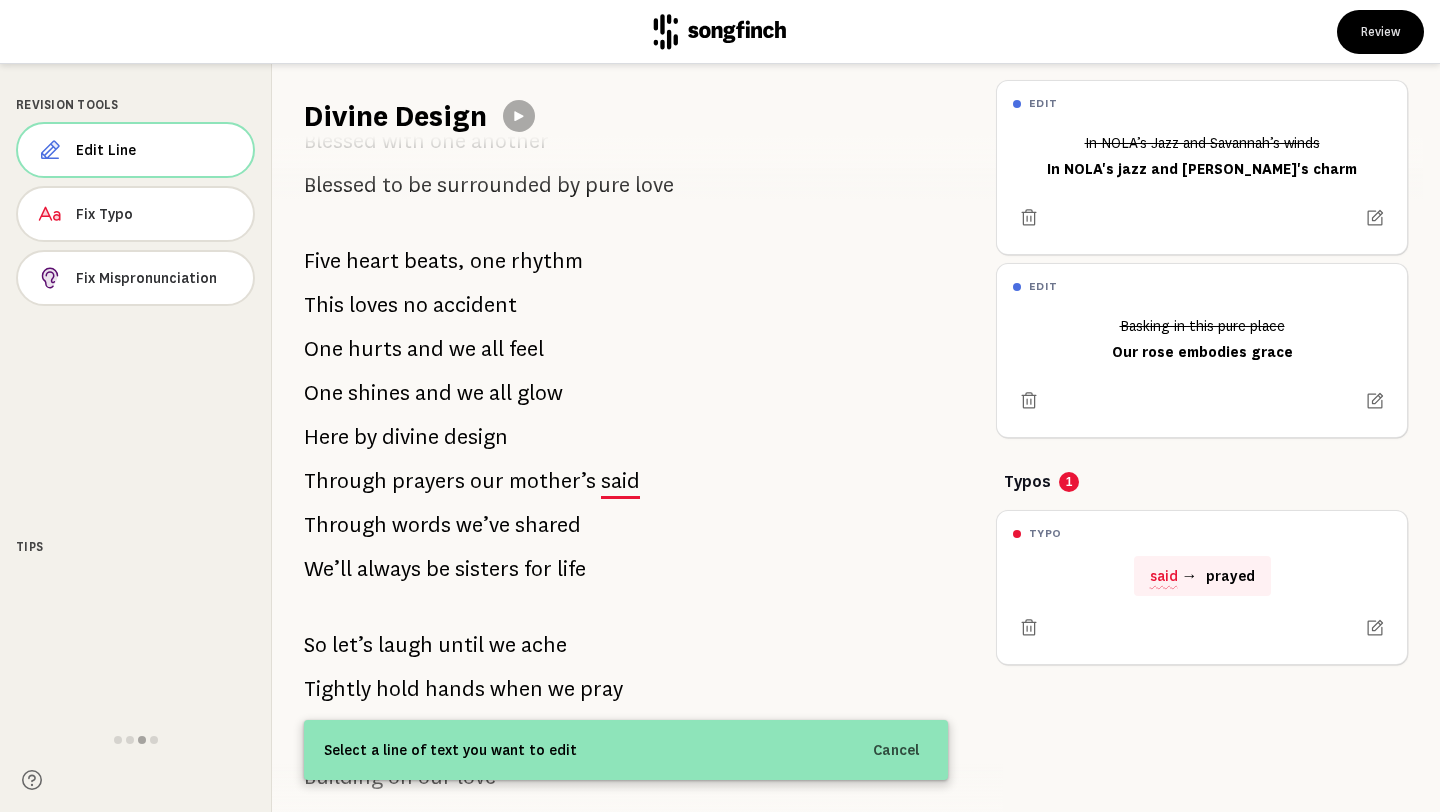 click on "mother’s" at bounding box center (552, 481) 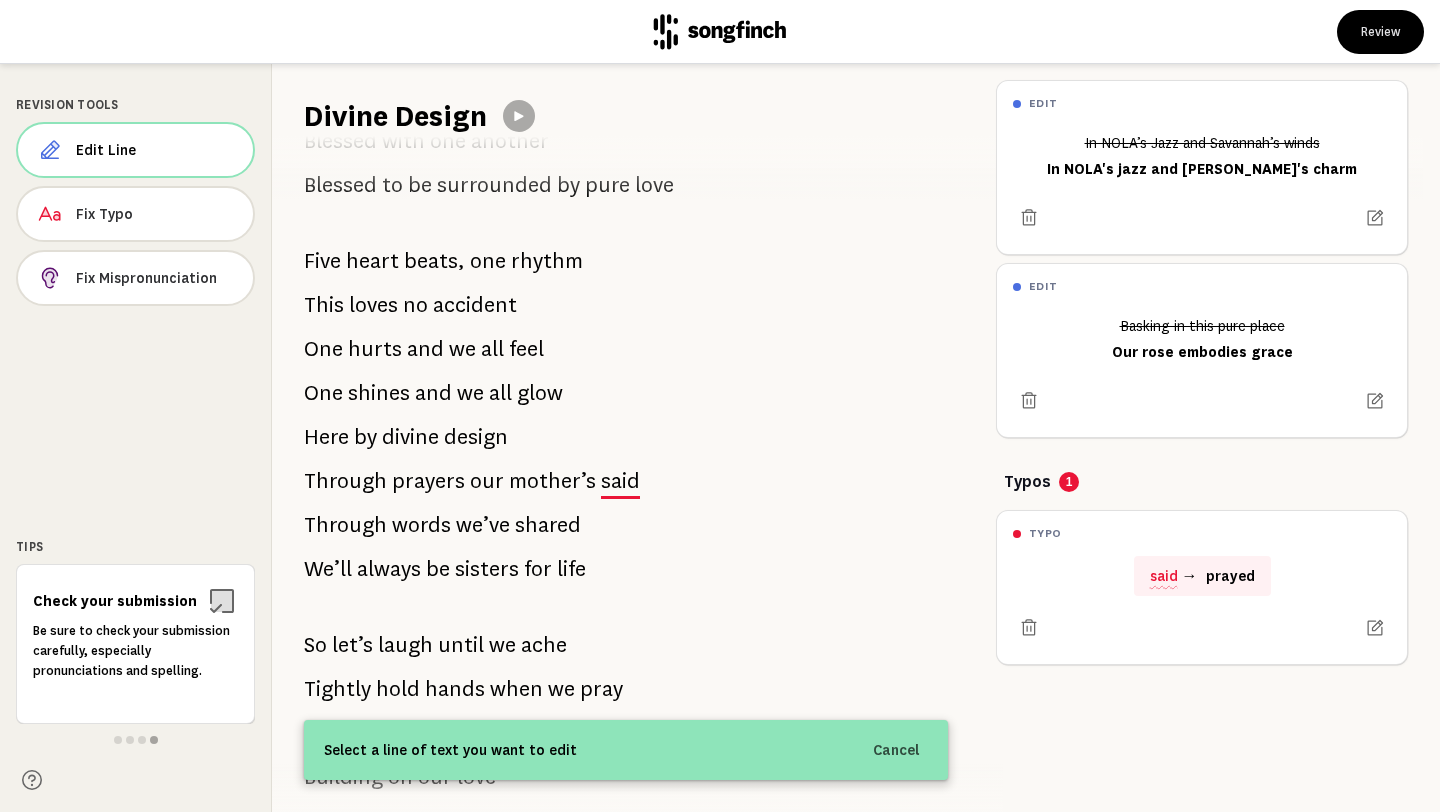 click on "mother’s" at bounding box center (552, 481) 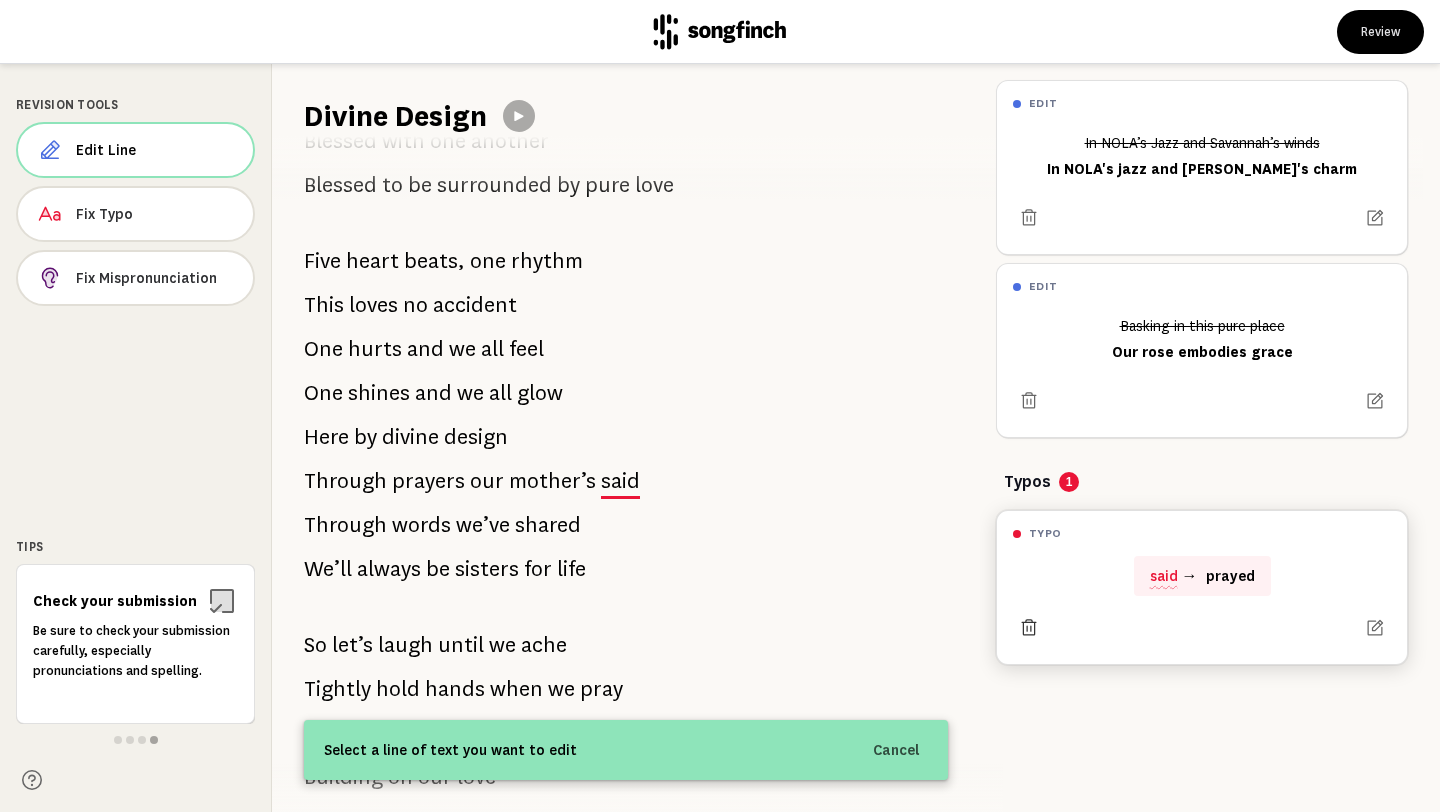 click 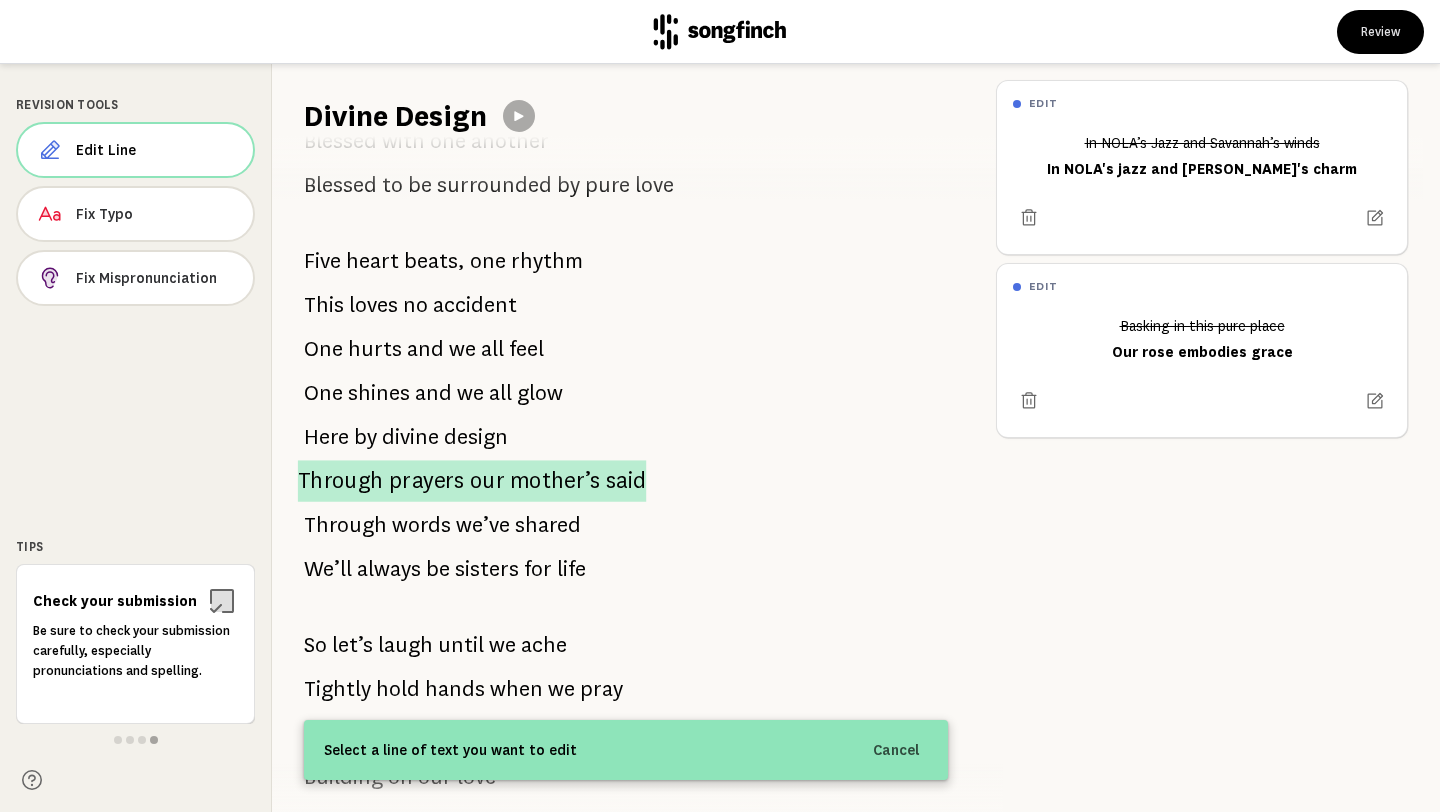 click on "mother’s" at bounding box center [555, 481] 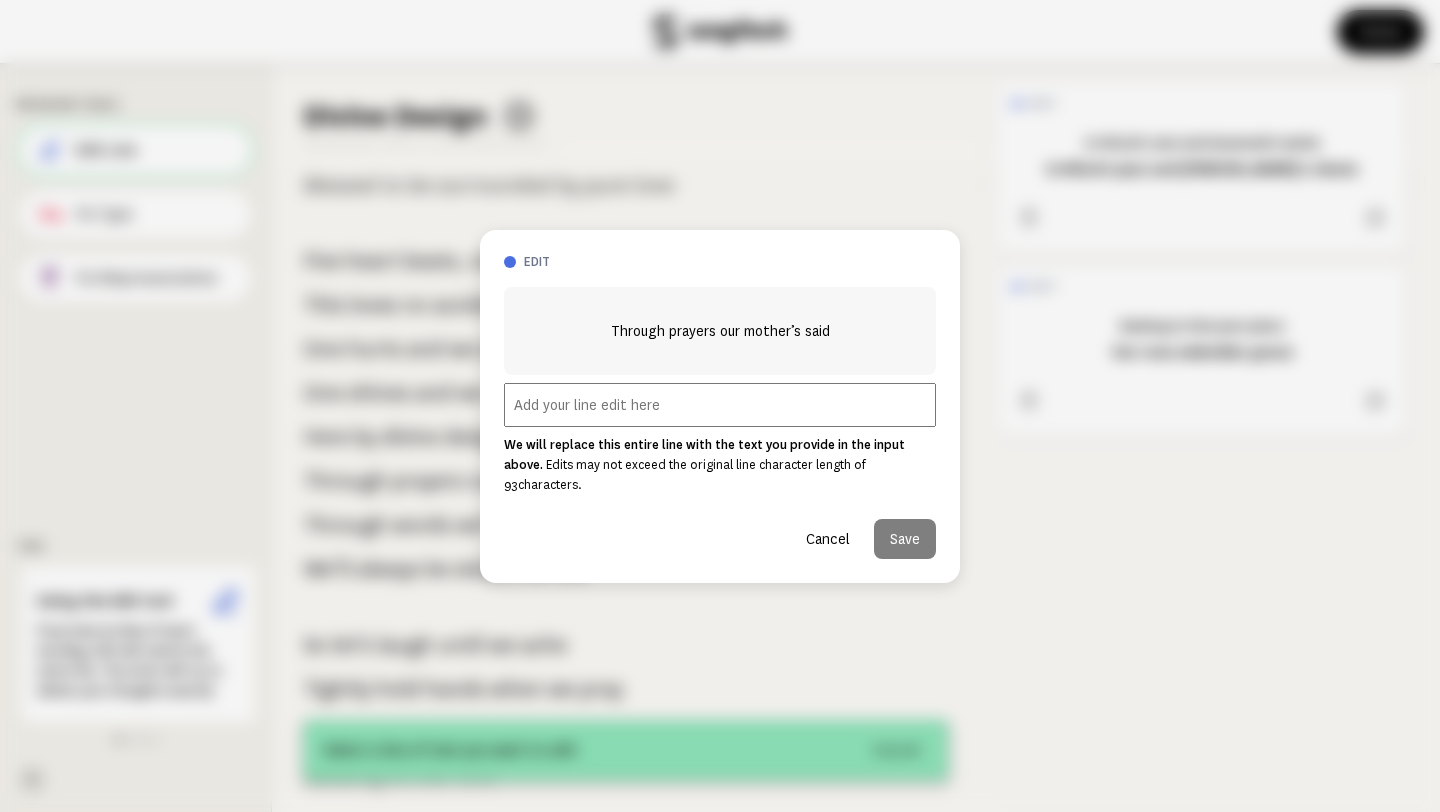 click at bounding box center (720, 405) 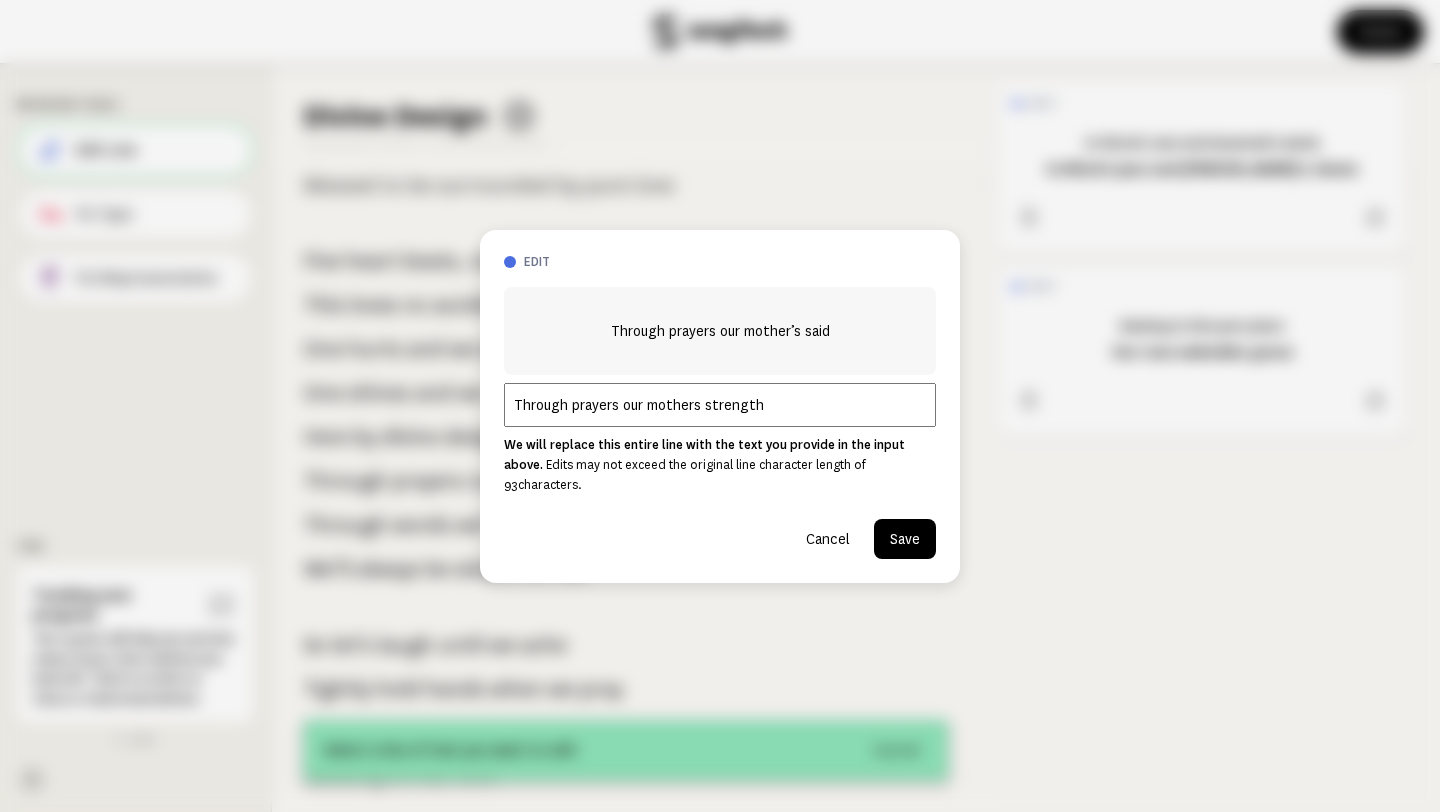 click on "Through prayers our mothers strength" at bounding box center (720, 405) 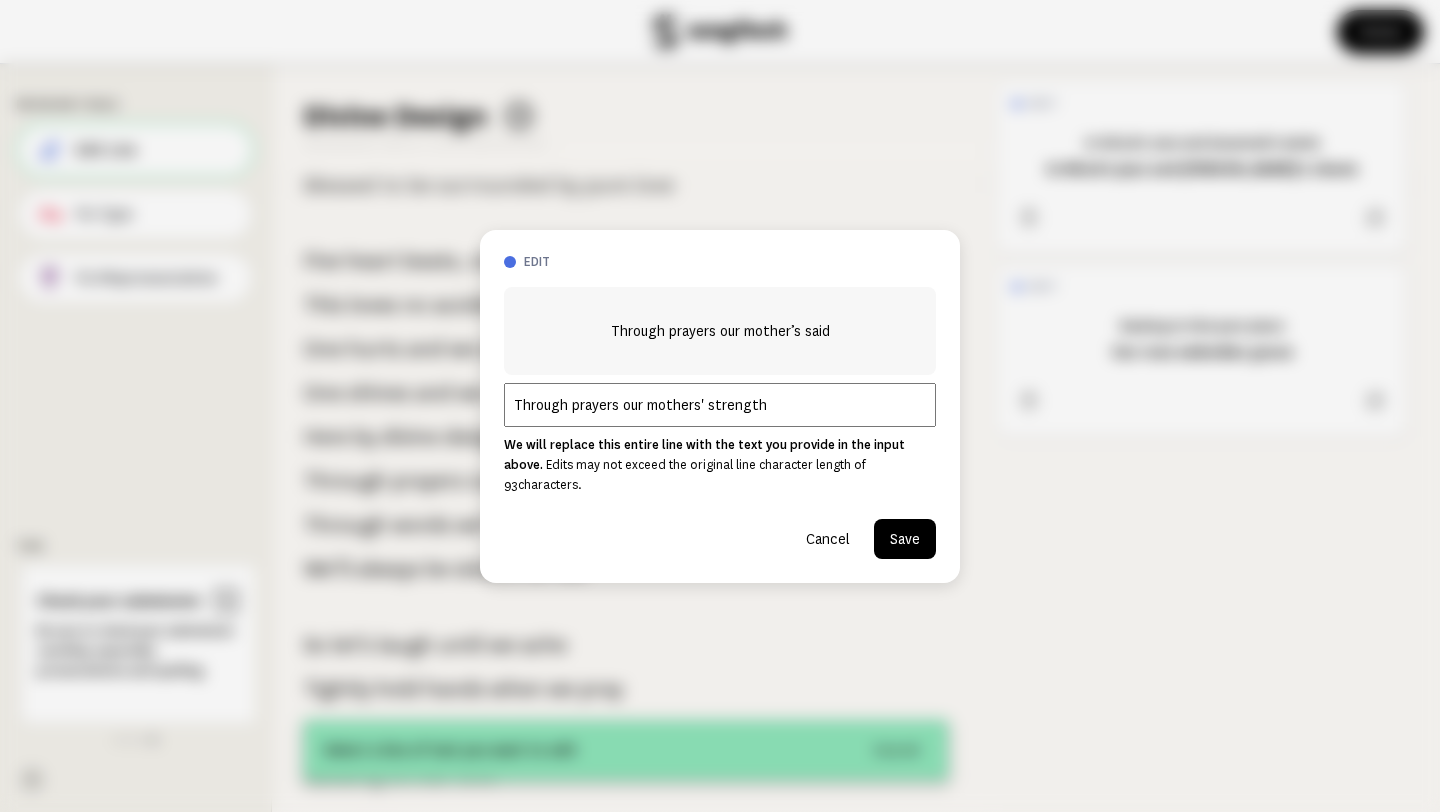 click on "Through prayers our mothers' strength" at bounding box center [720, 405] 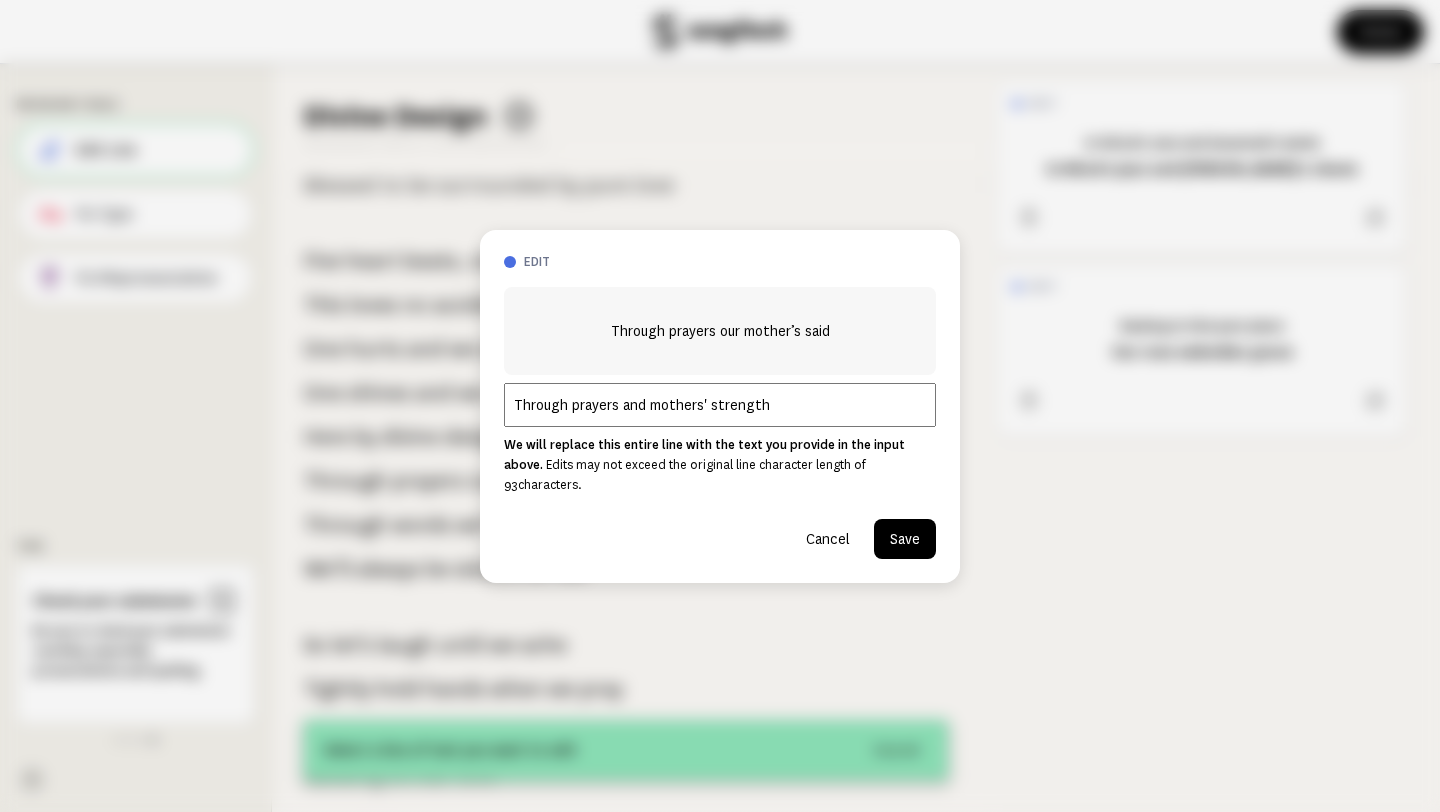 type on "Through prayers and mothers' strength" 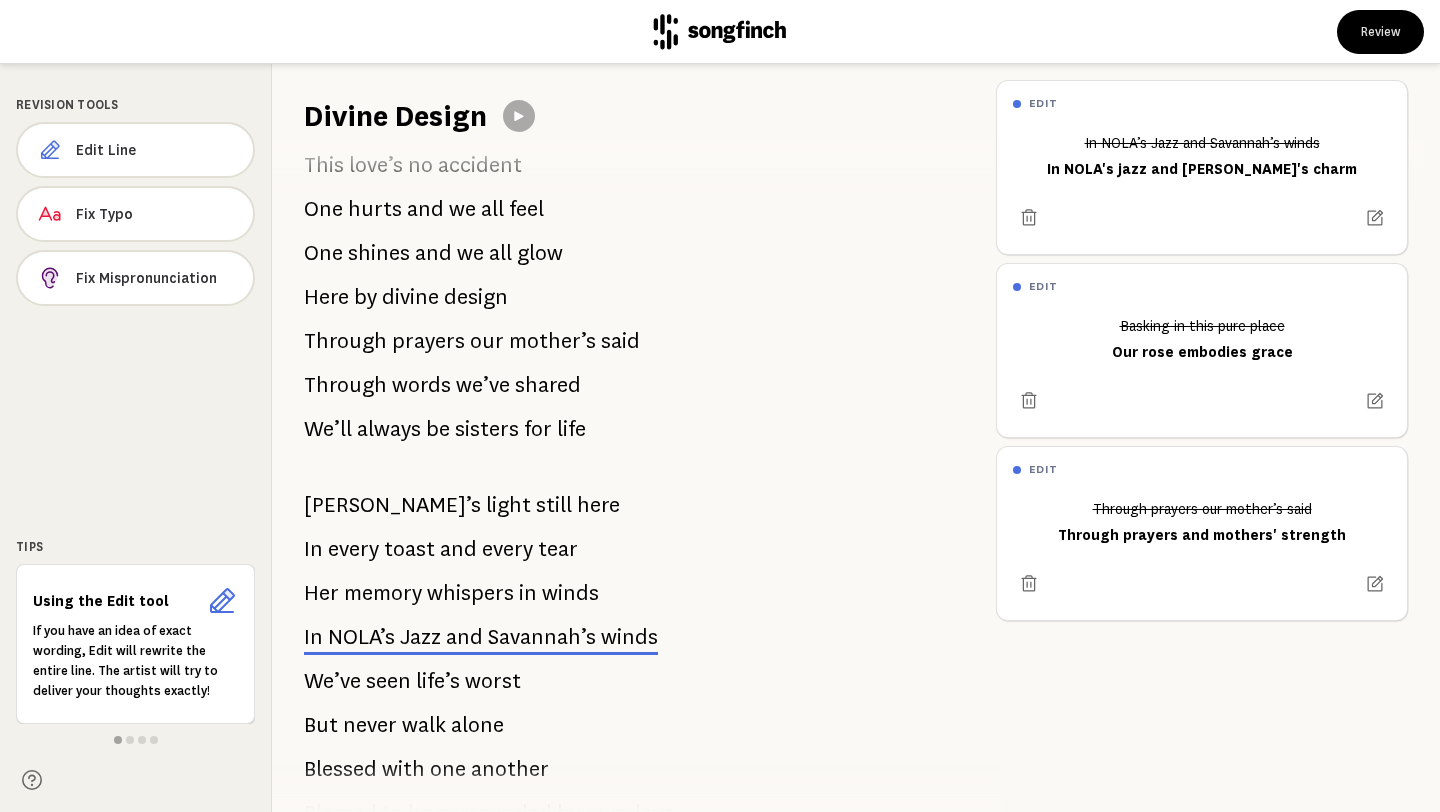 scroll, scrollTop: 461, scrollLeft: 0, axis: vertical 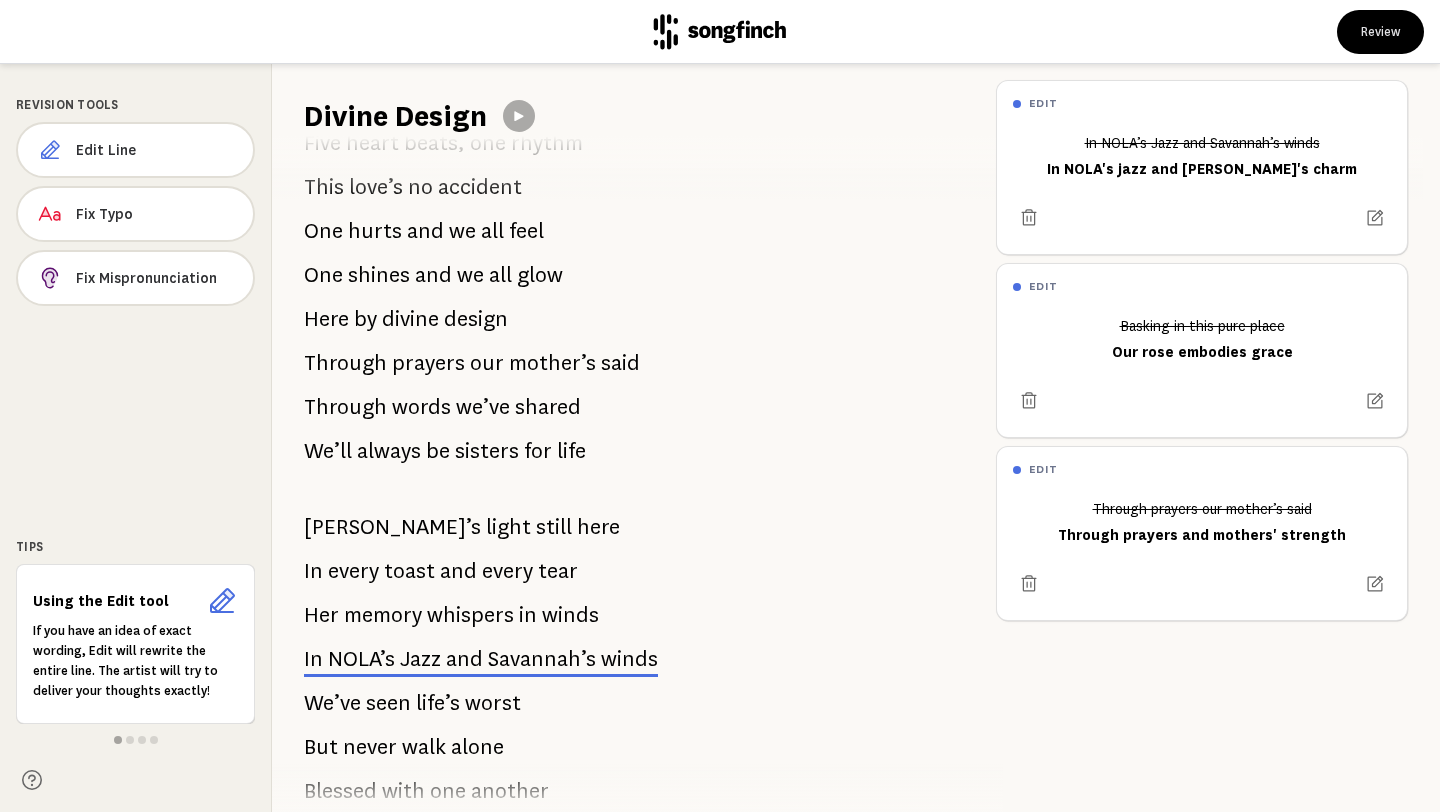 click on "mother’s" at bounding box center [552, 363] 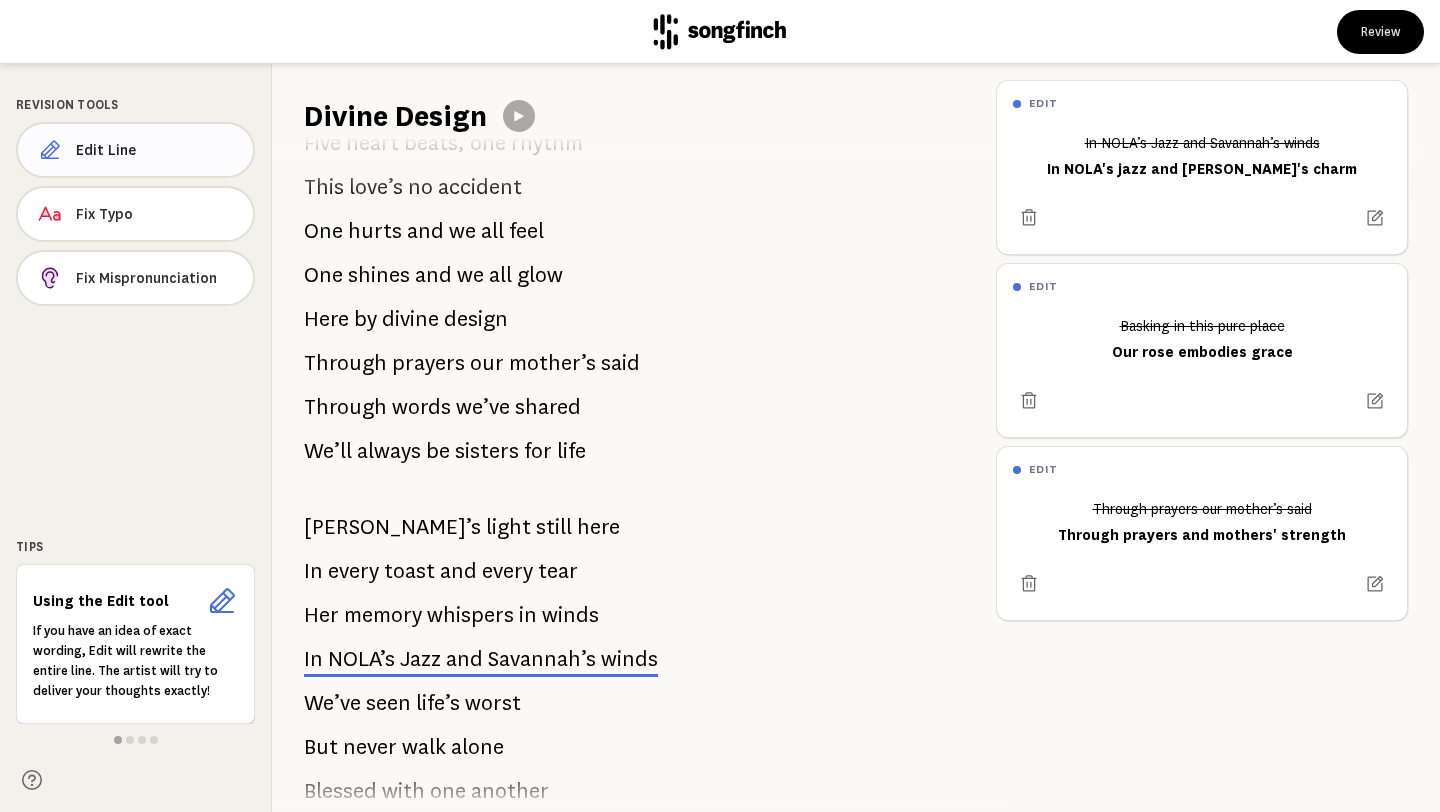 click on "Edit Line" at bounding box center [156, 150] 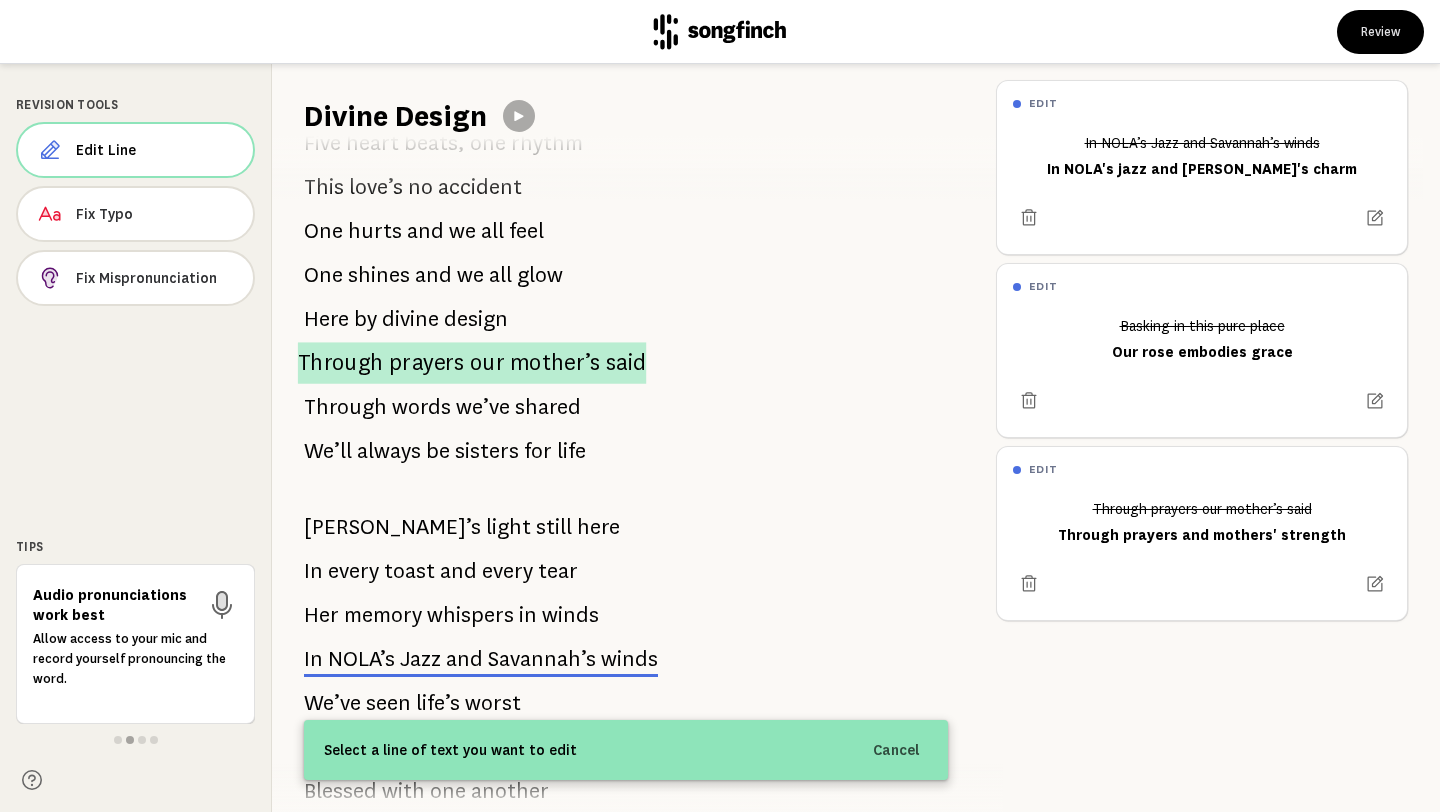 click on "said" at bounding box center [626, 363] 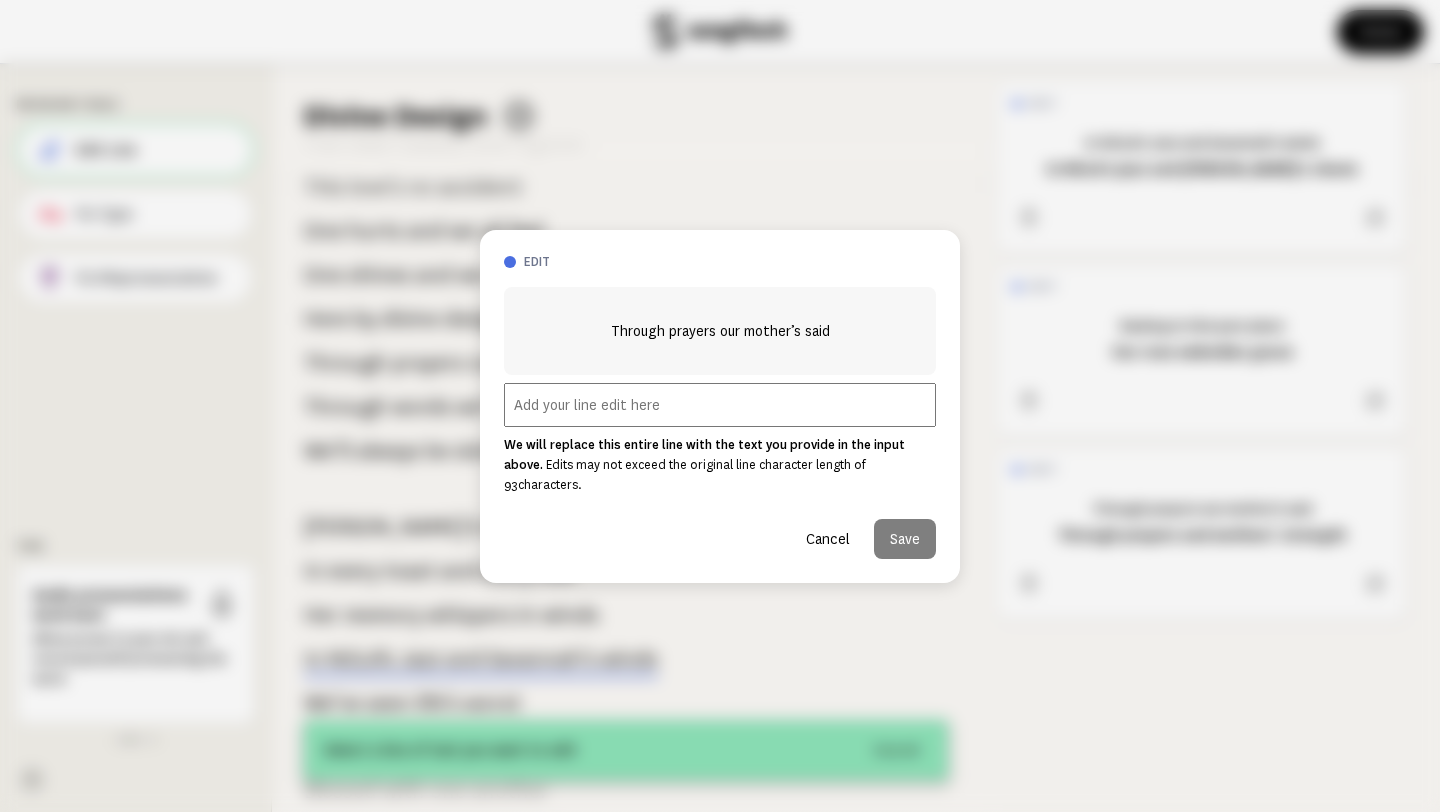 click at bounding box center [720, 405] 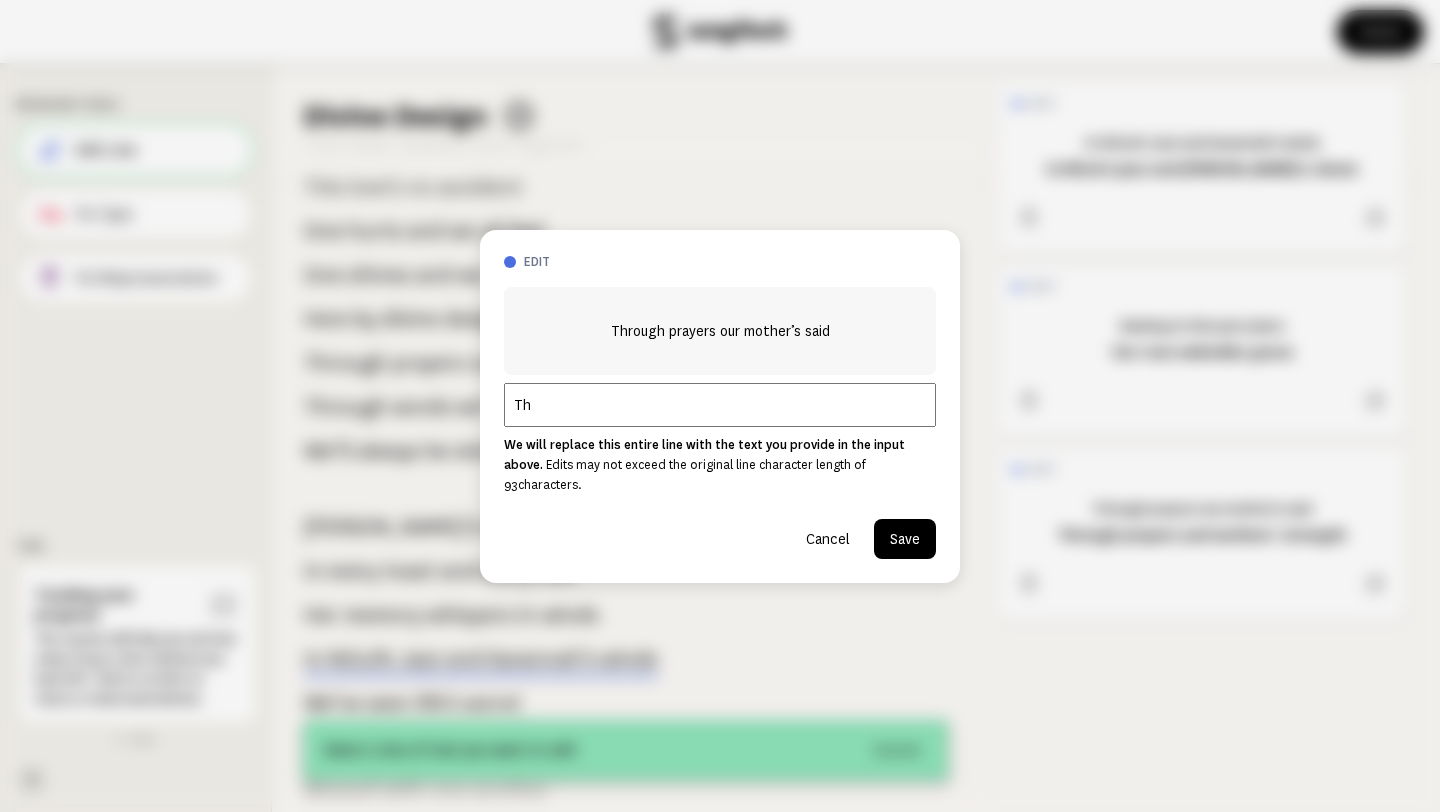 type on "T" 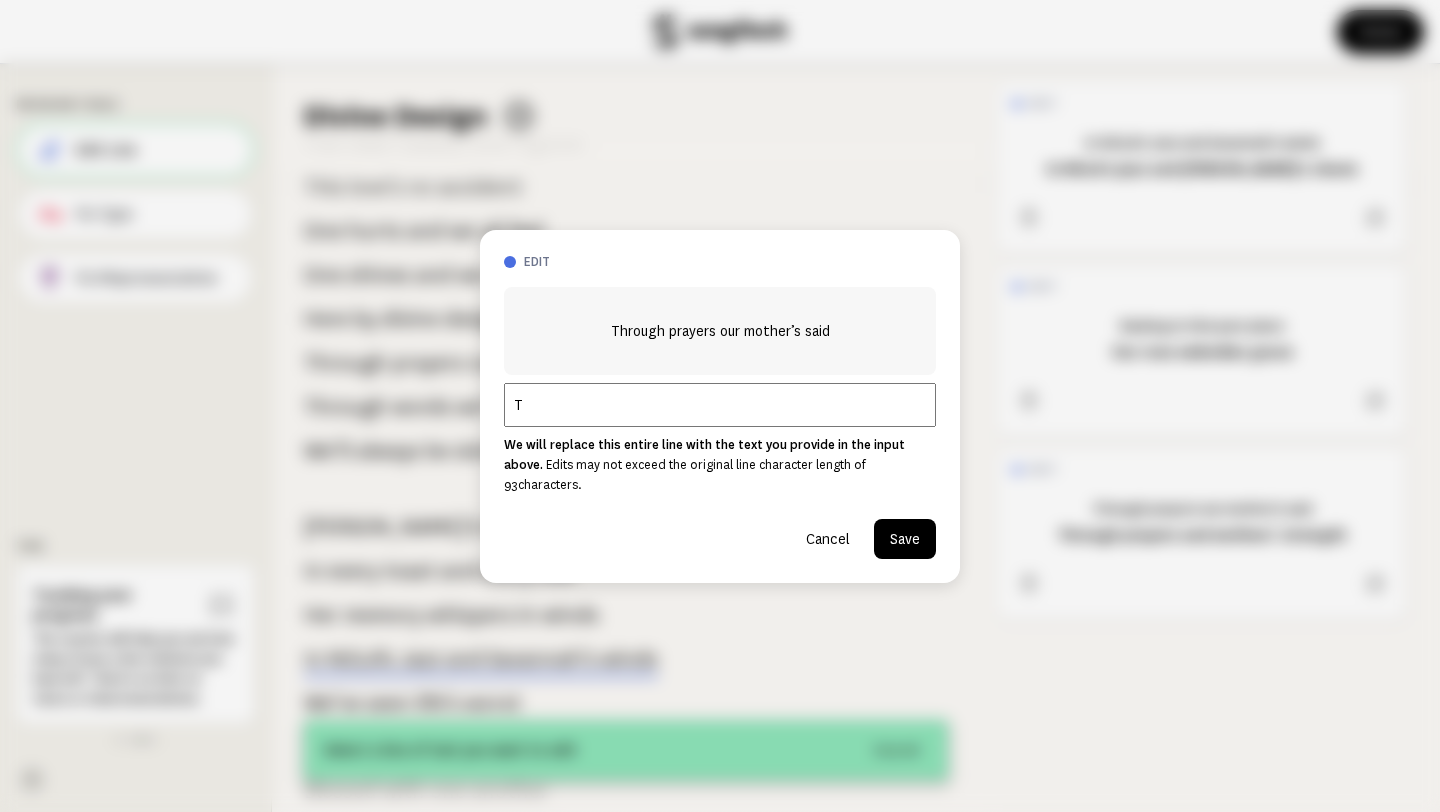type 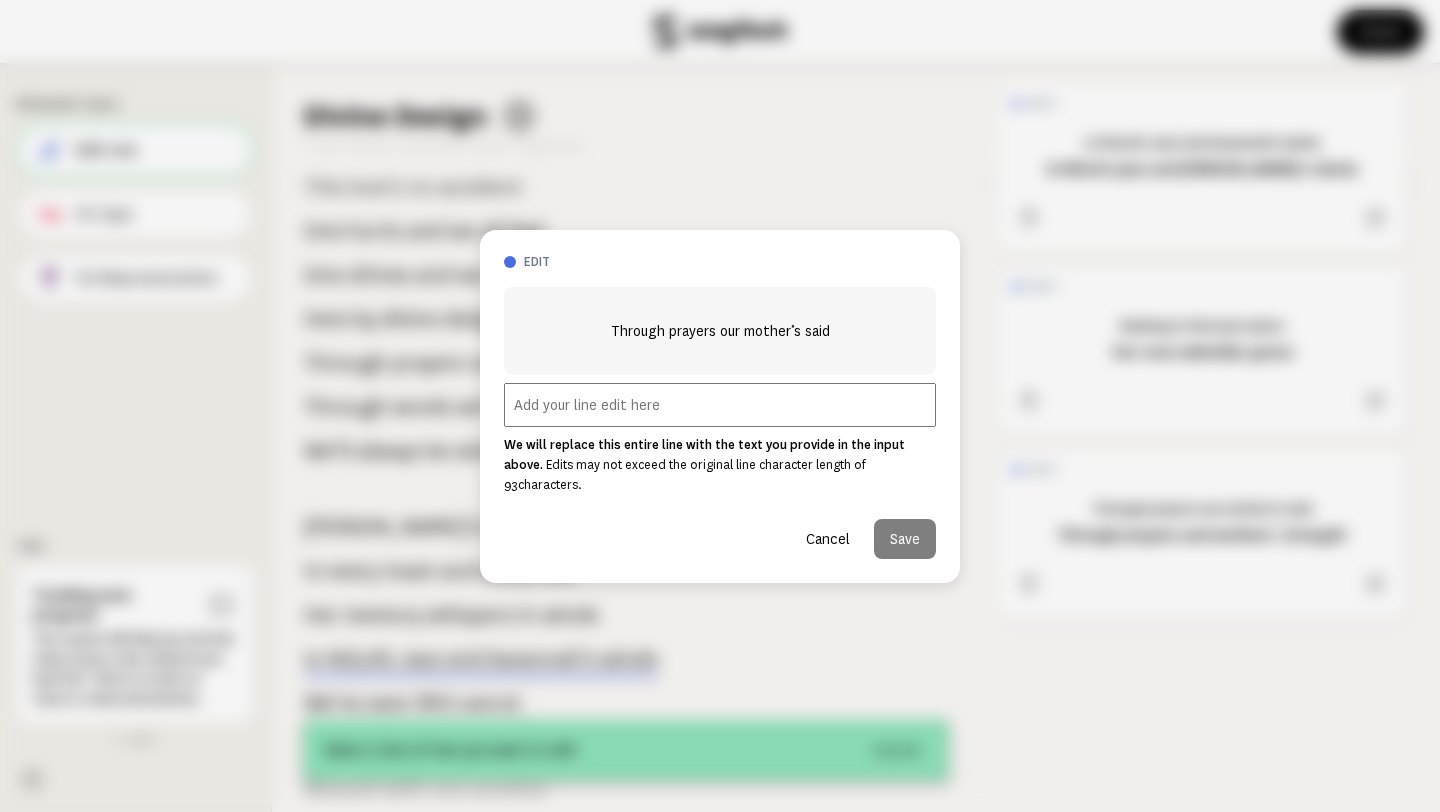 click on "Cancel" at bounding box center [828, 539] 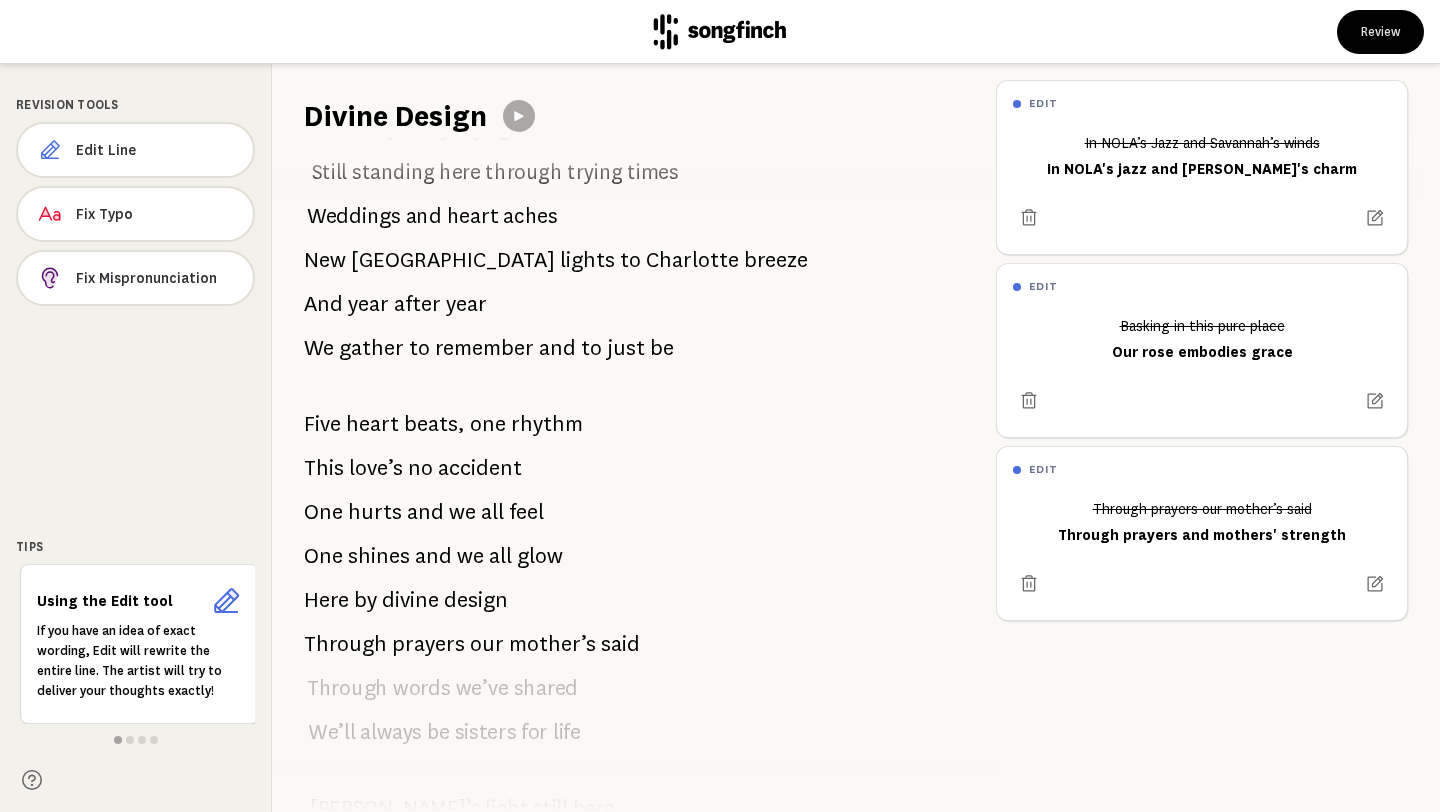 scroll, scrollTop: 0, scrollLeft: 0, axis: both 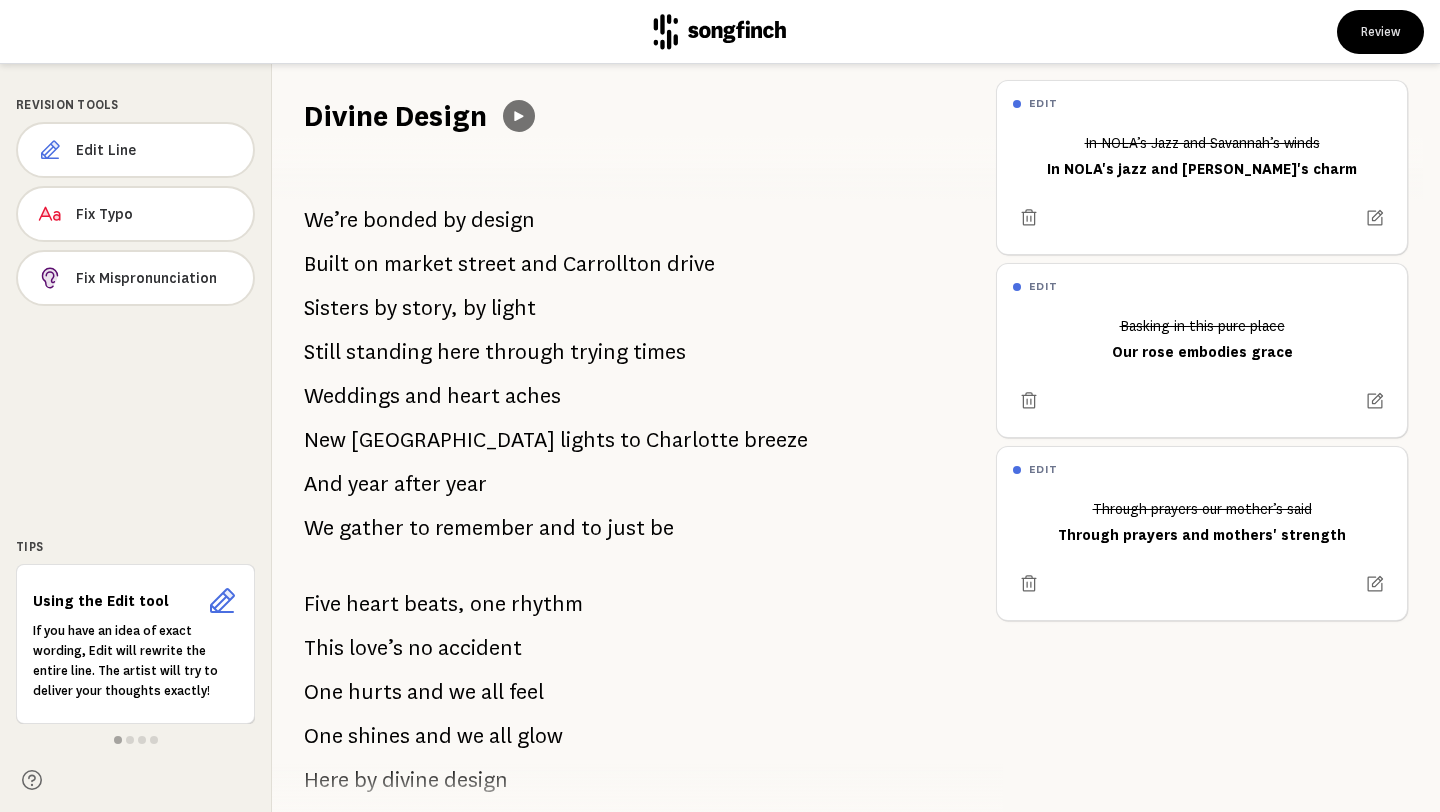 click 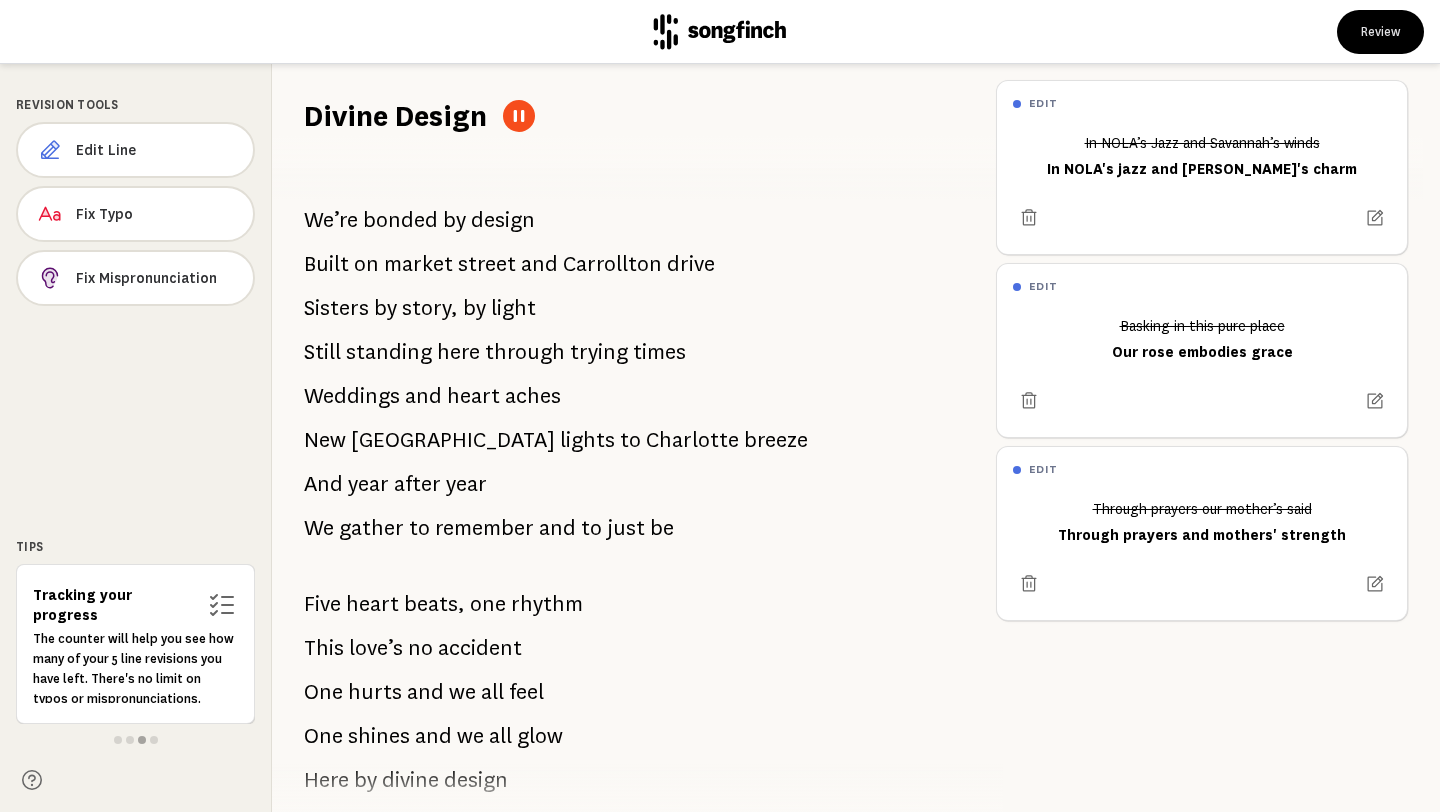click 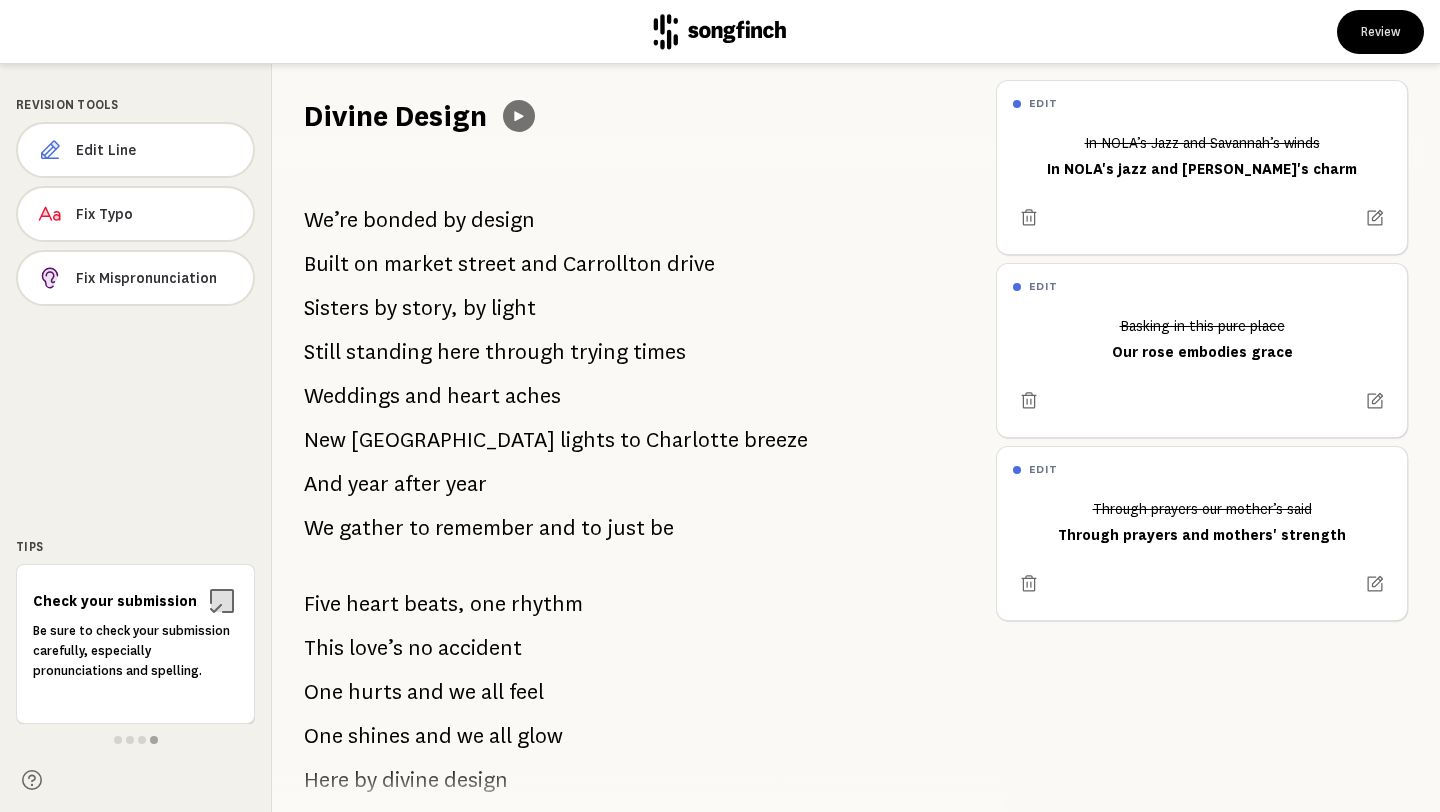 click 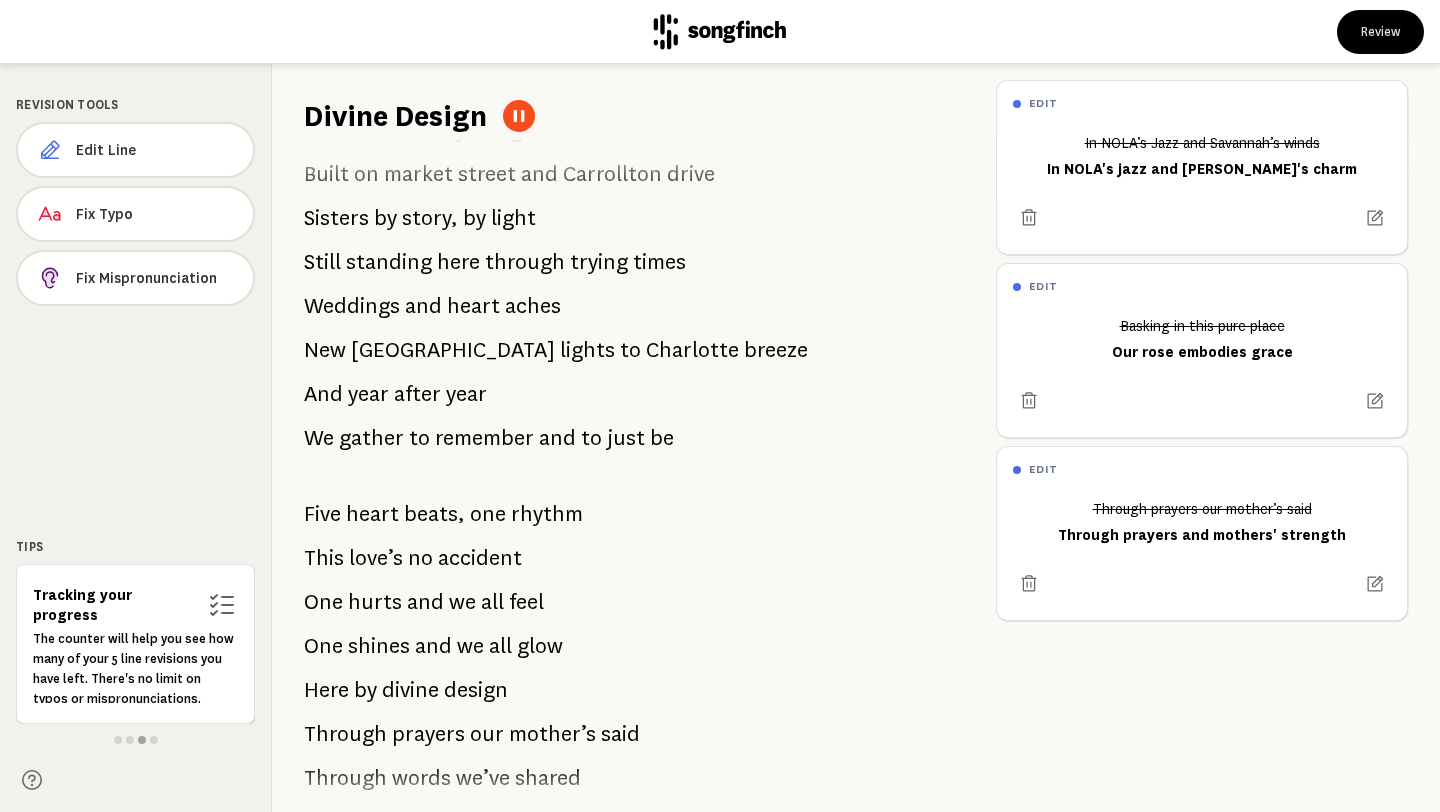 scroll, scrollTop: 95, scrollLeft: 0, axis: vertical 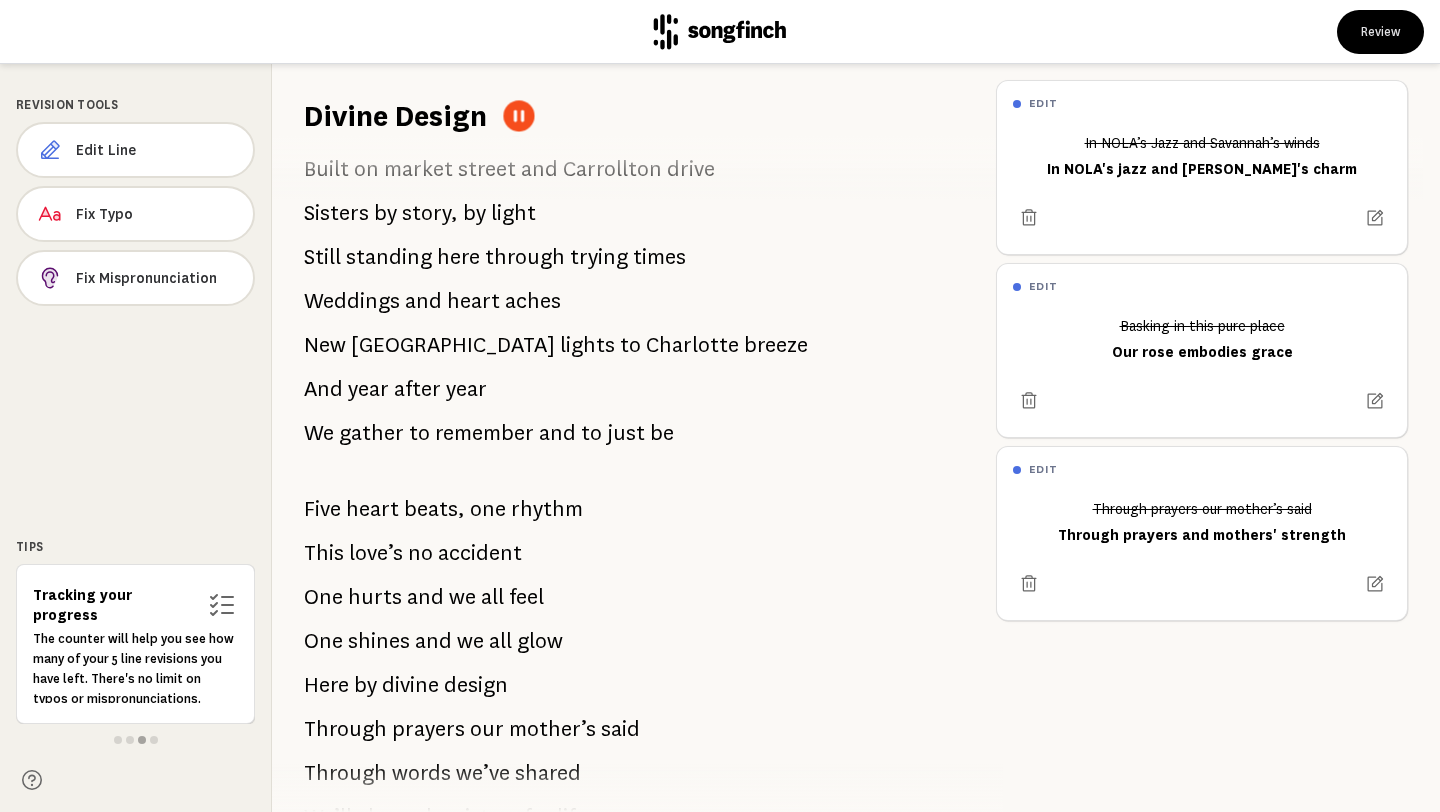 click at bounding box center (518, 115) 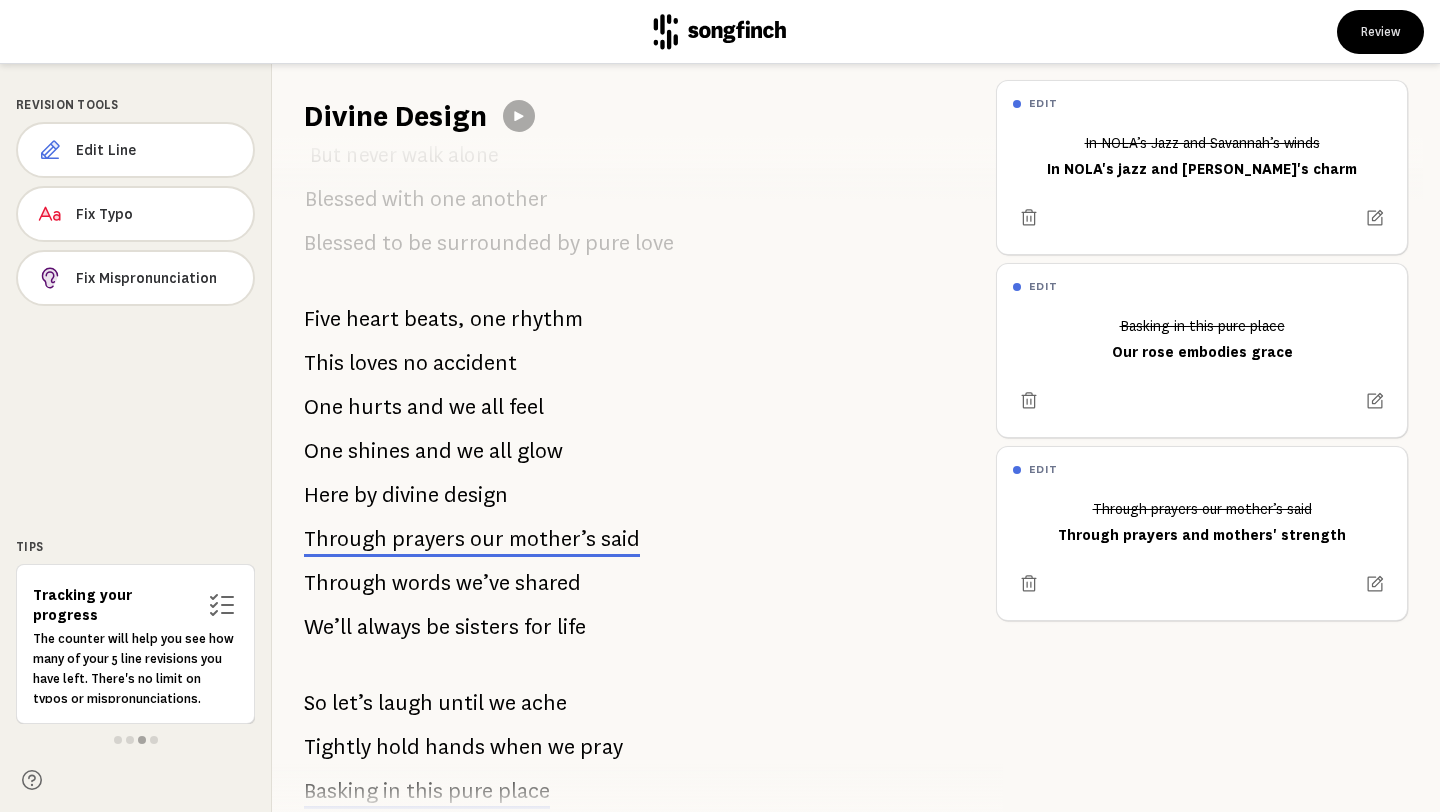 scroll, scrollTop: 1548, scrollLeft: 0, axis: vertical 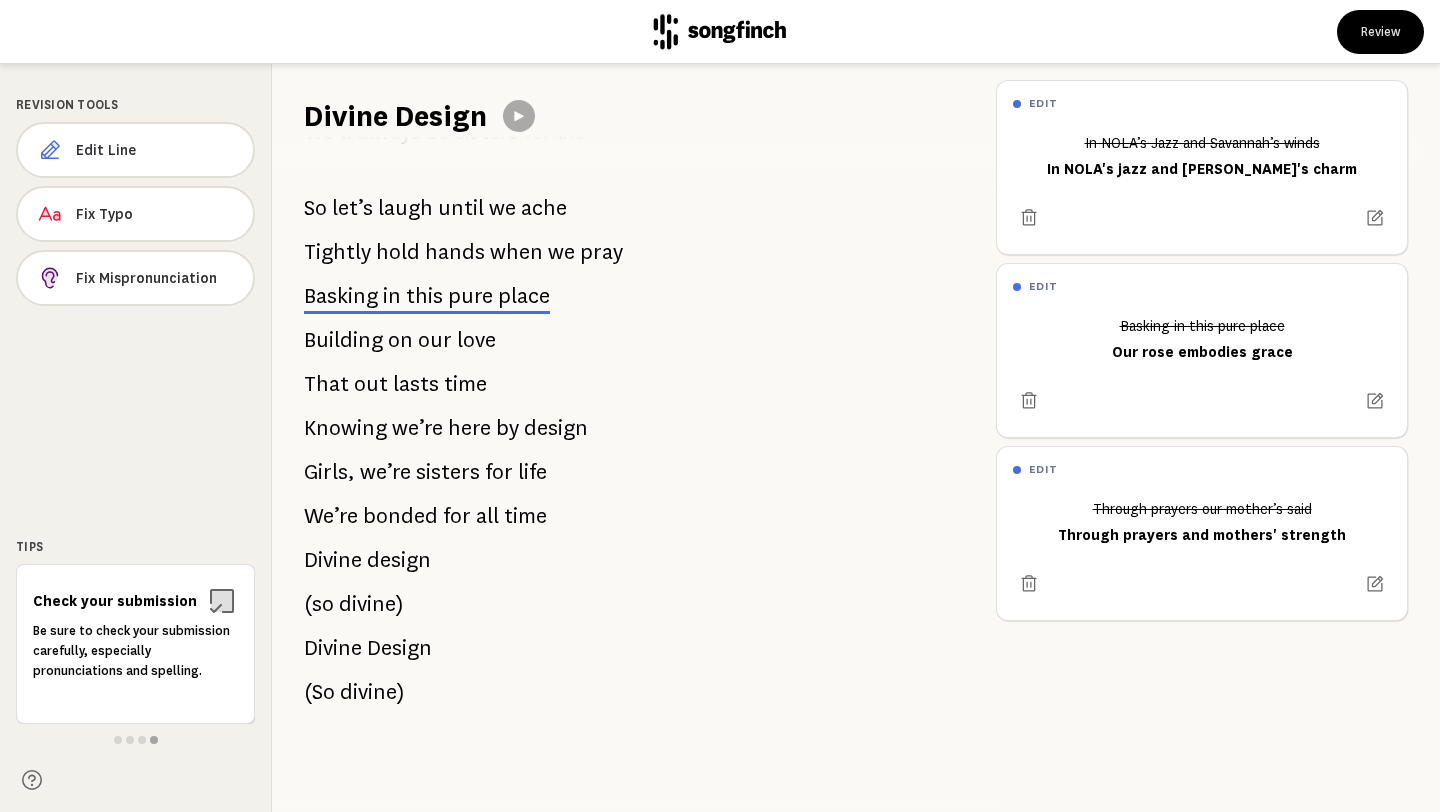click on "Basking   in   this   pure   place" at bounding box center [427, 296] 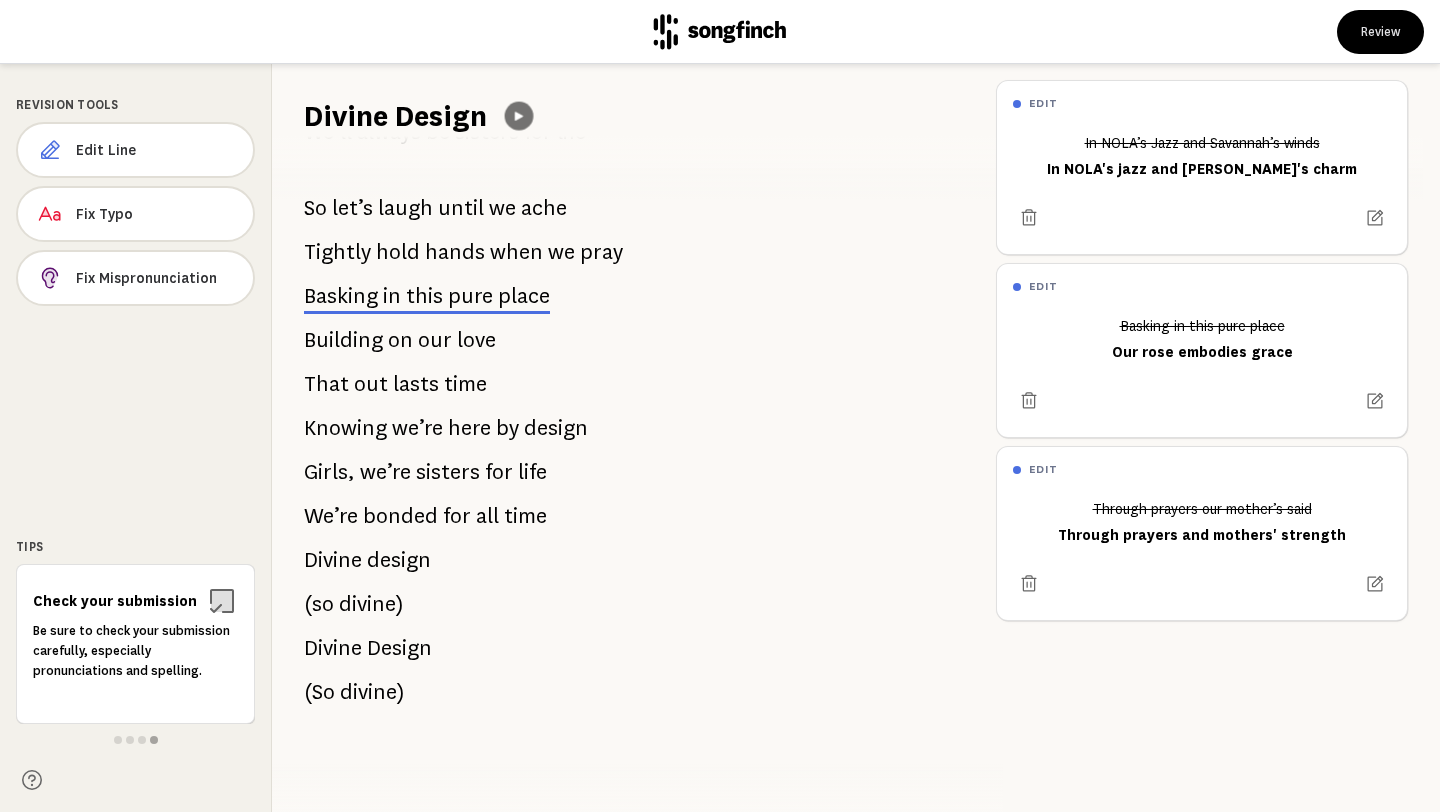 click 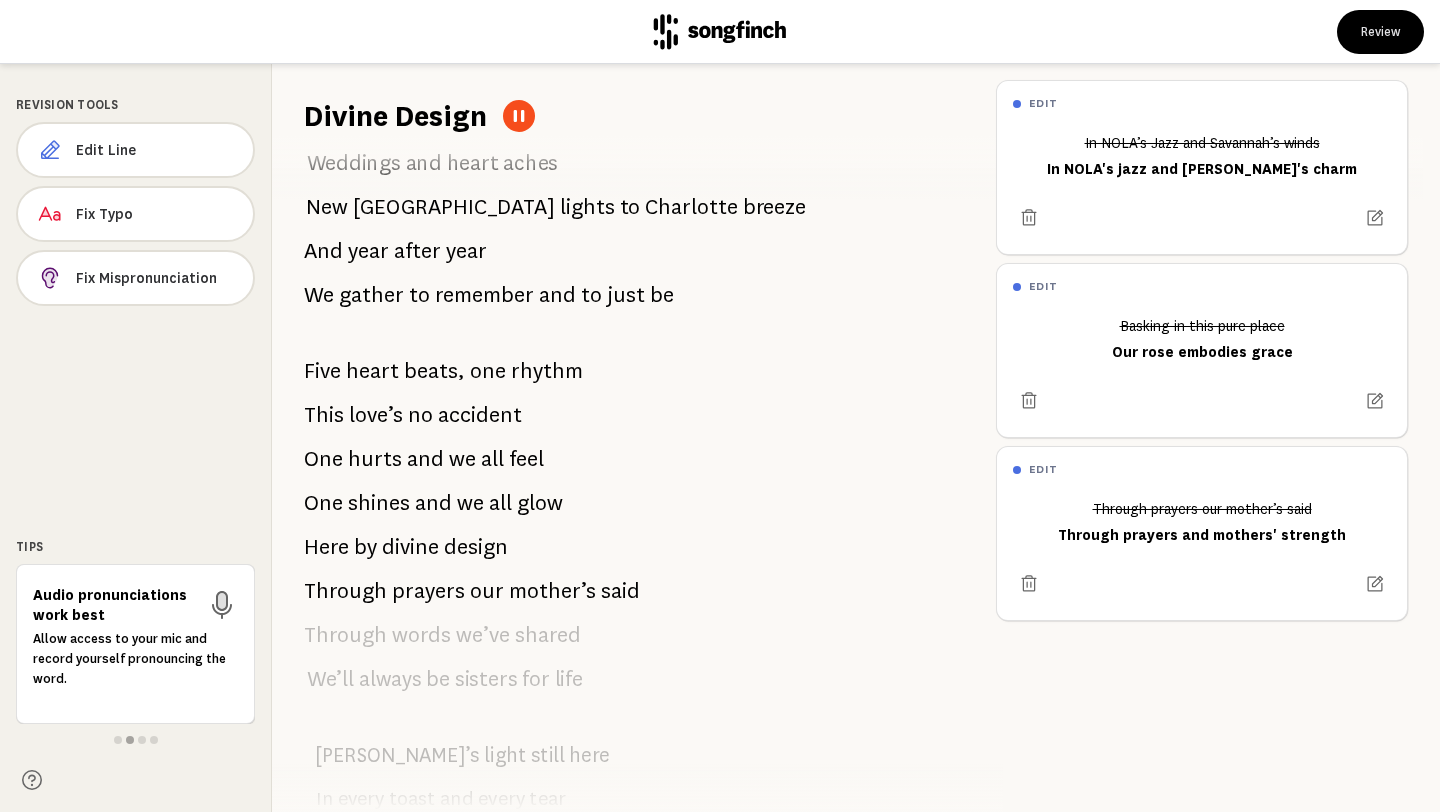 scroll, scrollTop: 0, scrollLeft: 0, axis: both 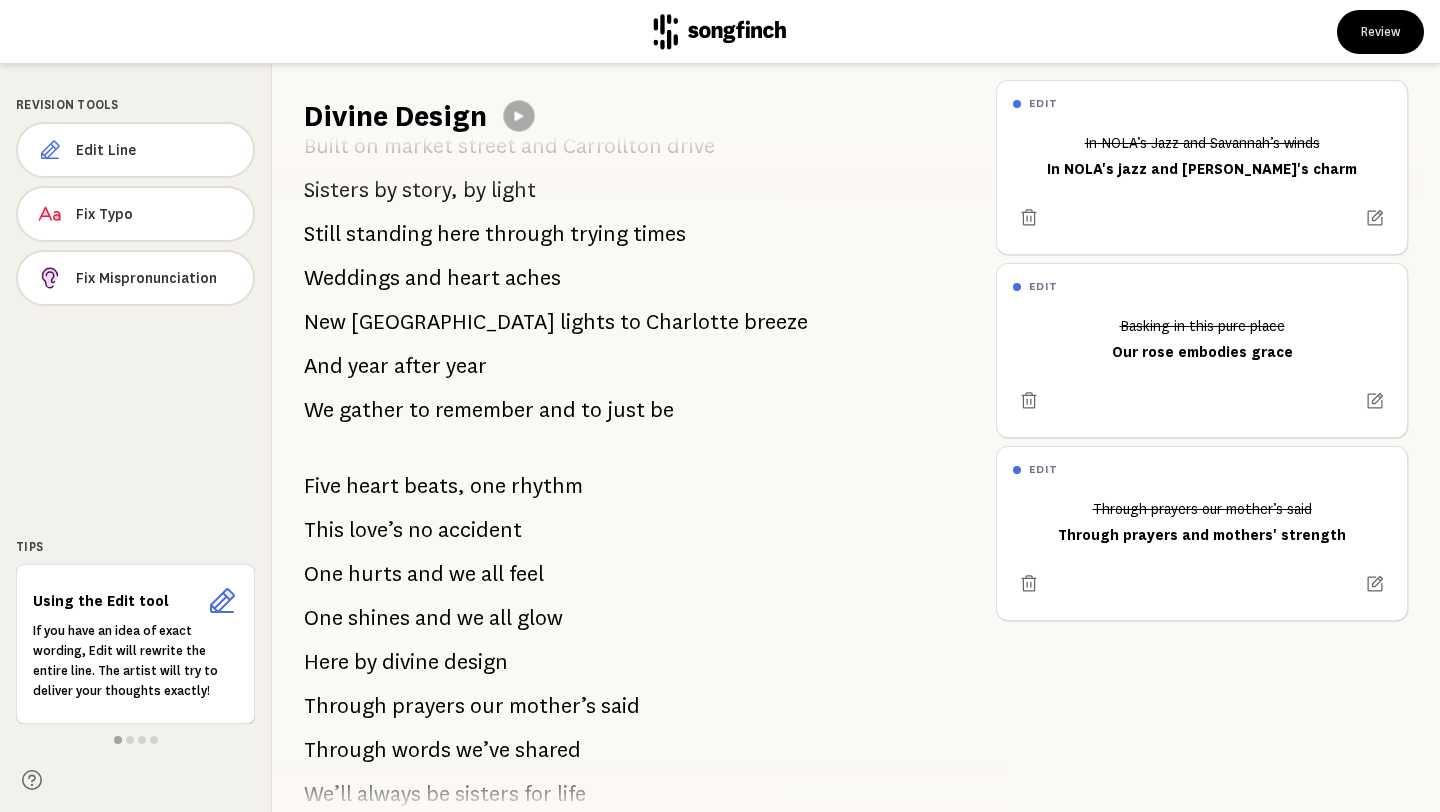 click 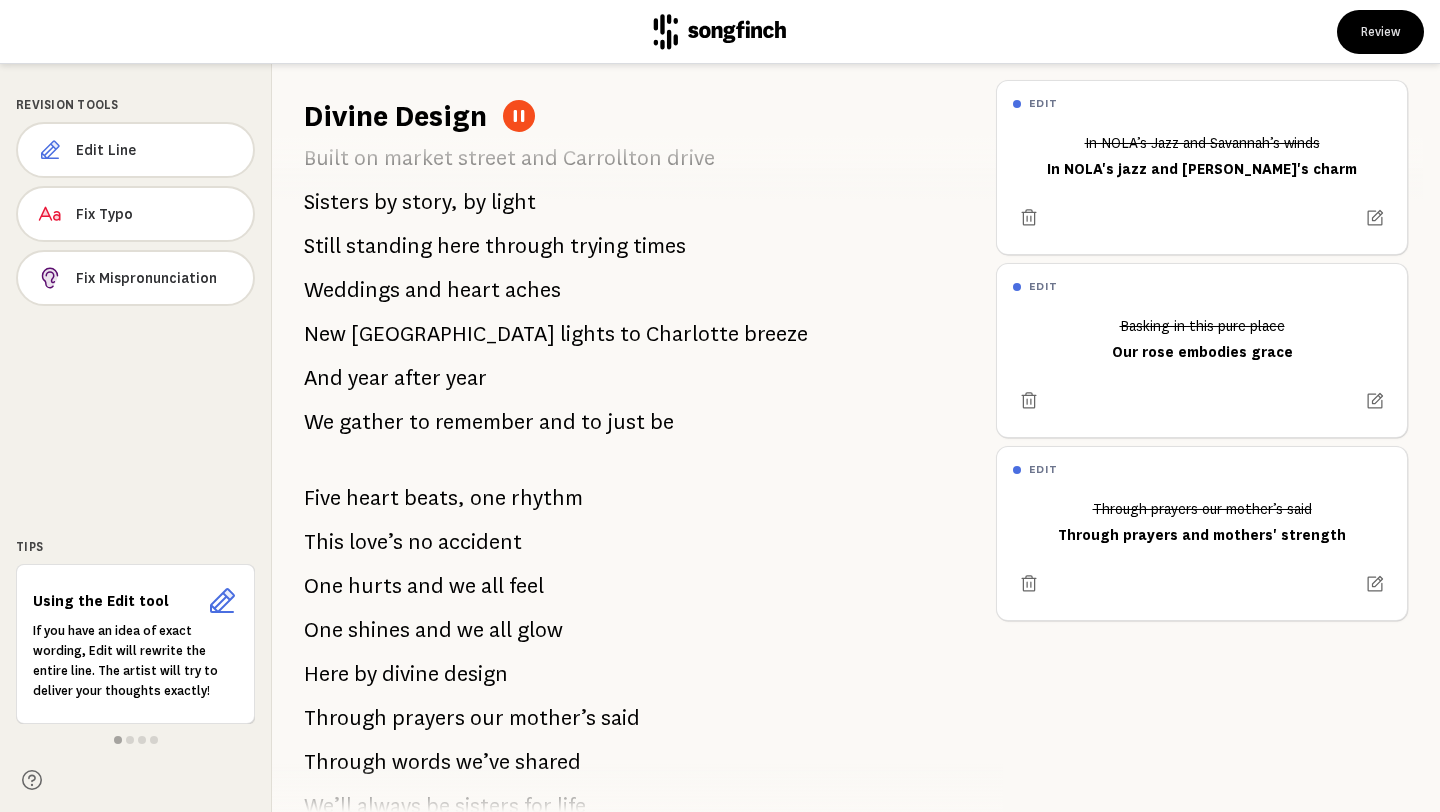 scroll, scrollTop: 113, scrollLeft: 0, axis: vertical 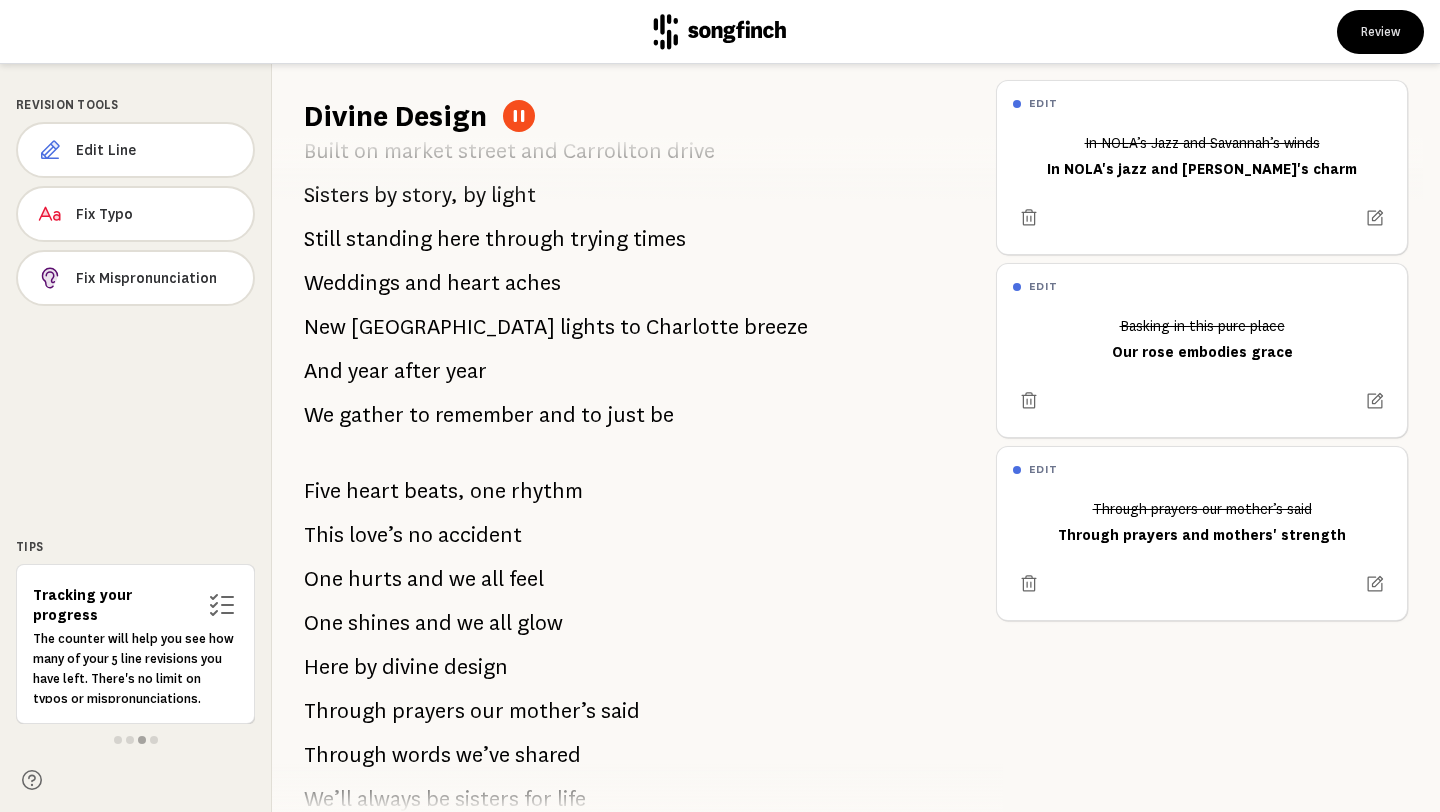 click 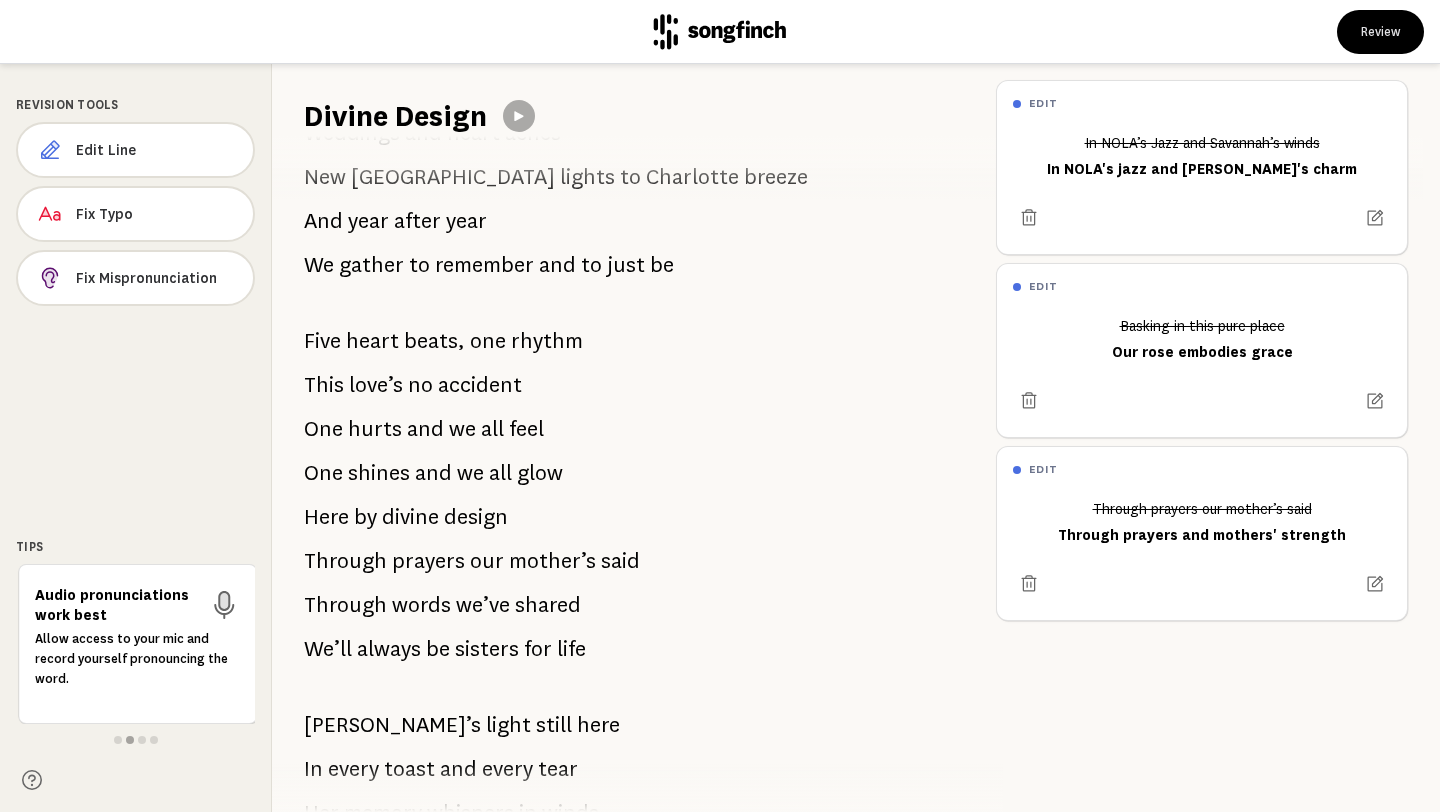 scroll, scrollTop: 265, scrollLeft: 0, axis: vertical 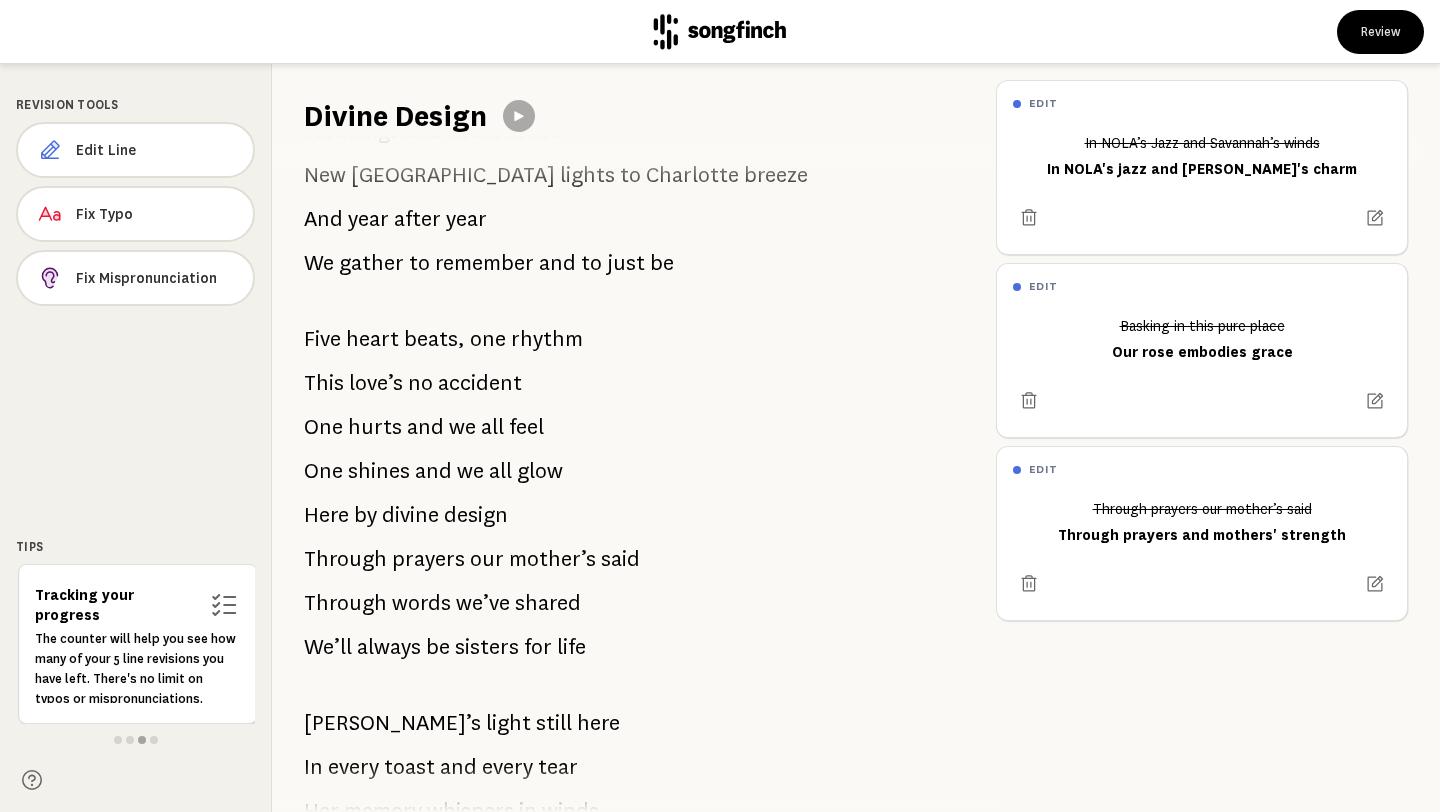 click on "to" at bounding box center [591, 263] 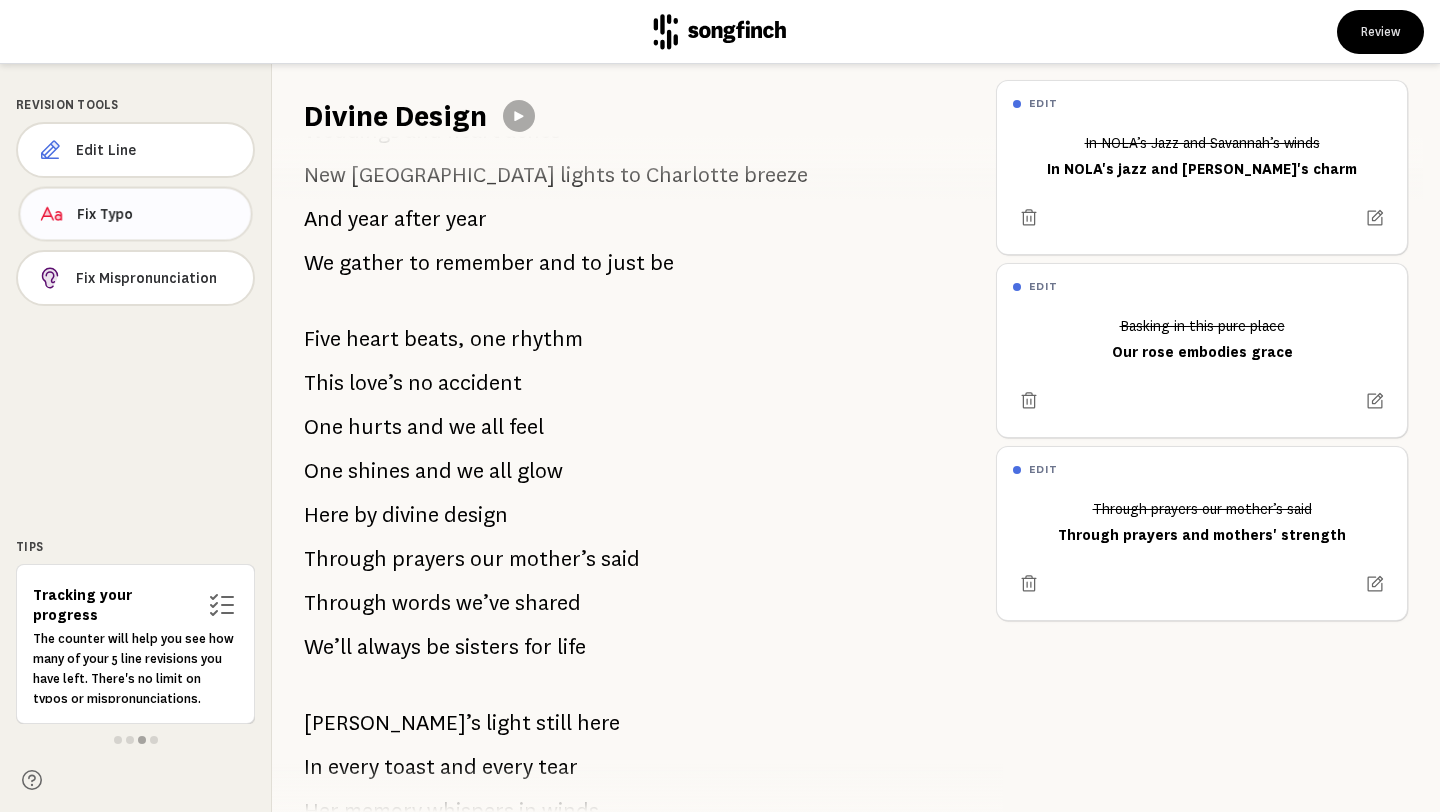 click on "Fix Typo" at bounding box center [156, 214] 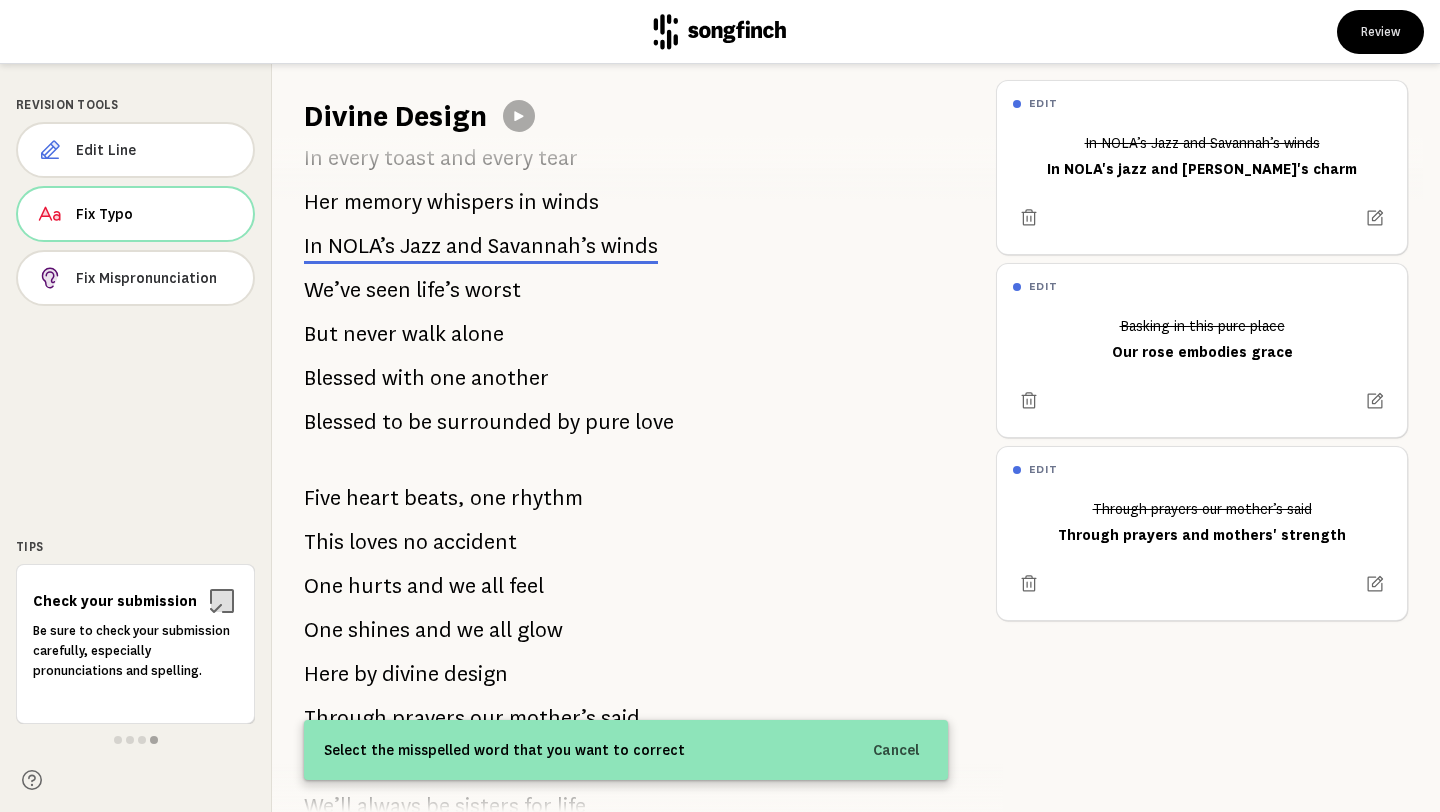 scroll, scrollTop: 879, scrollLeft: 0, axis: vertical 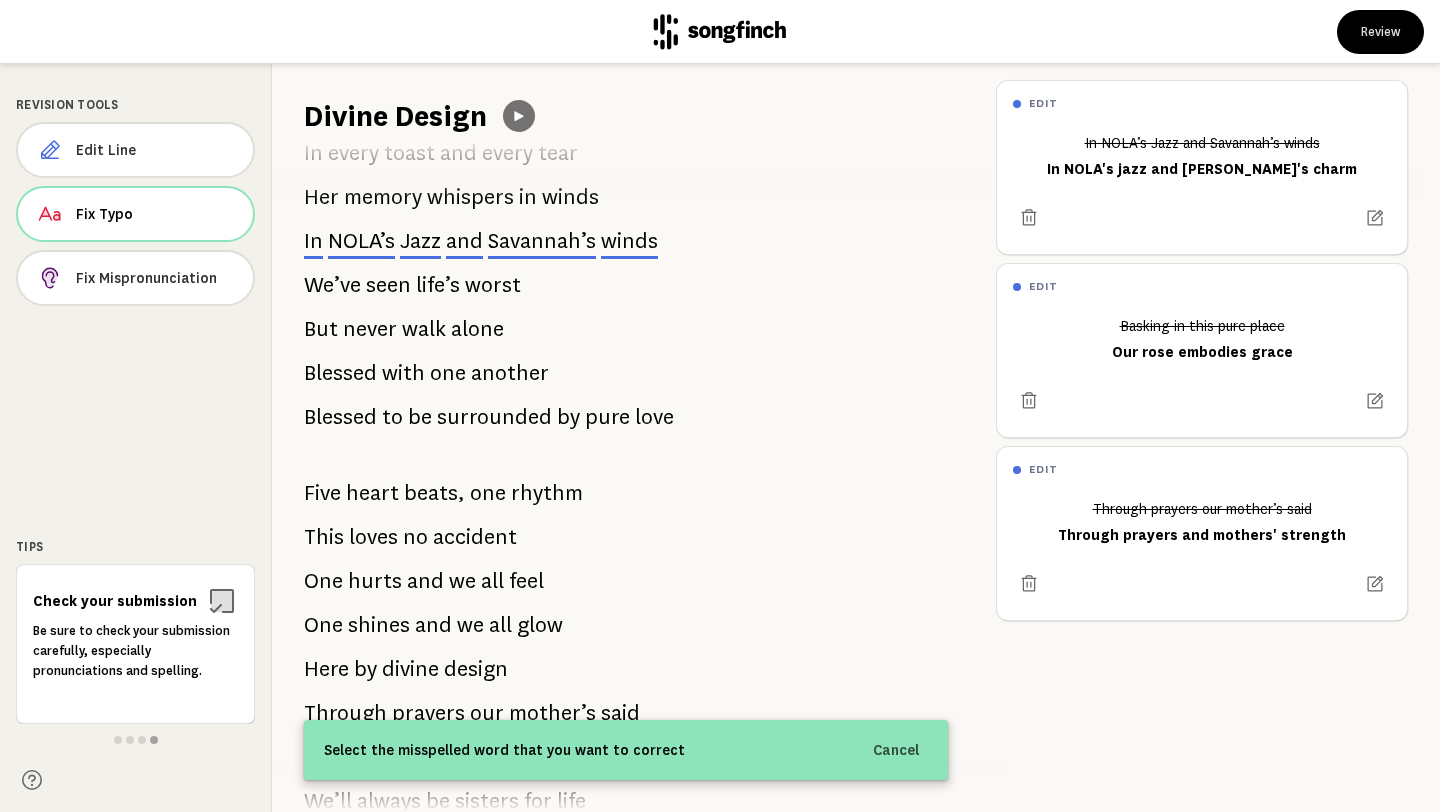 click at bounding box center (519, 116) 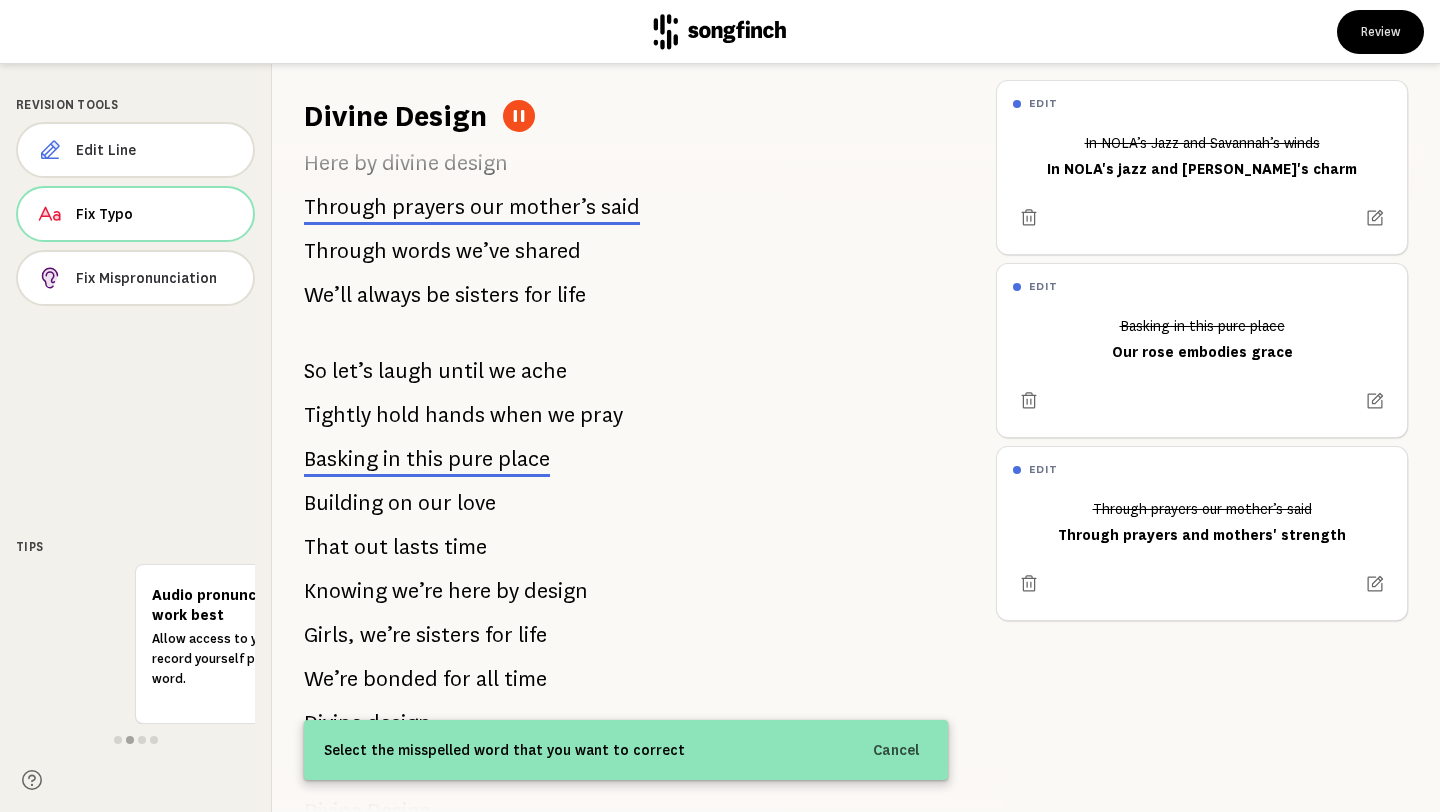 scroll, scrollTop: 1392, scrollLeft: 0, axis: vertical 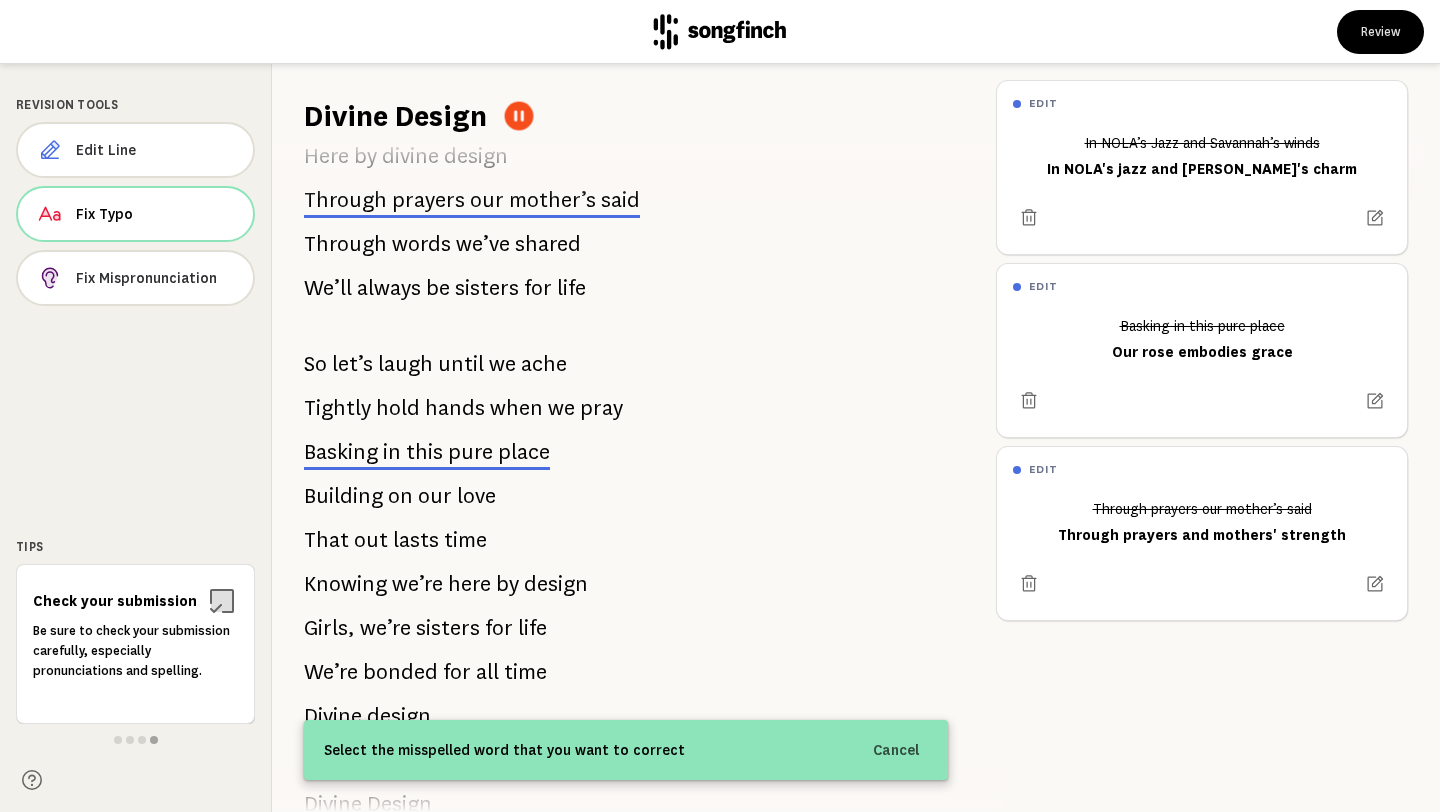 click 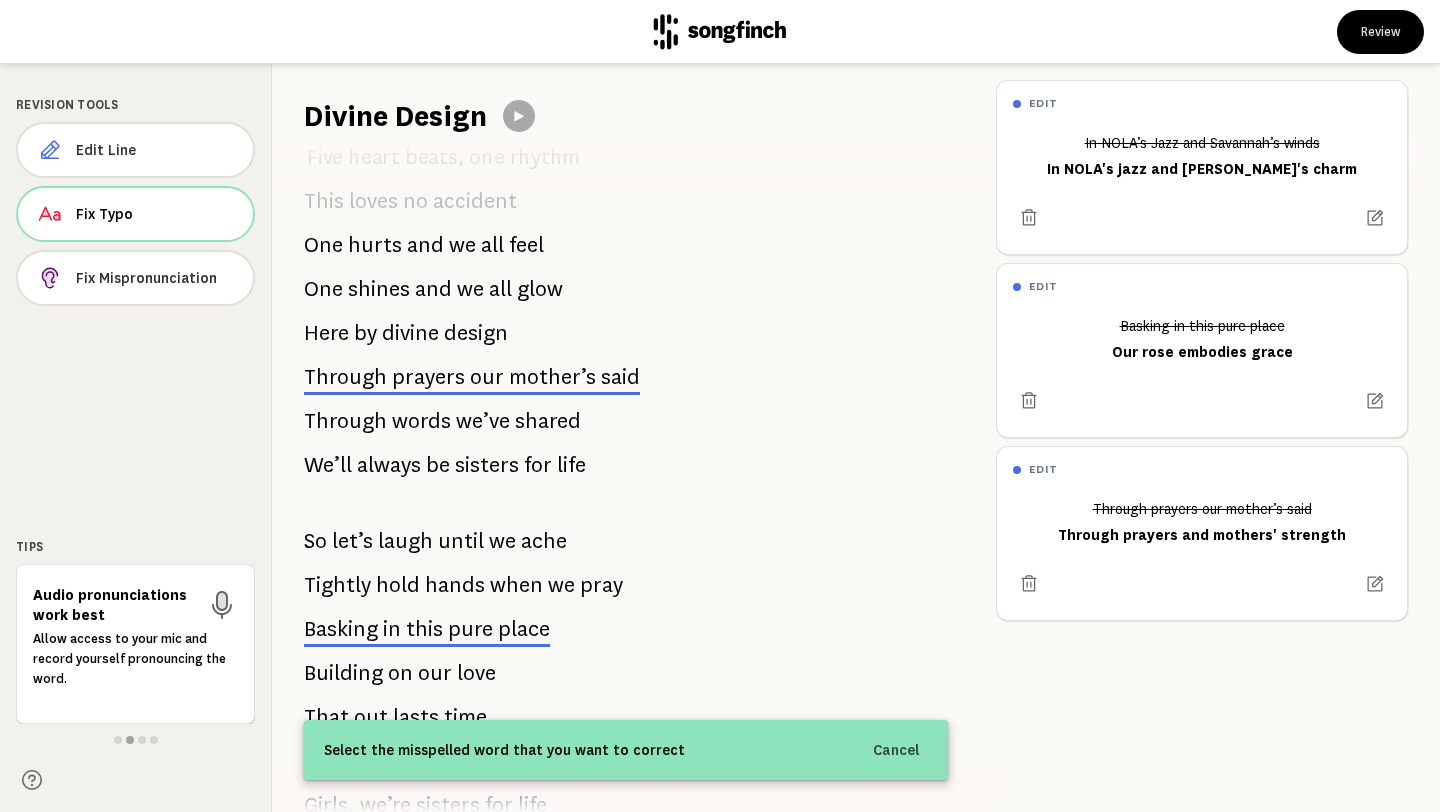 scroll, scrollTop: 1548, scrollLeft: 0, axis: vertical 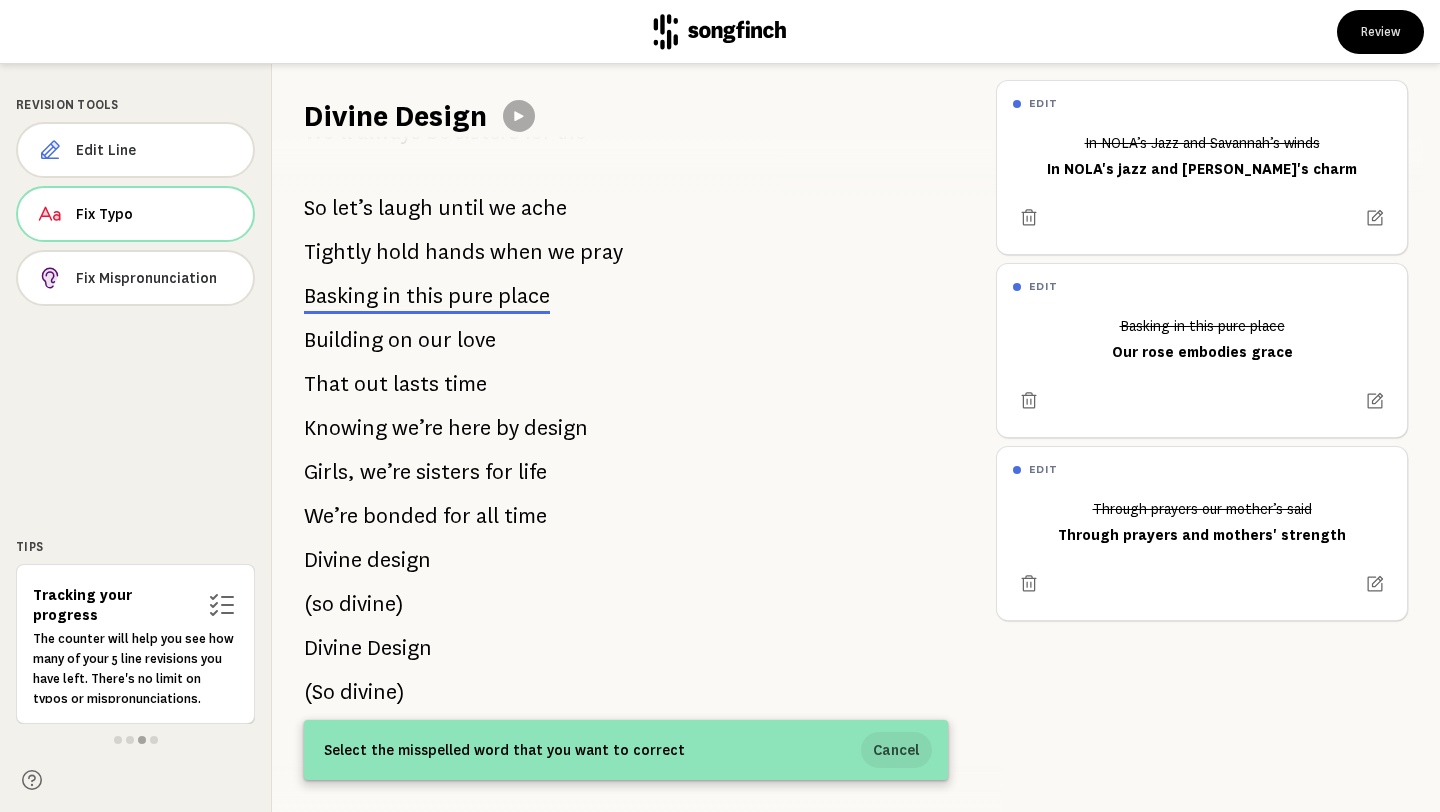 click on "Cancel" at bounding box center [896, 750] 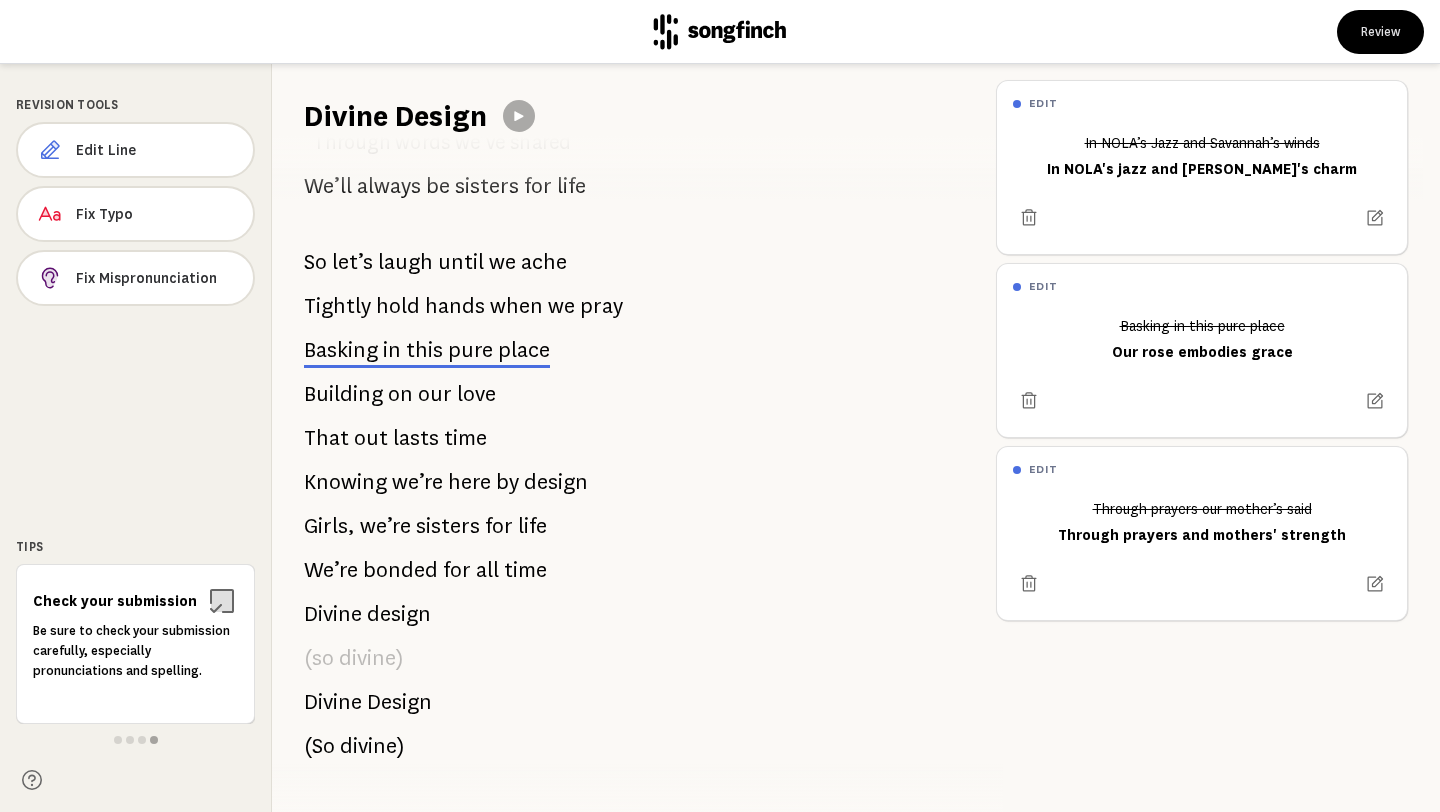 scroll, scrollTop: 1548, scrollLeft: 0, axis: vertical 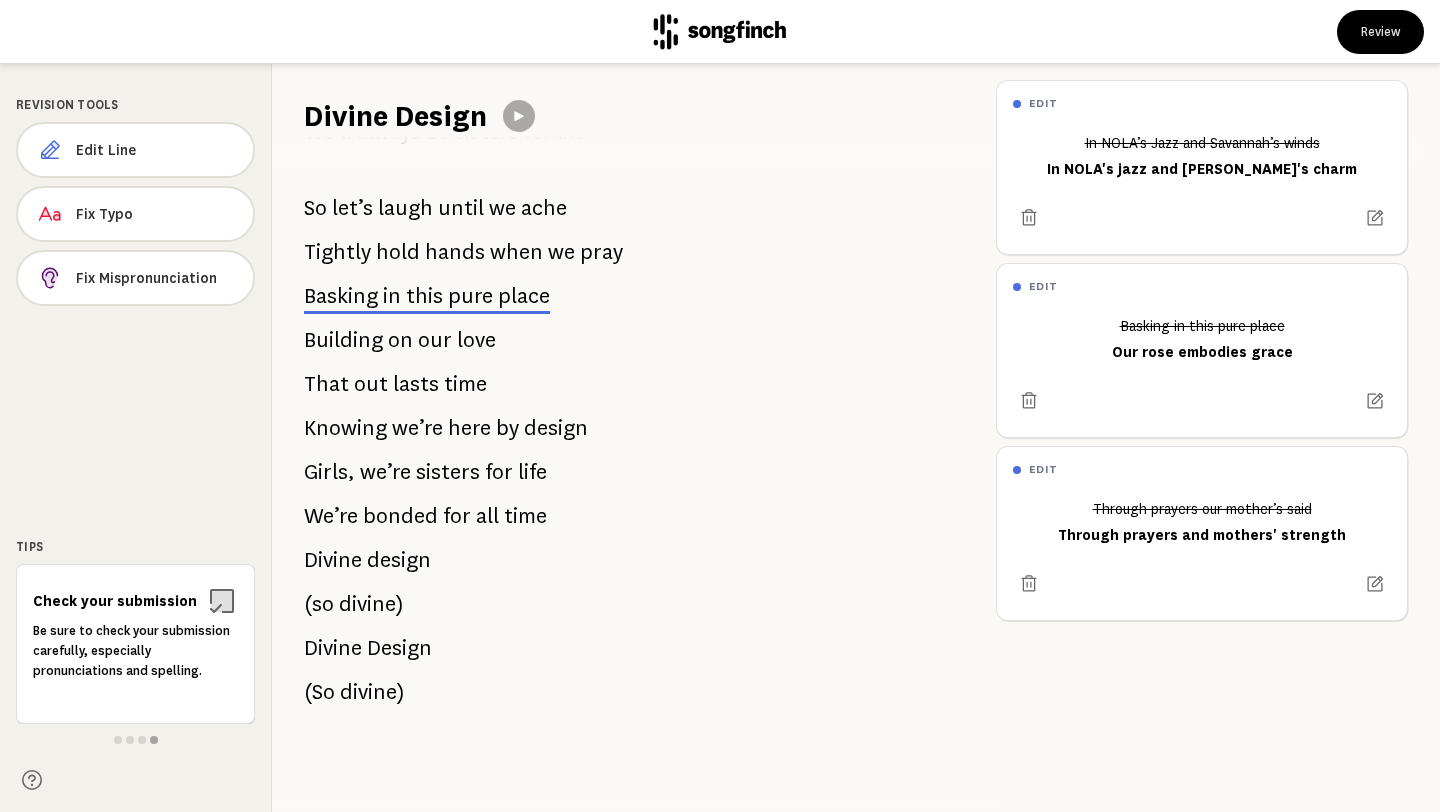 click on "Be sure to check your submission carefully, especially pronunciations and spelling." at bounding box center (135, 651) 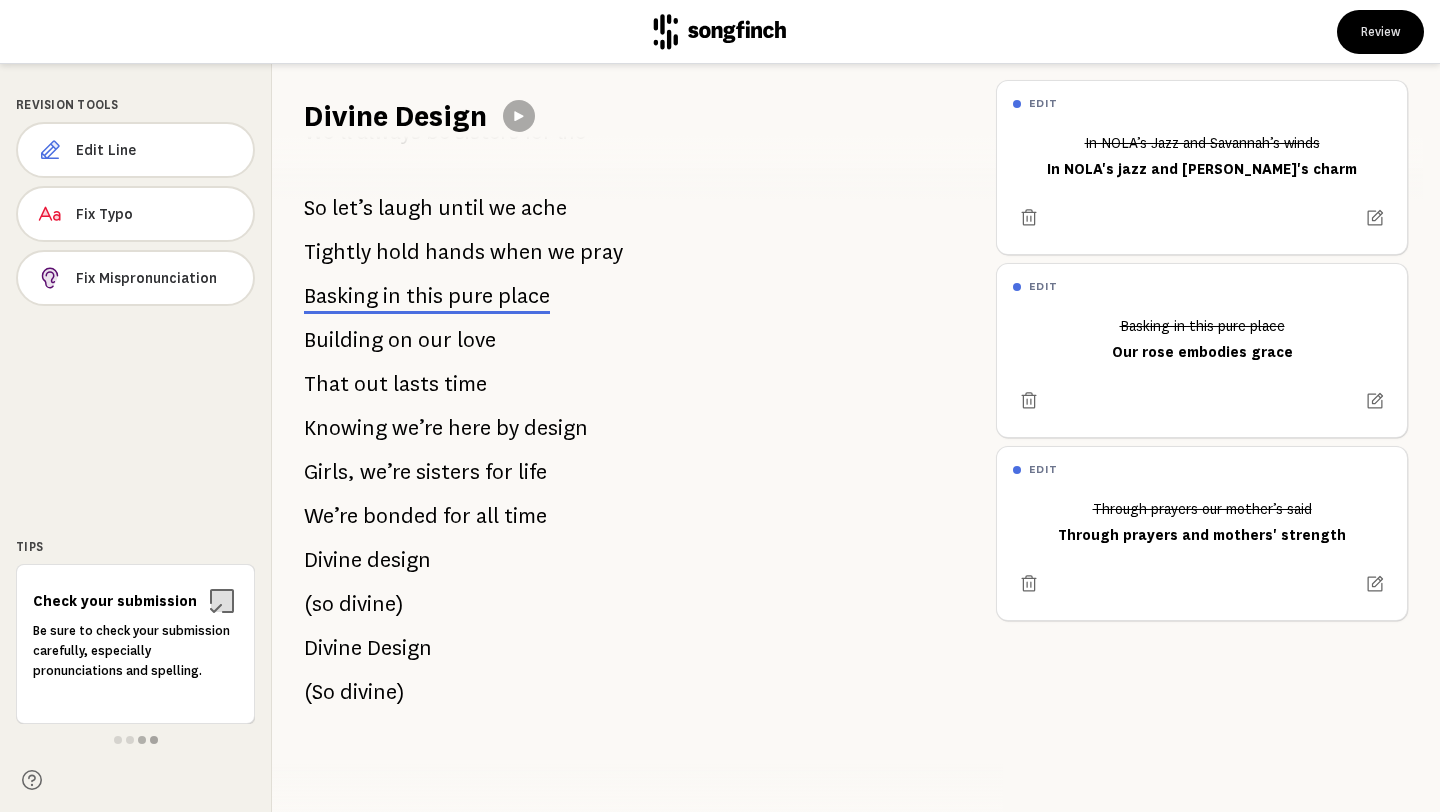 click at bounding box center (142, 740) 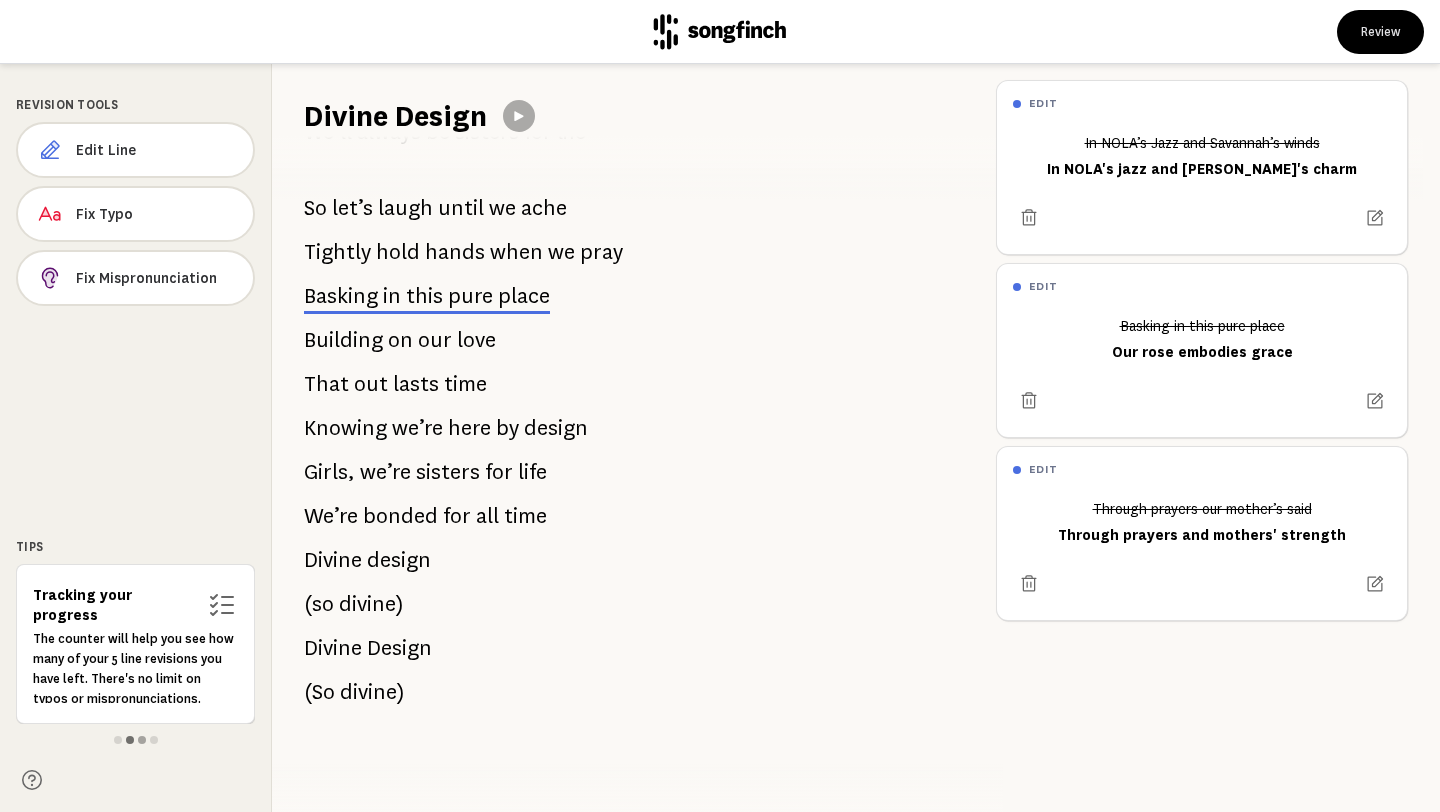 click at bounding box center [130, 740] 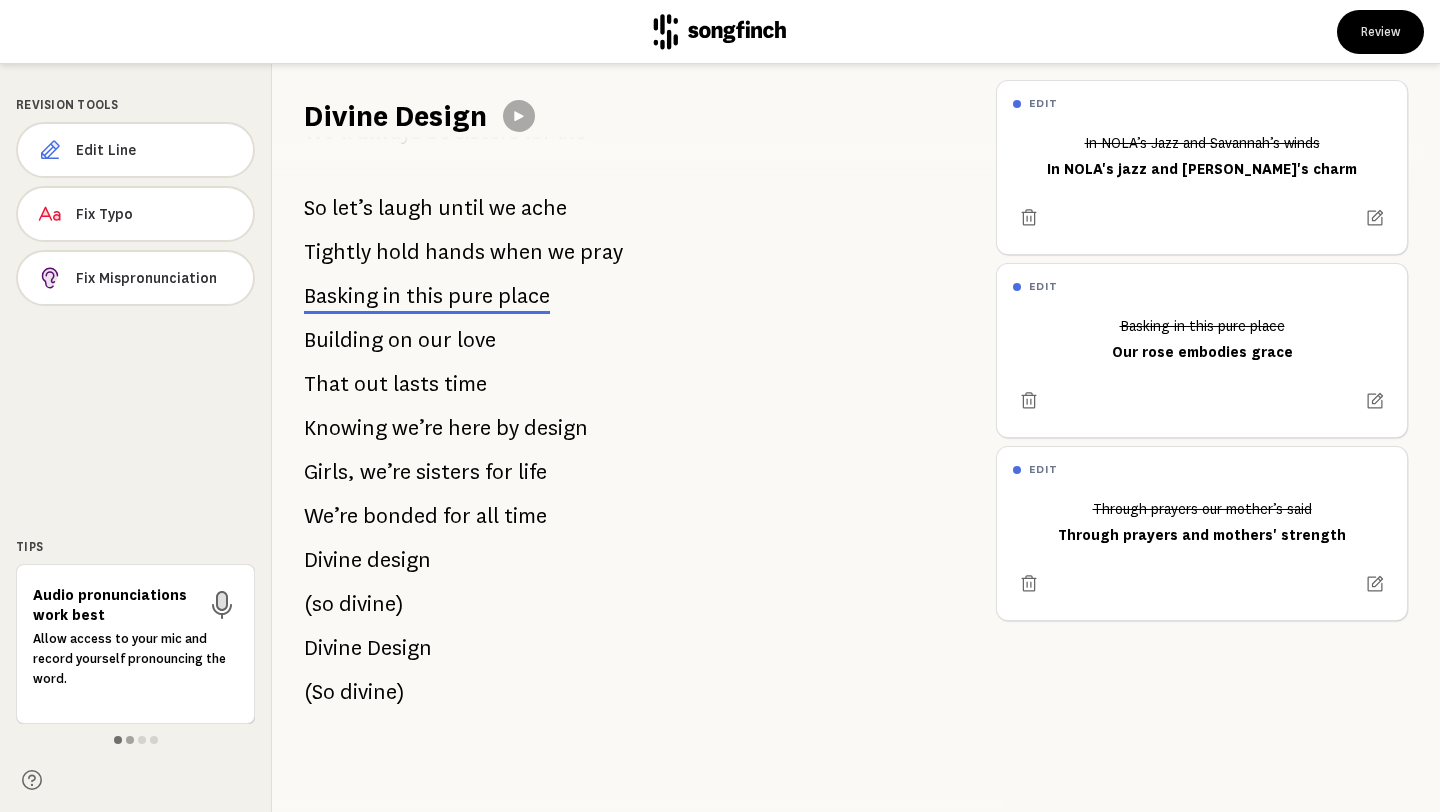 click at bounding box center [118, 740] 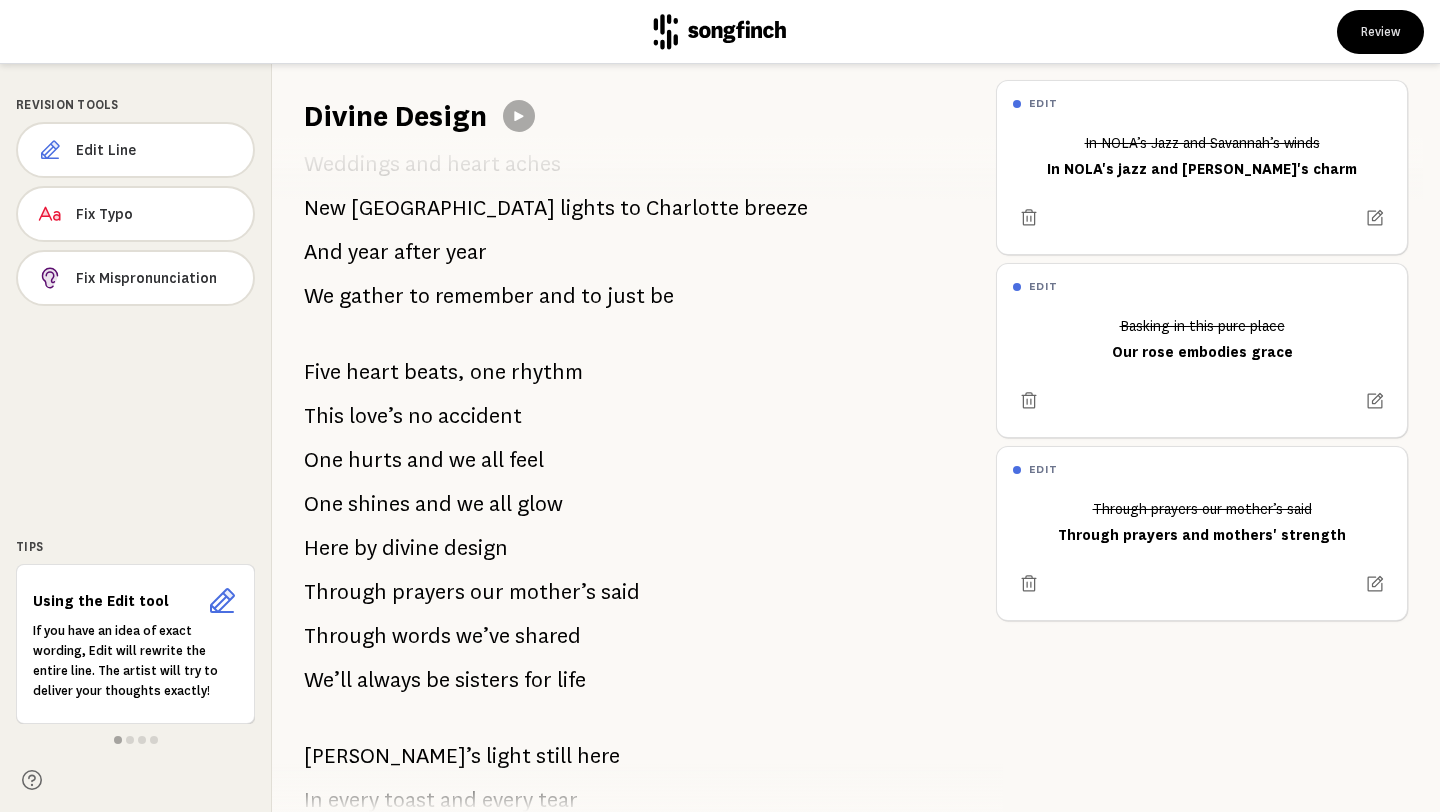 scroll, scrollTop: 225, scrollLeft: 0, axis: vertical 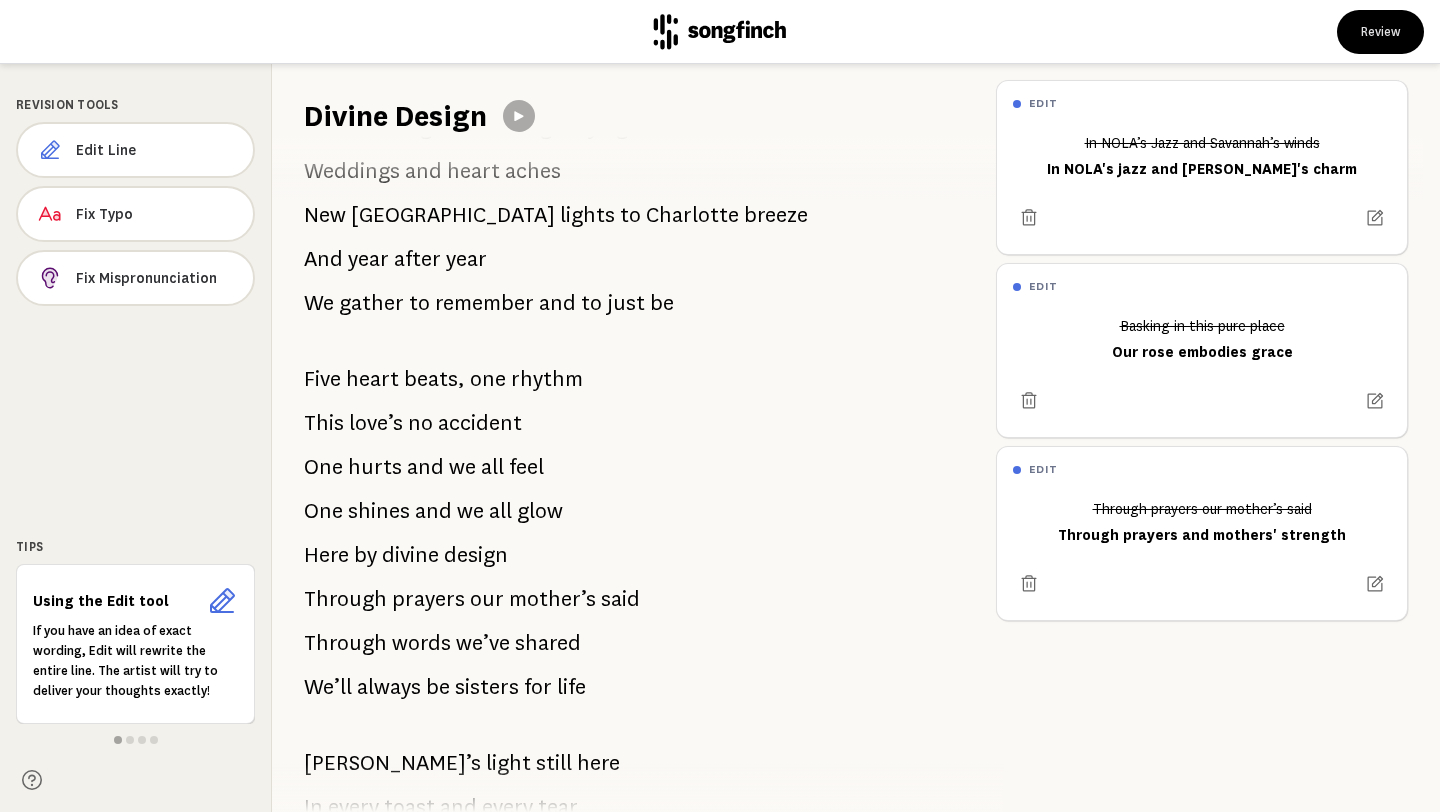 click on "to" at bounding box center [591, 303] 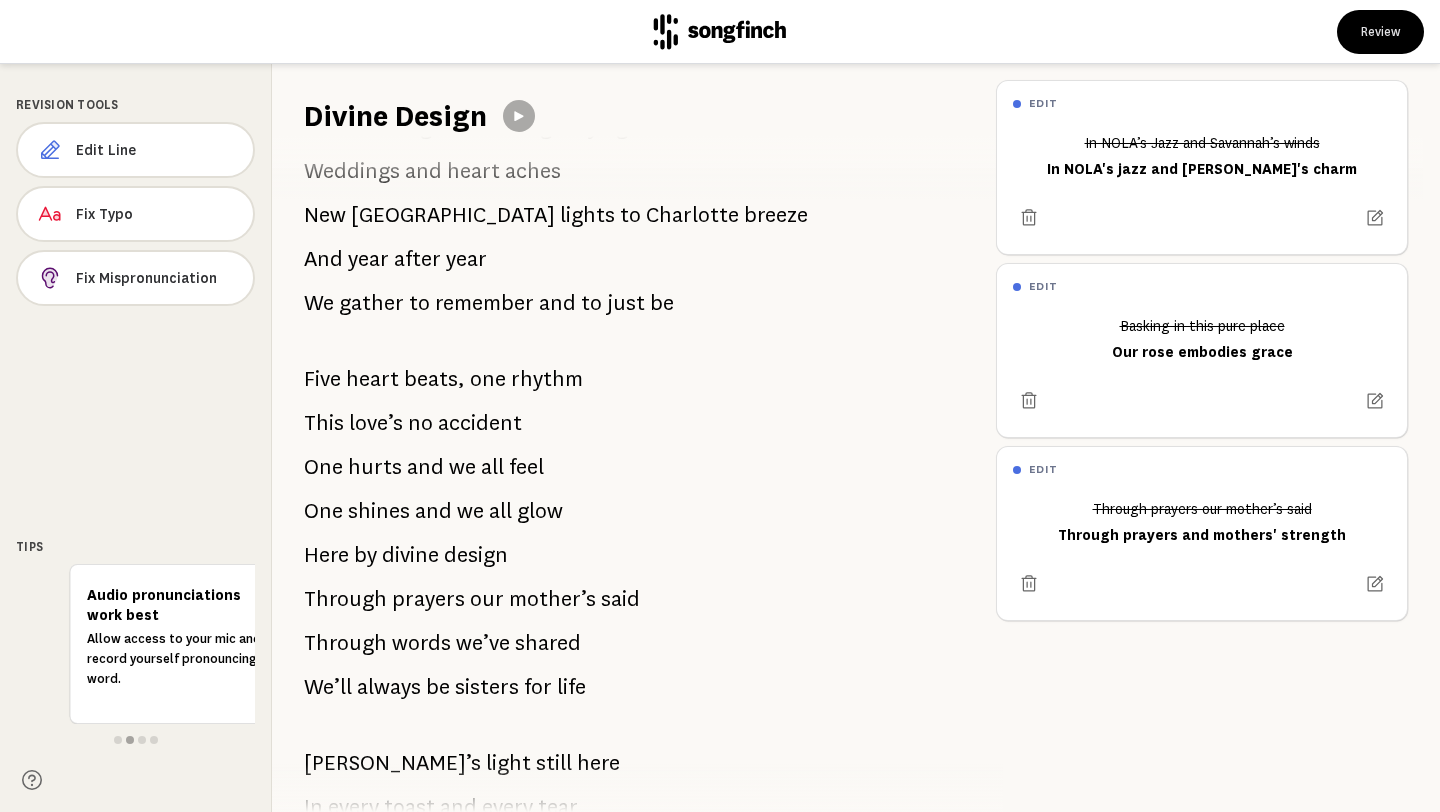 click on "to" at bounding box center [591, 303] 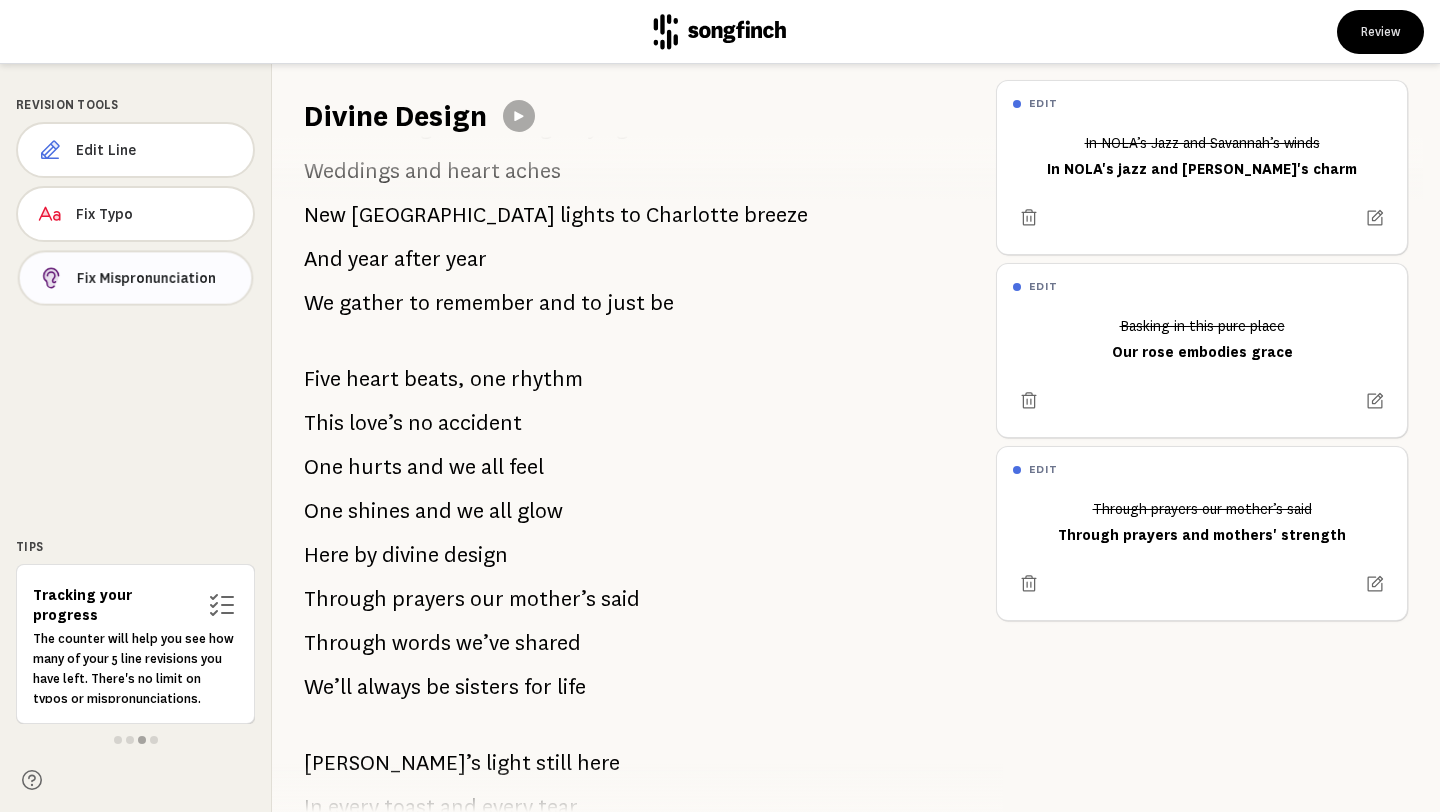 click on "Fix Mispronunciation" at bounding box center [156, 278] 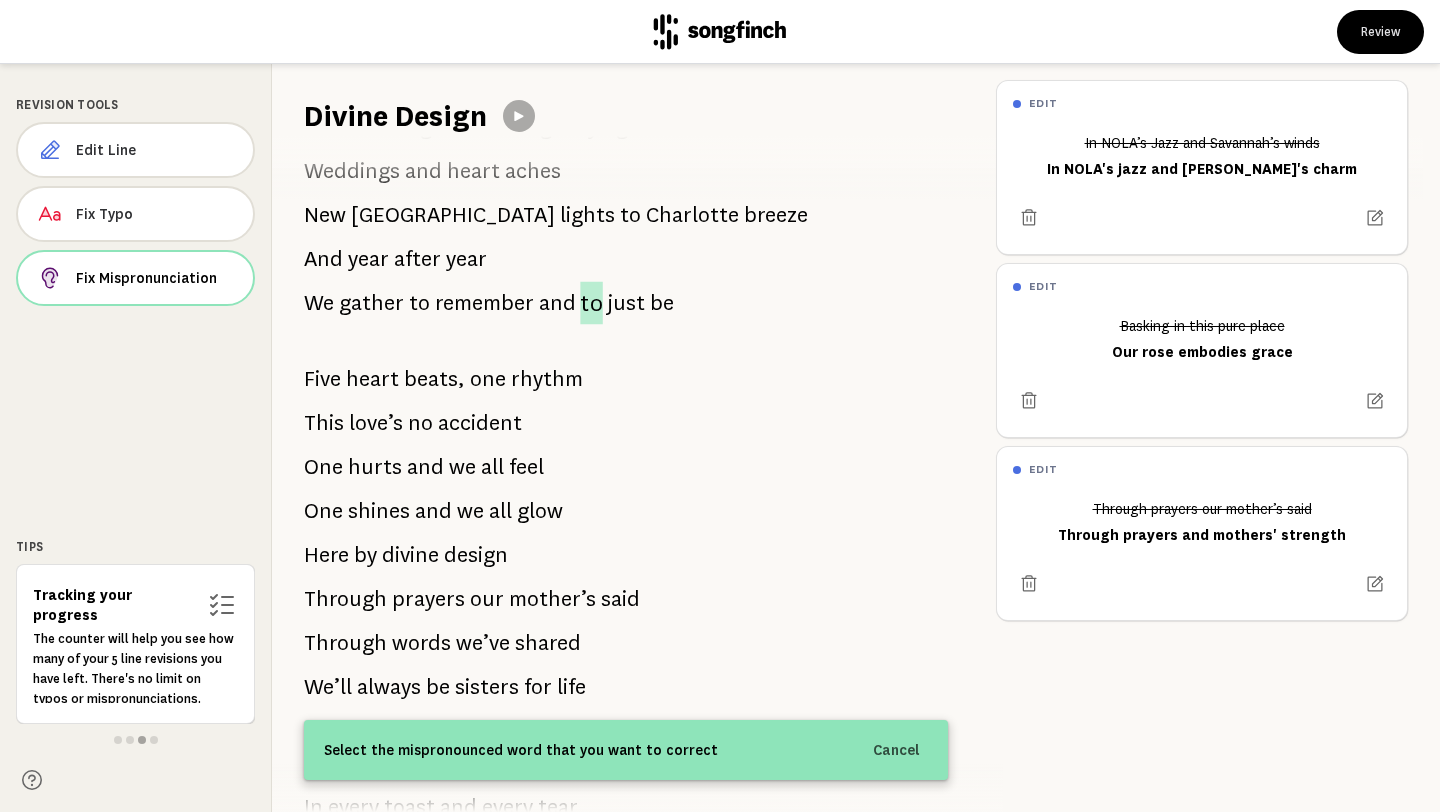 click on "to" at bounding box center (591, 303) 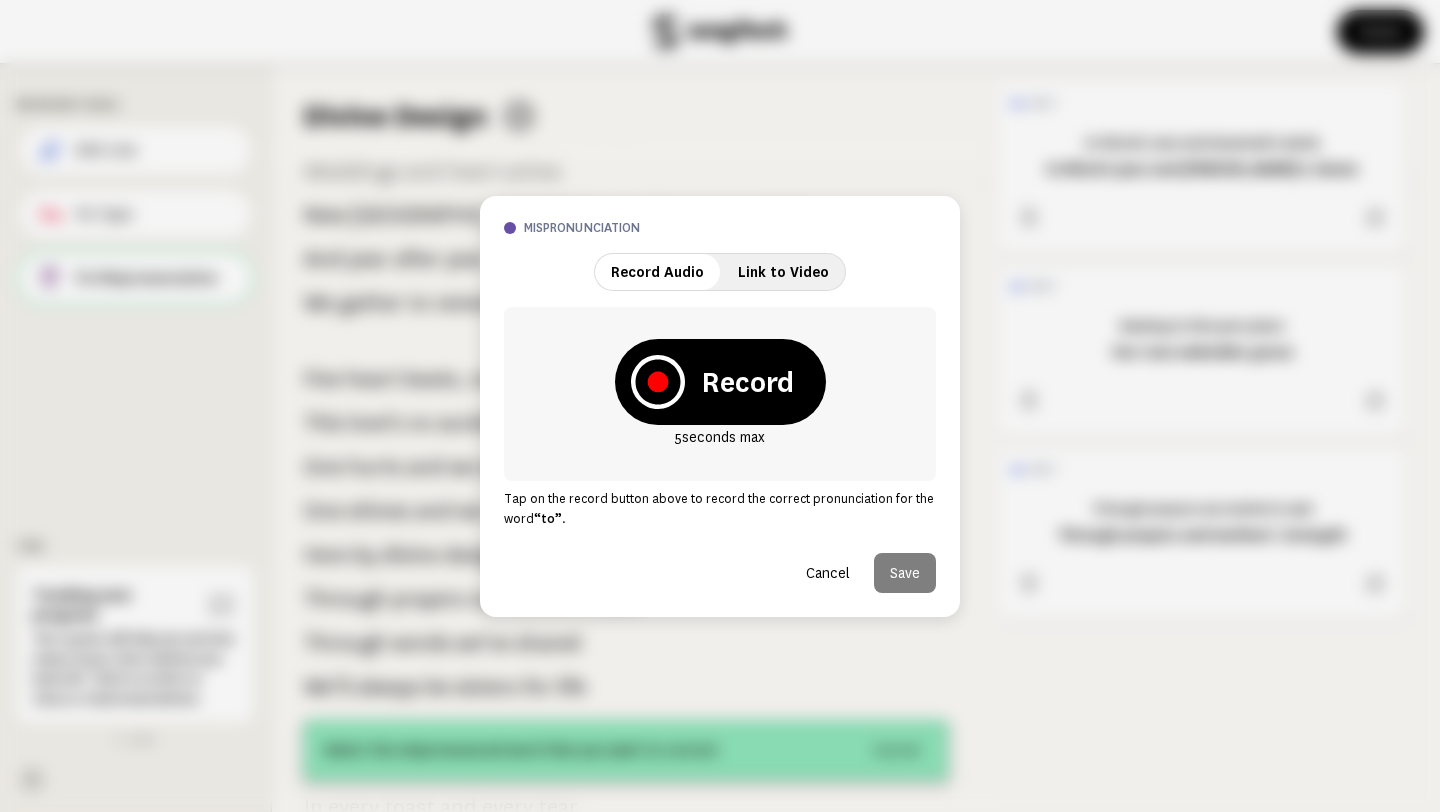 click on "Record" at bounding box center (720, 382) 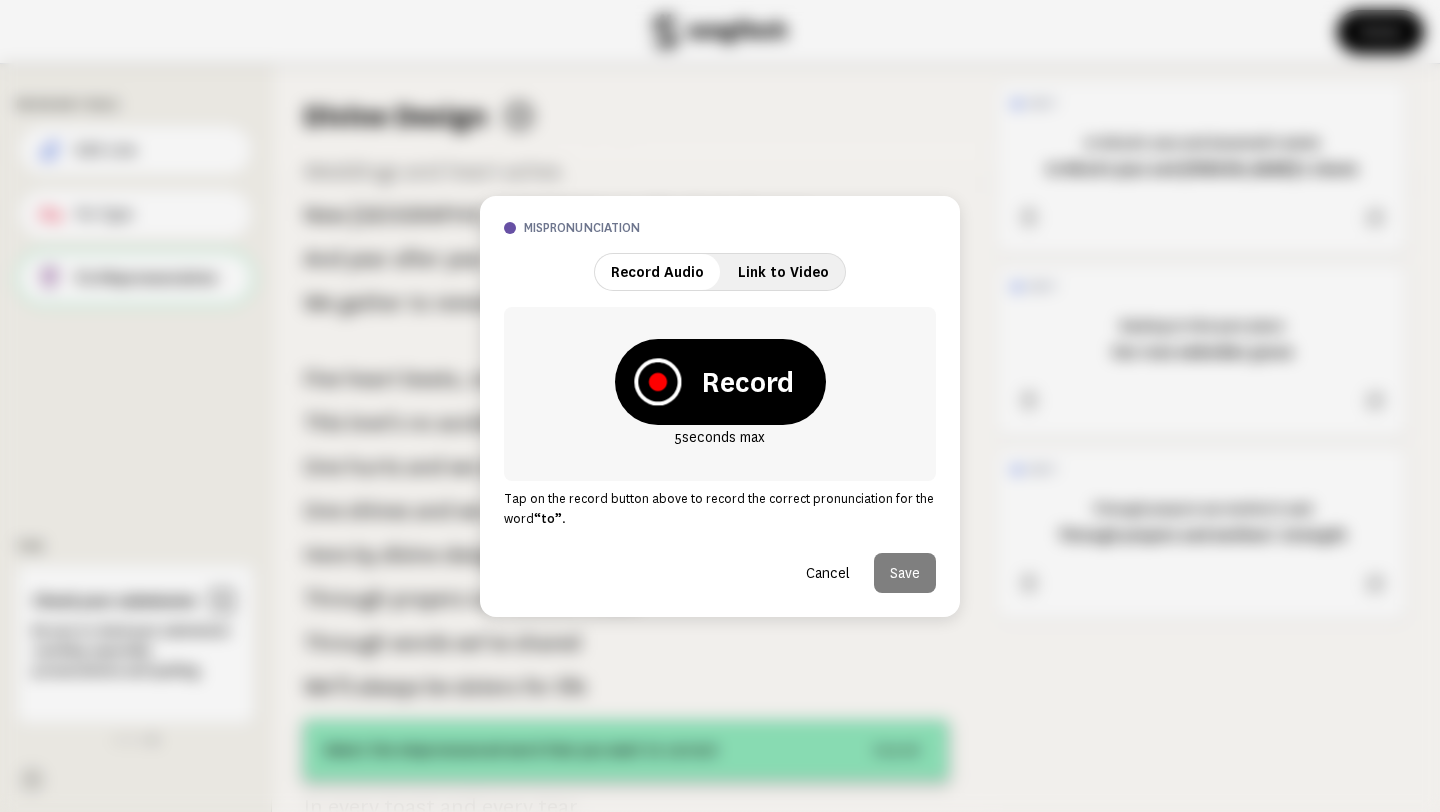 click 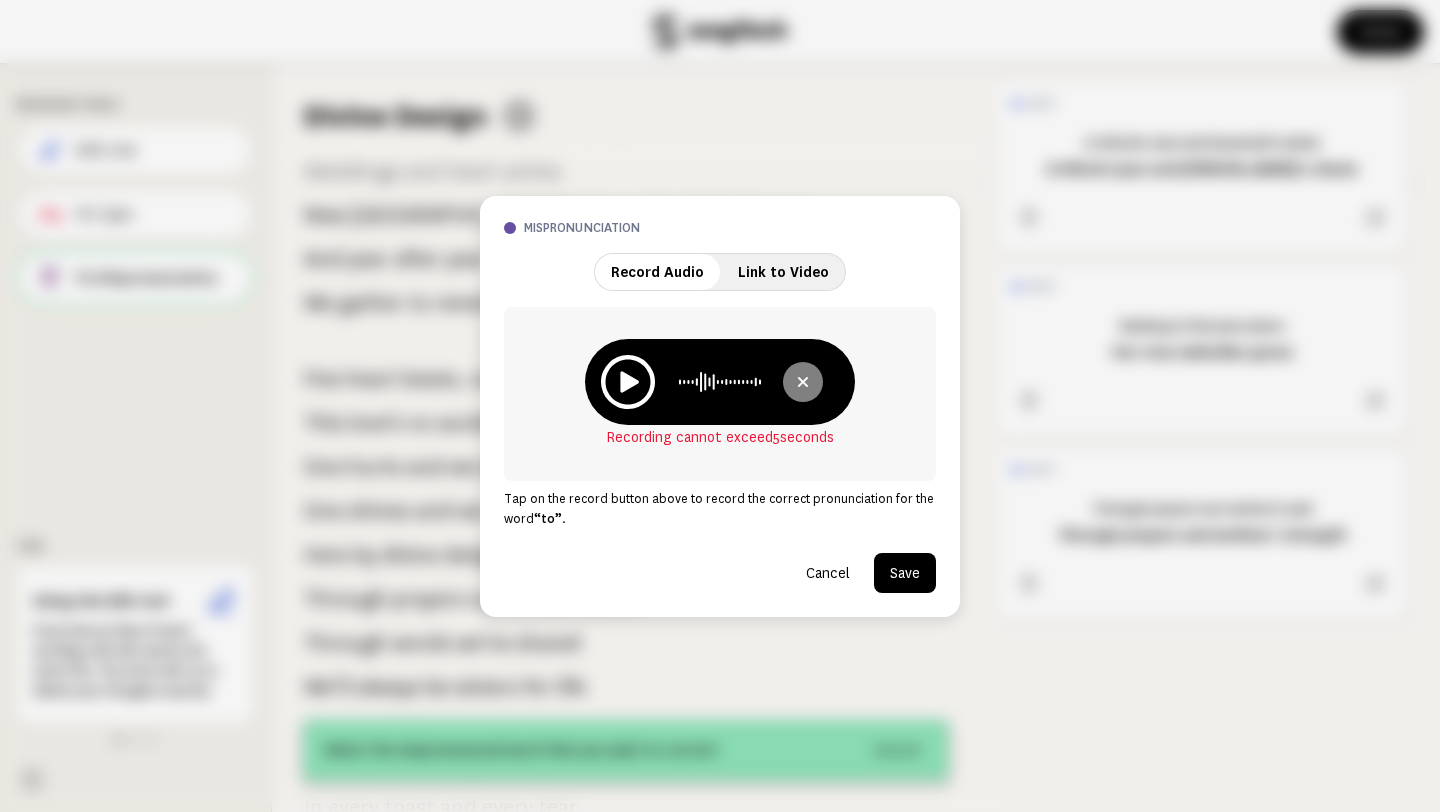 click 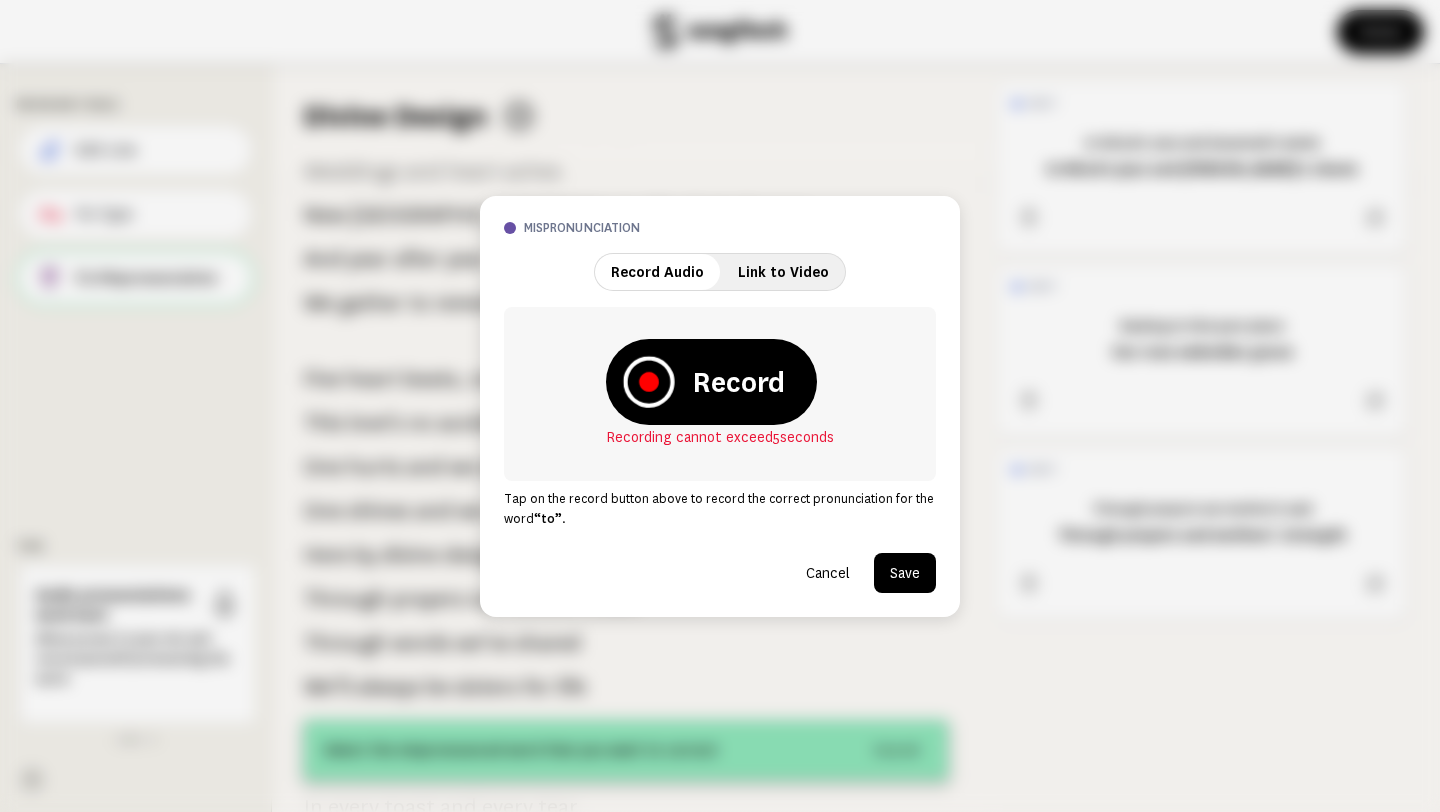 click 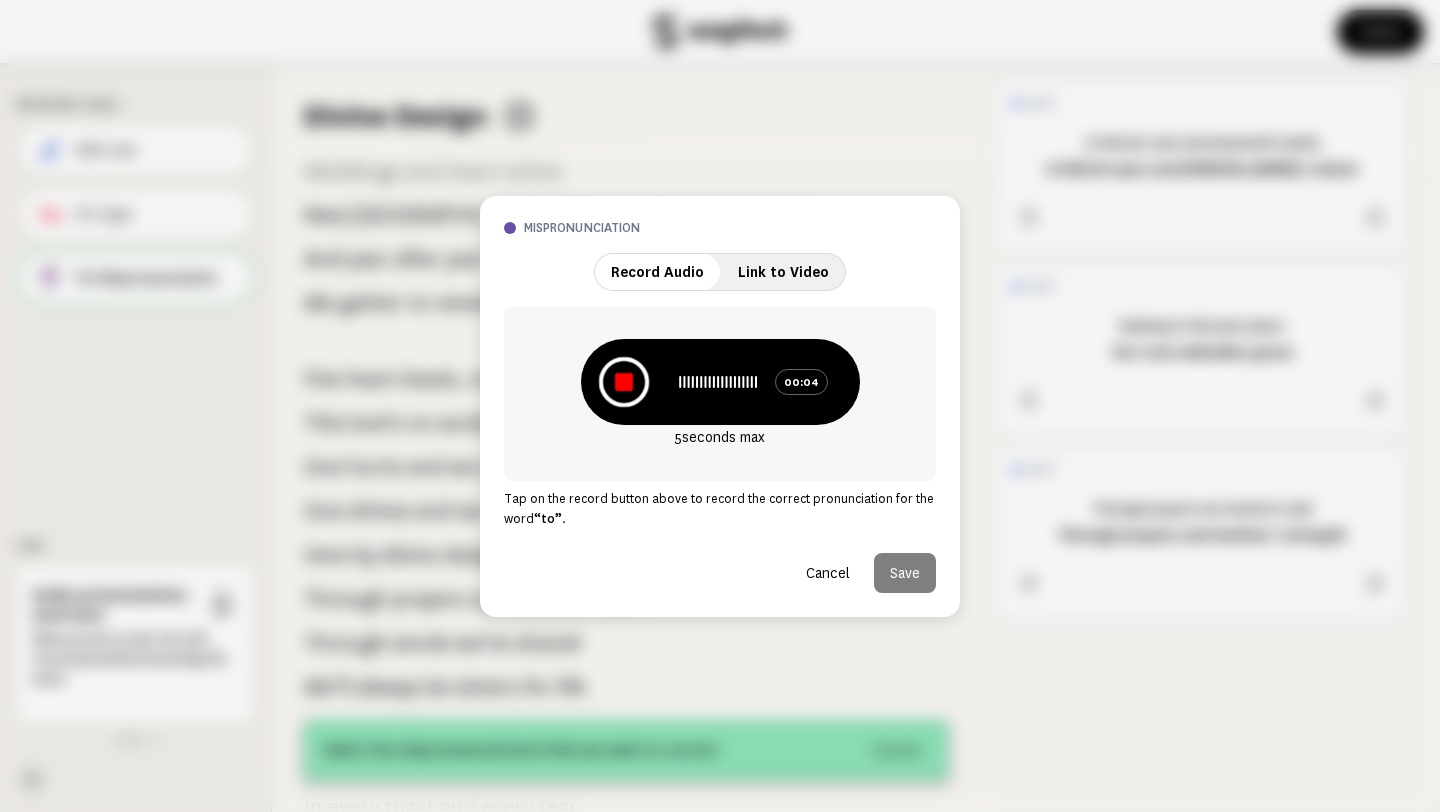 click 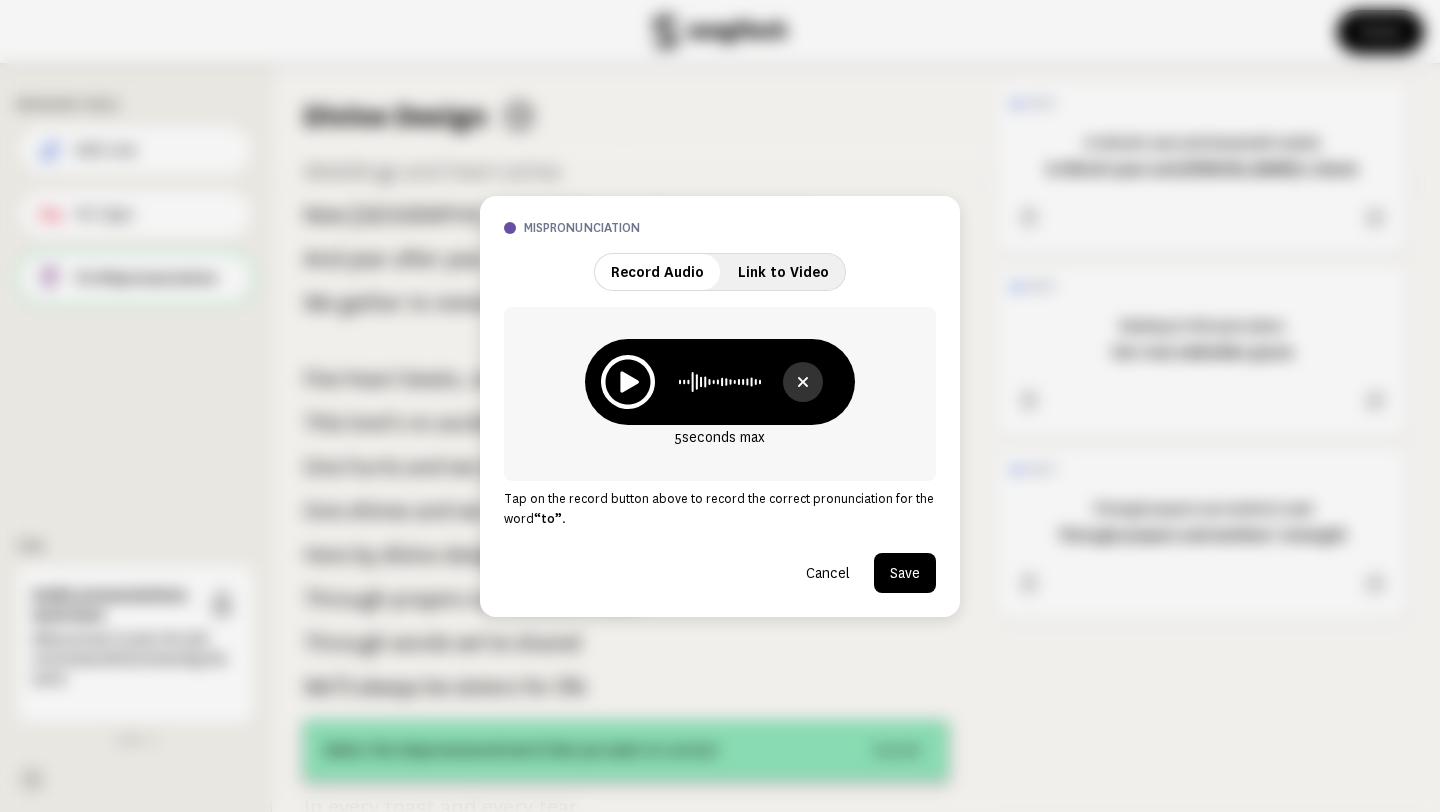 click 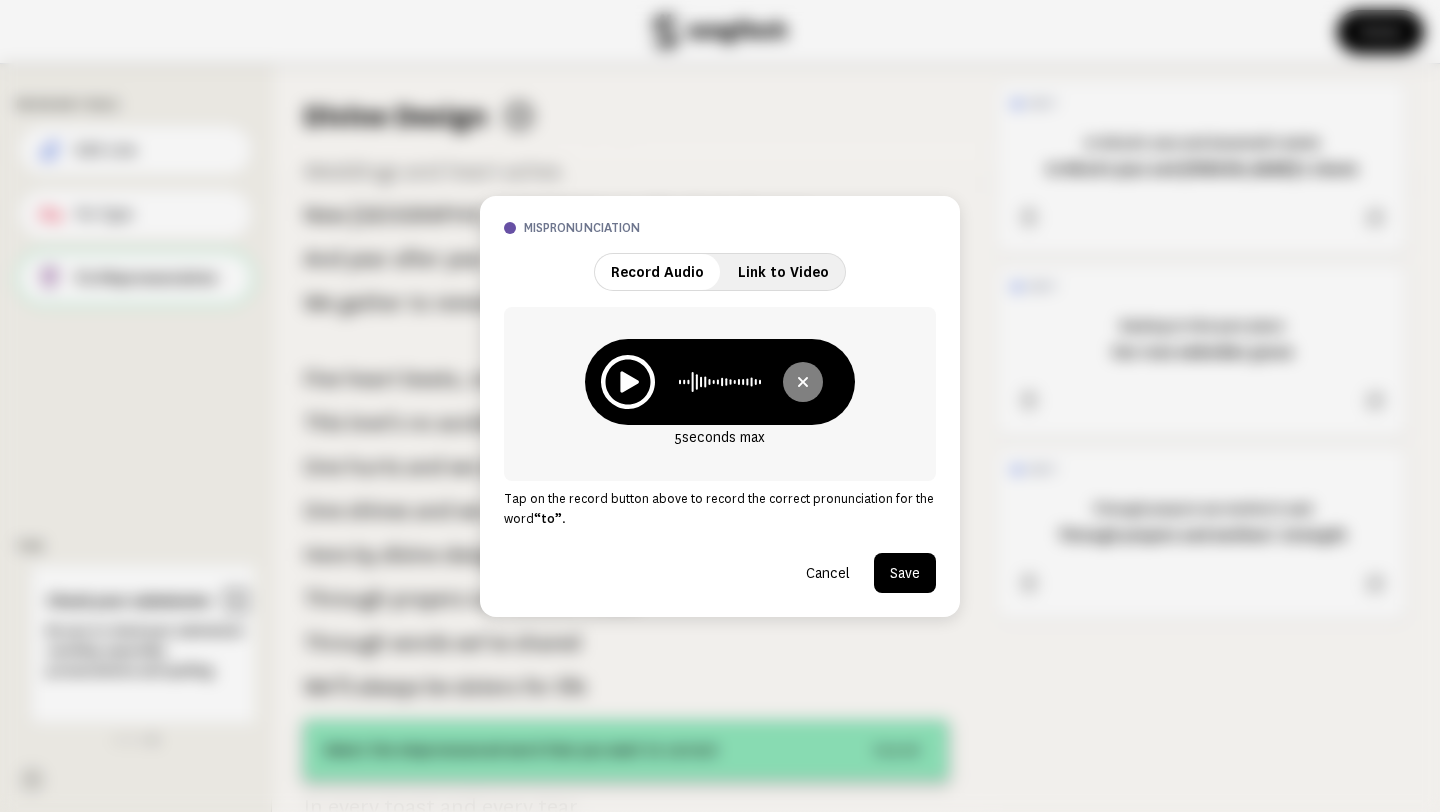 click 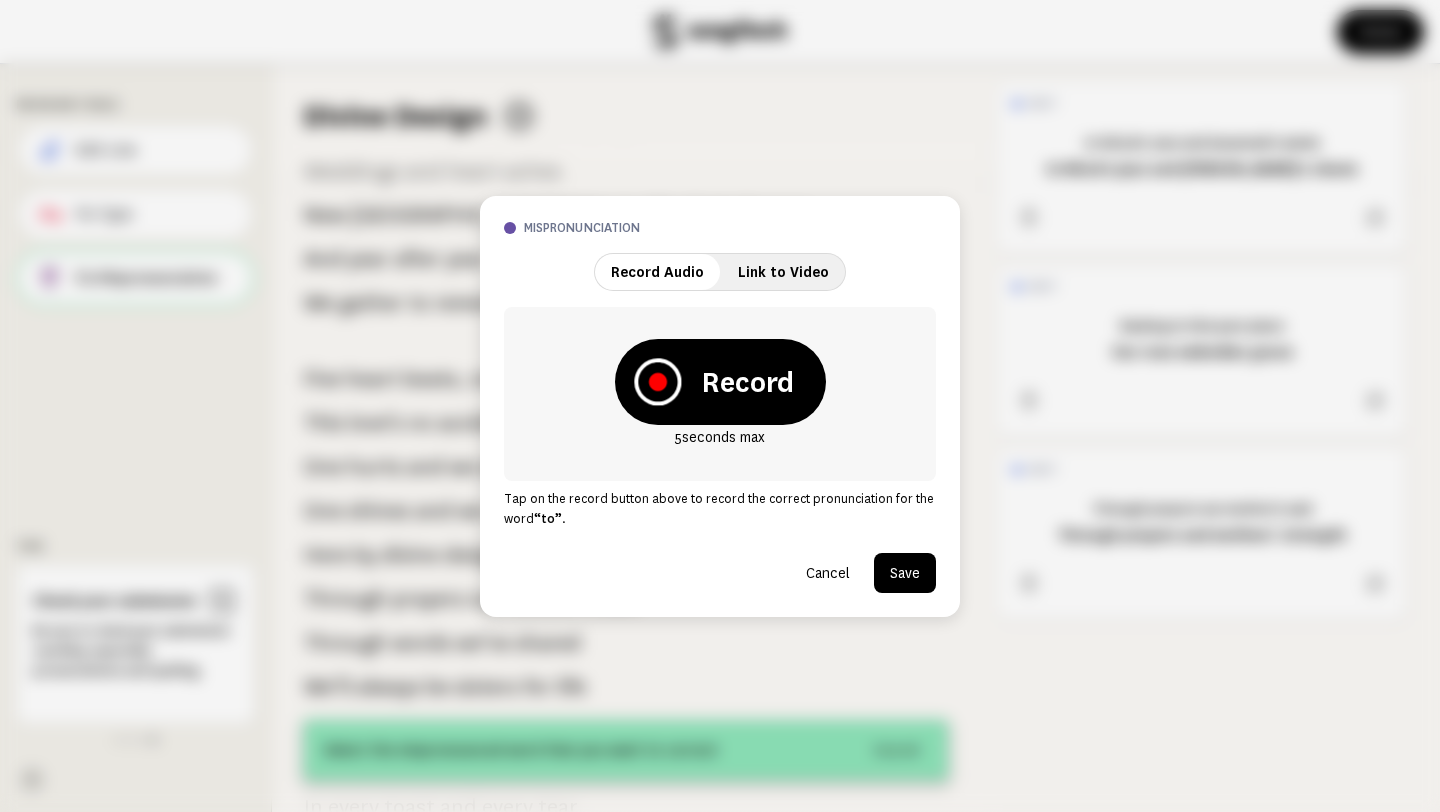 click 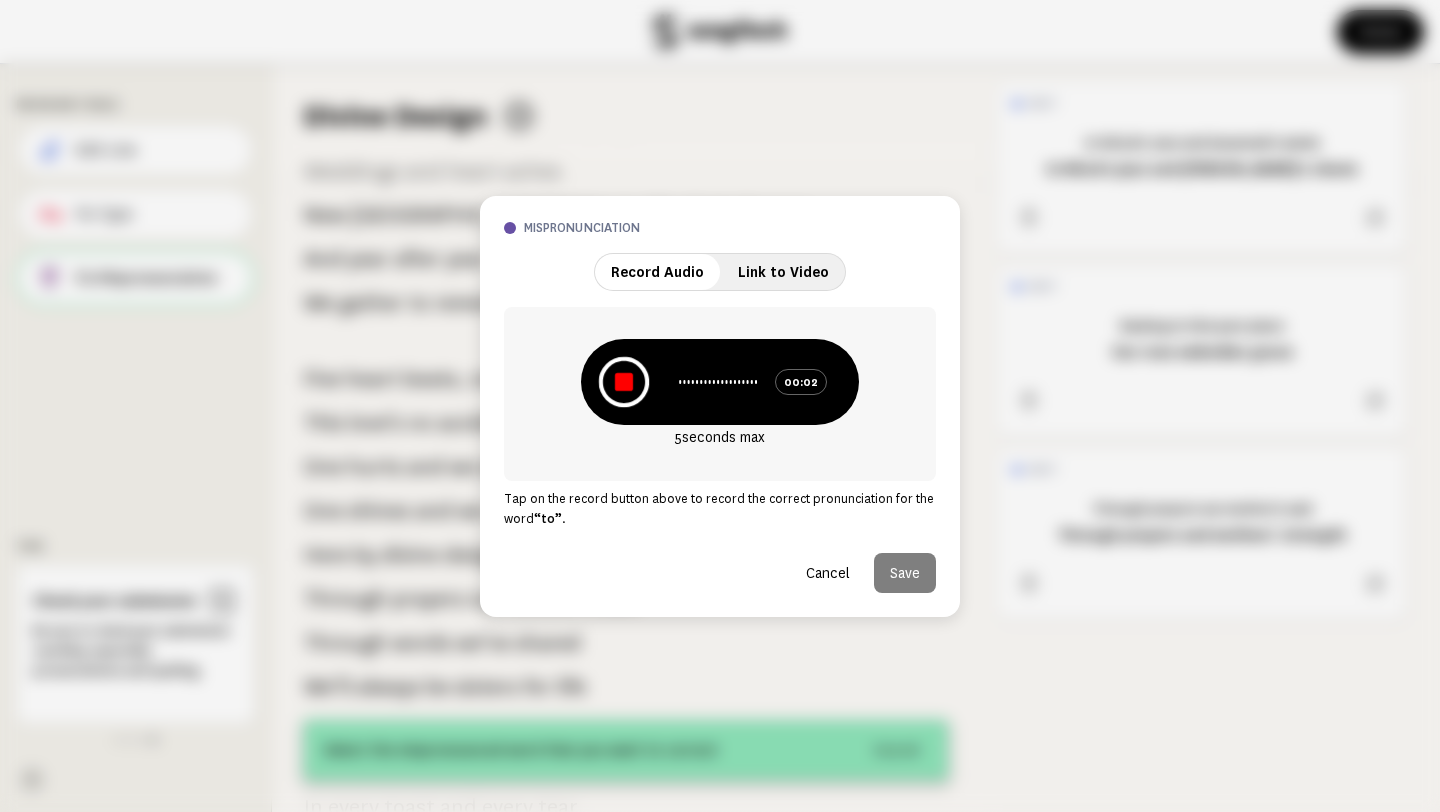 click 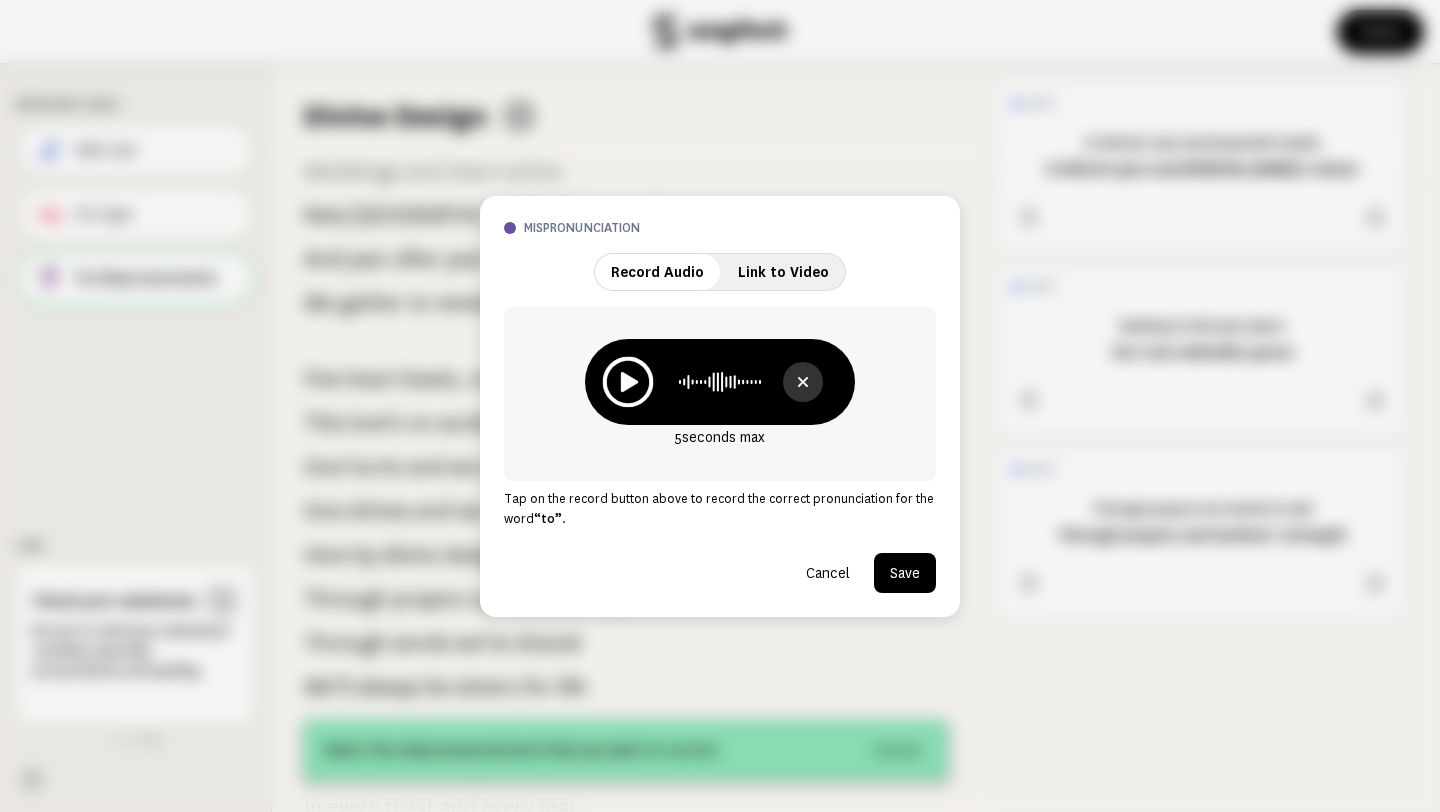 click 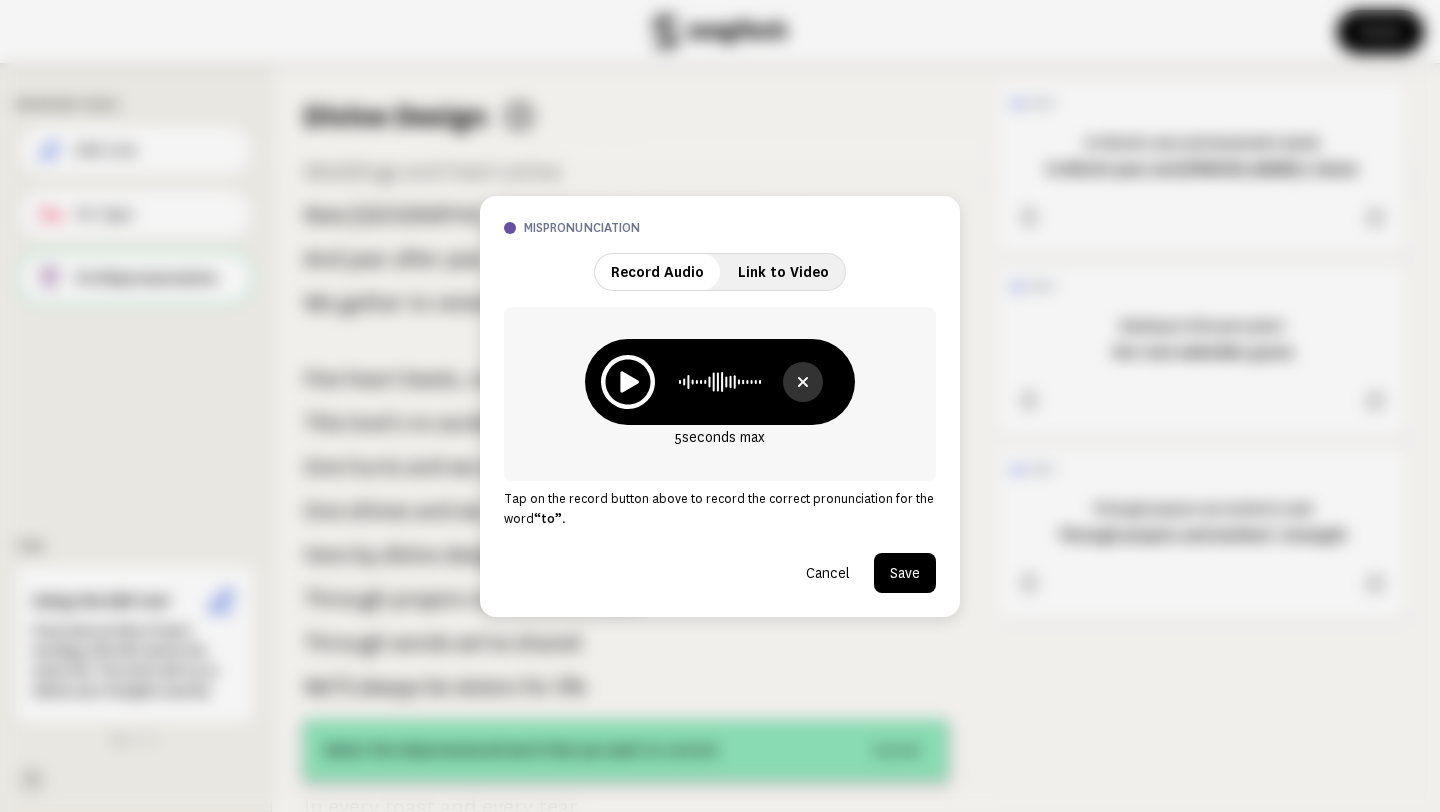 click on "Save" at bounding box center (905, 573) 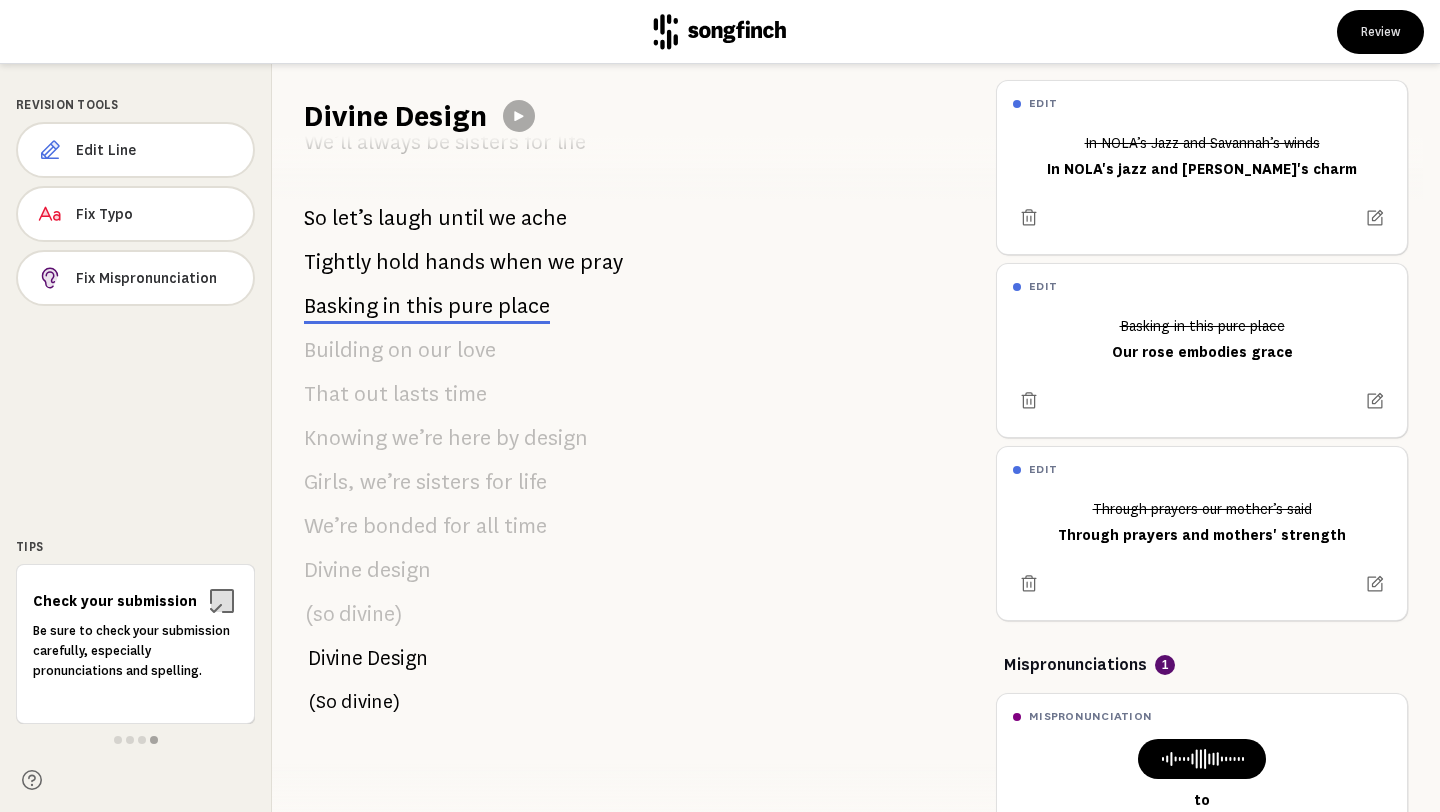 scroll, scrollTop: 1548, scrollLeft: 0, axis: vertical 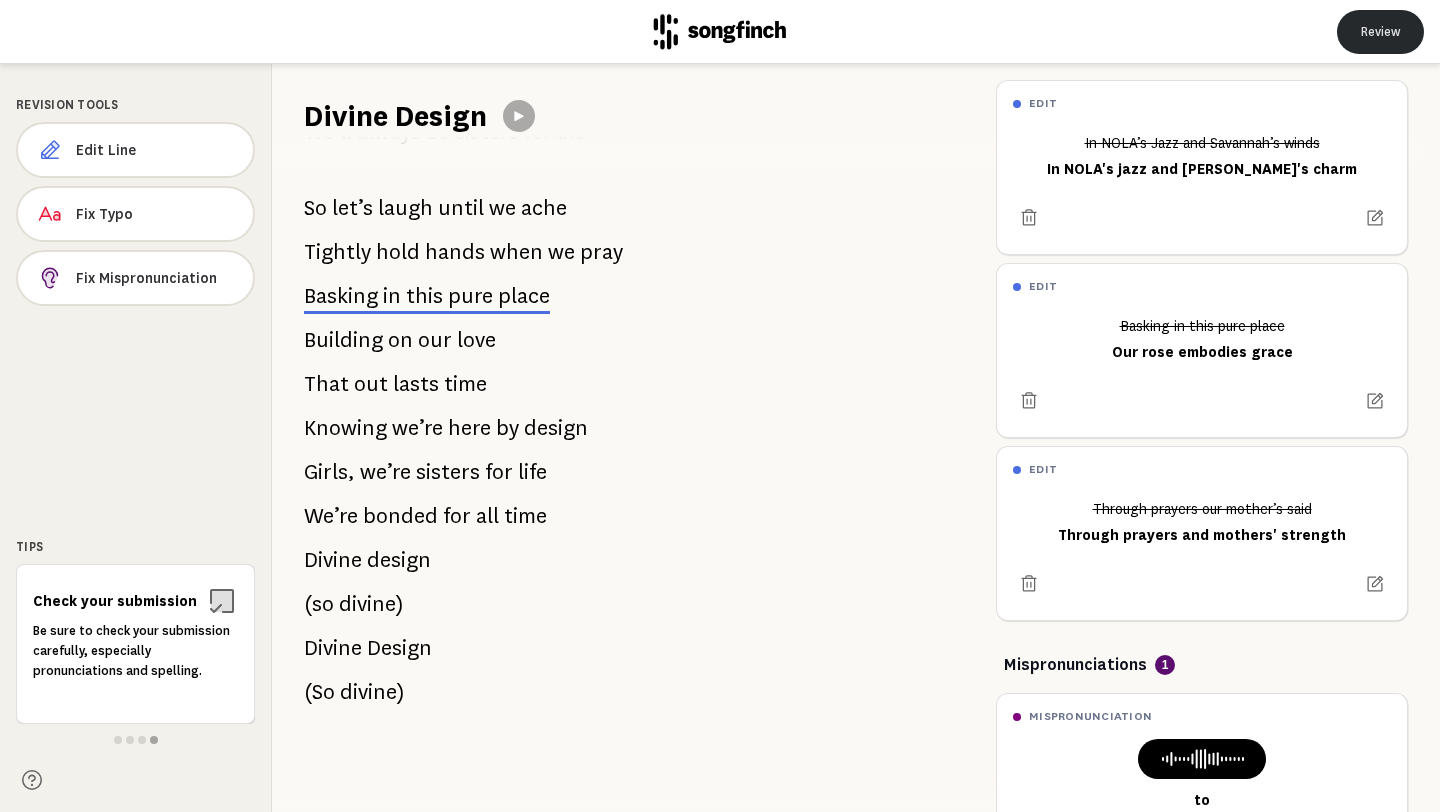 click on "Review" at bounding box center [1380, 32] 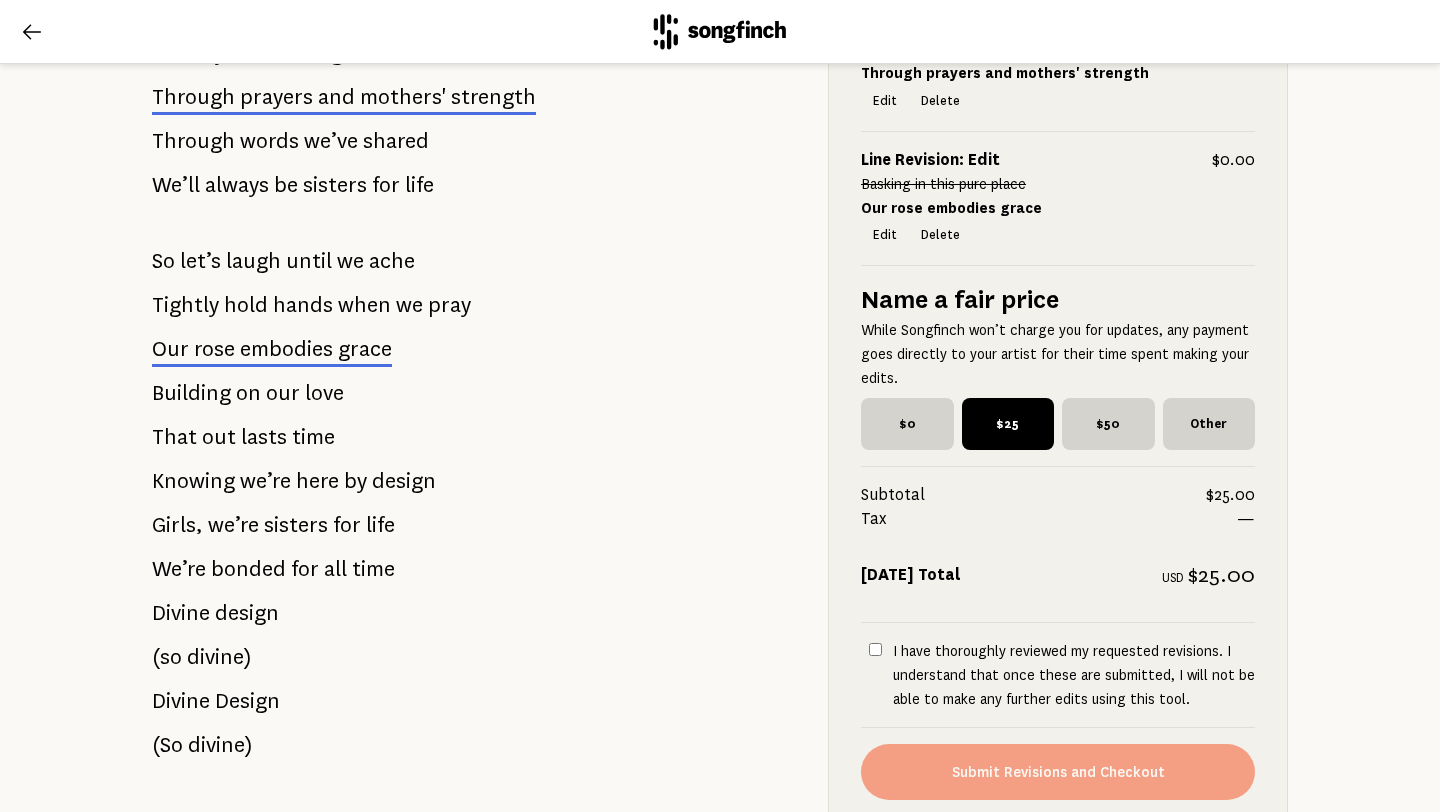 scroll, scrollTop: 1698, scrollLeft: 0, axis: vertical 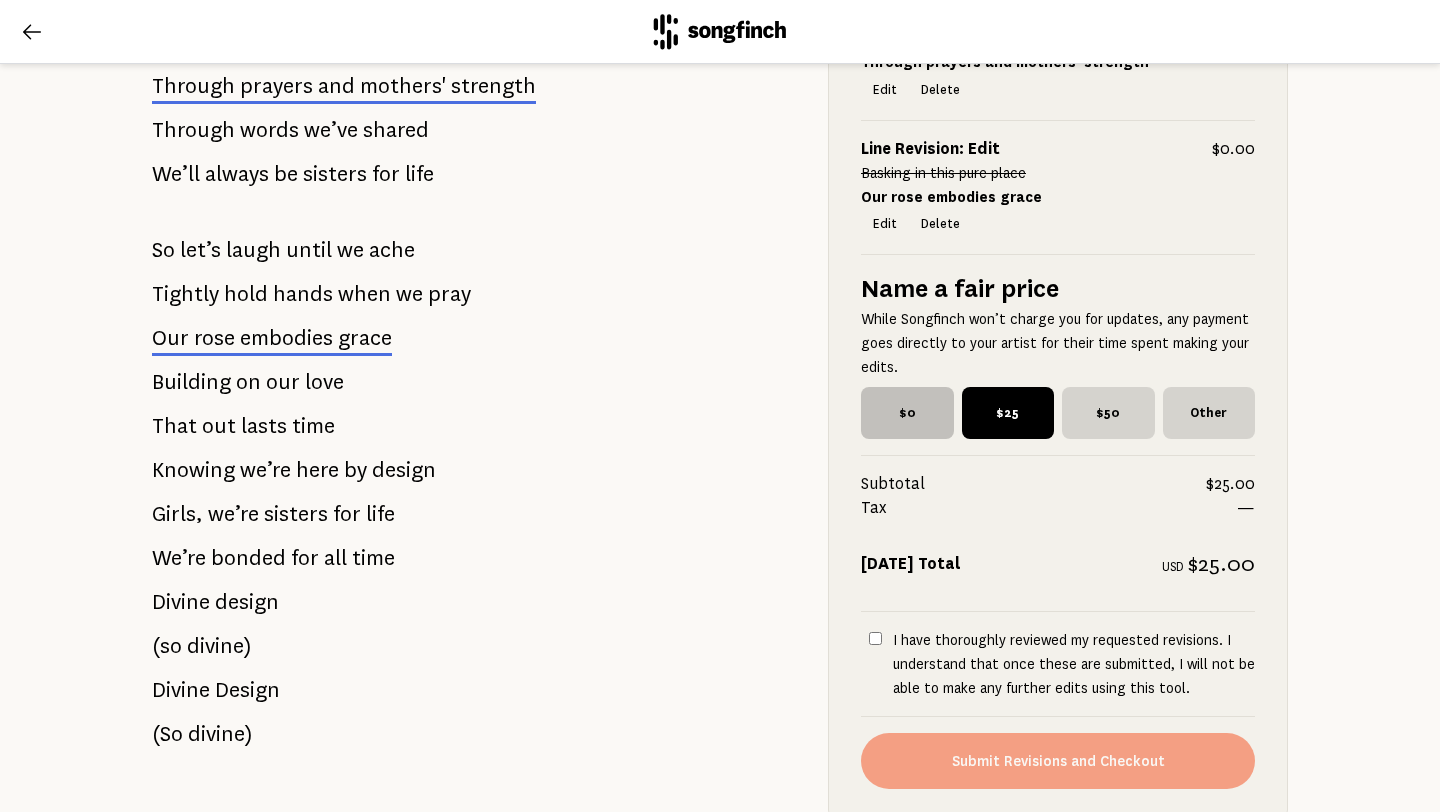 click on "$0" at bounding box center [907, 413] 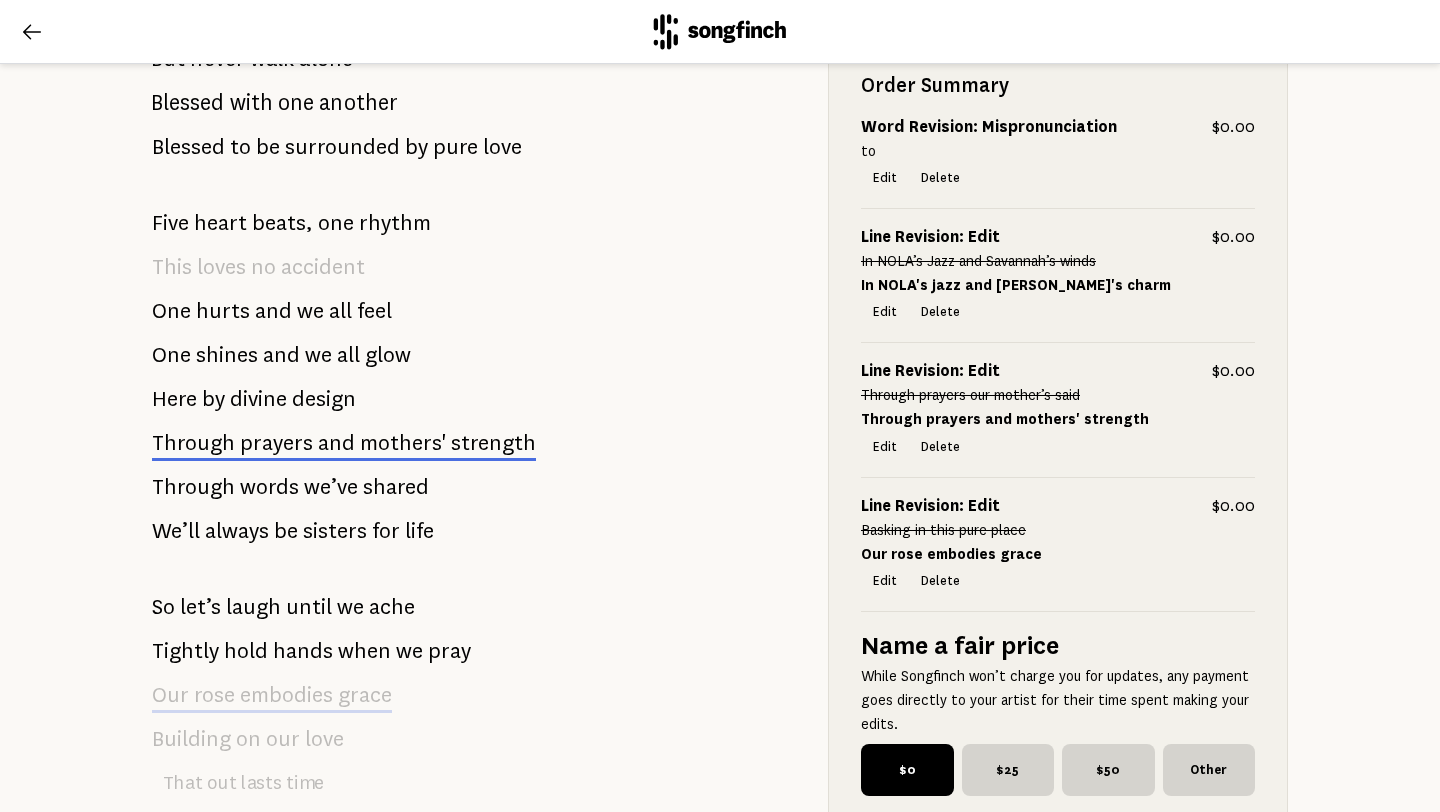 scroll, scrollTop: 1184, scrollLeft: 0, axis: vertical 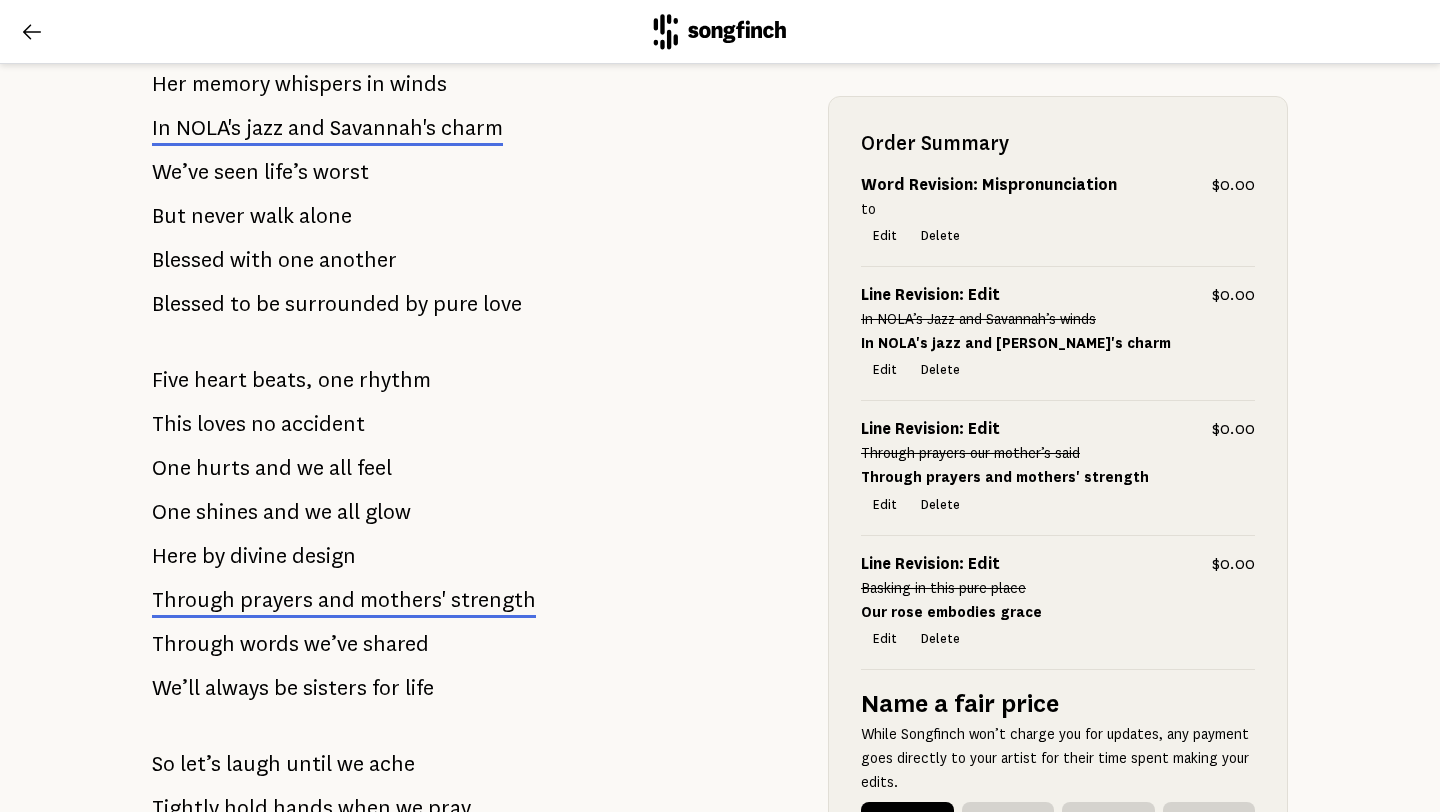 click 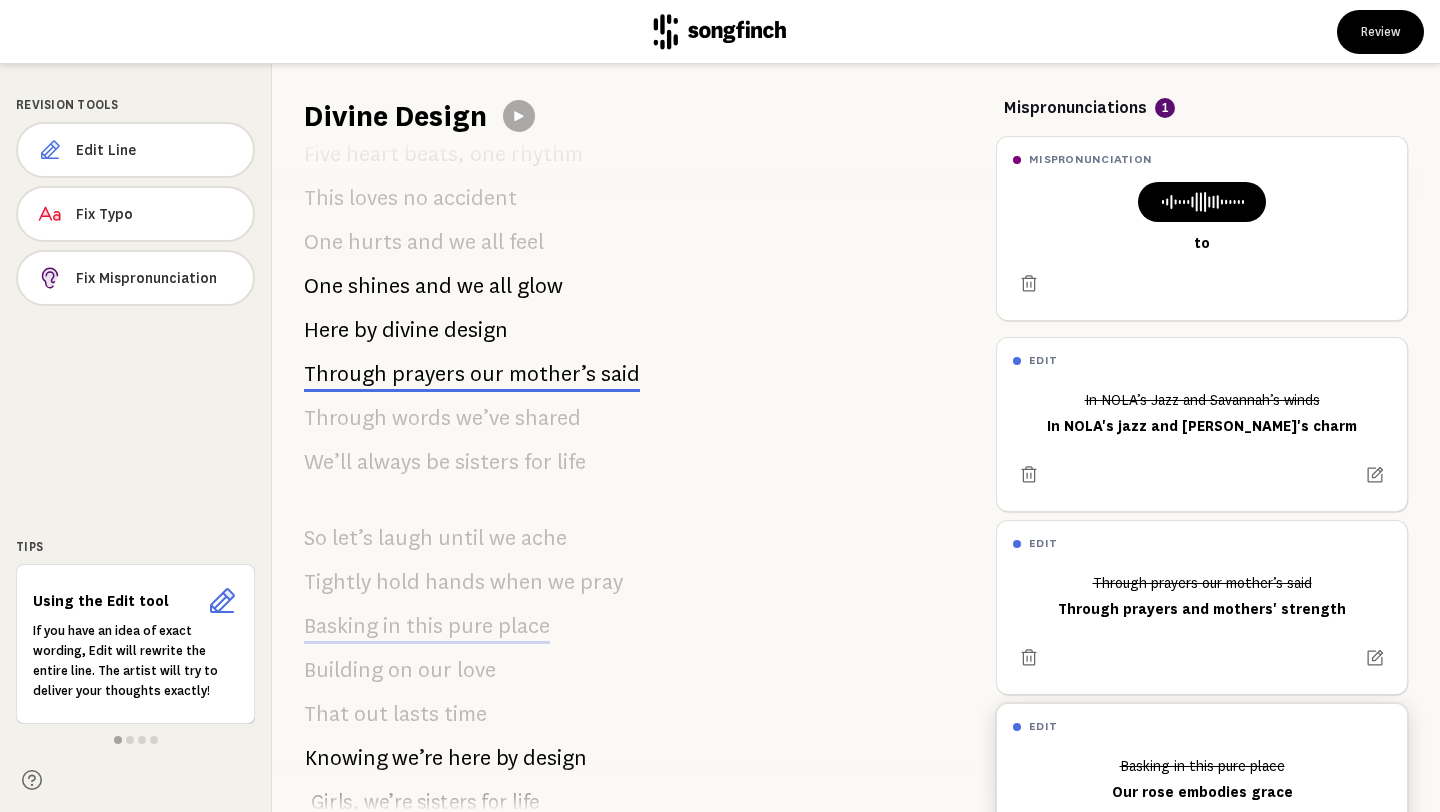 scroll, scrollTop: 1548, scrollLeft: 0, axis: vertical 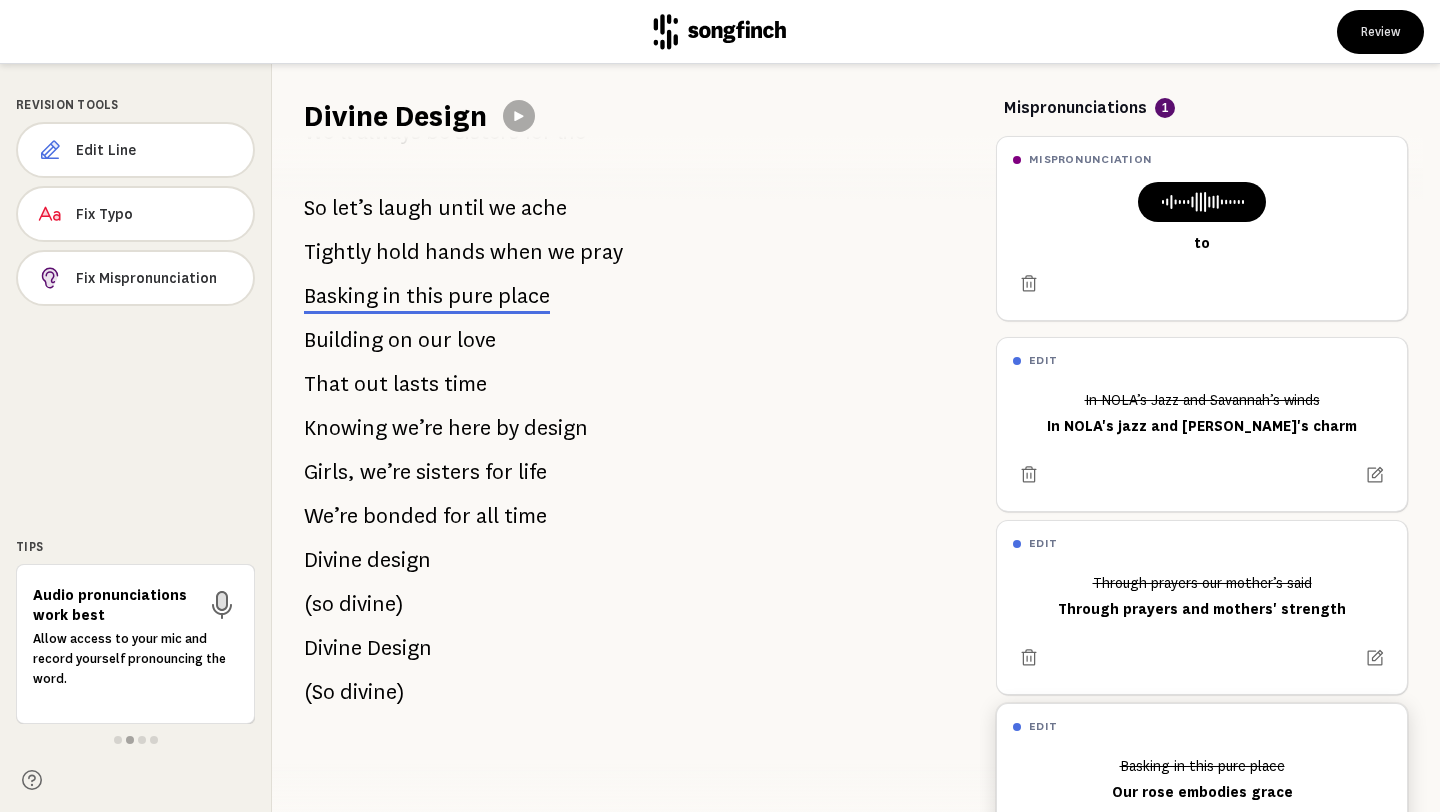click 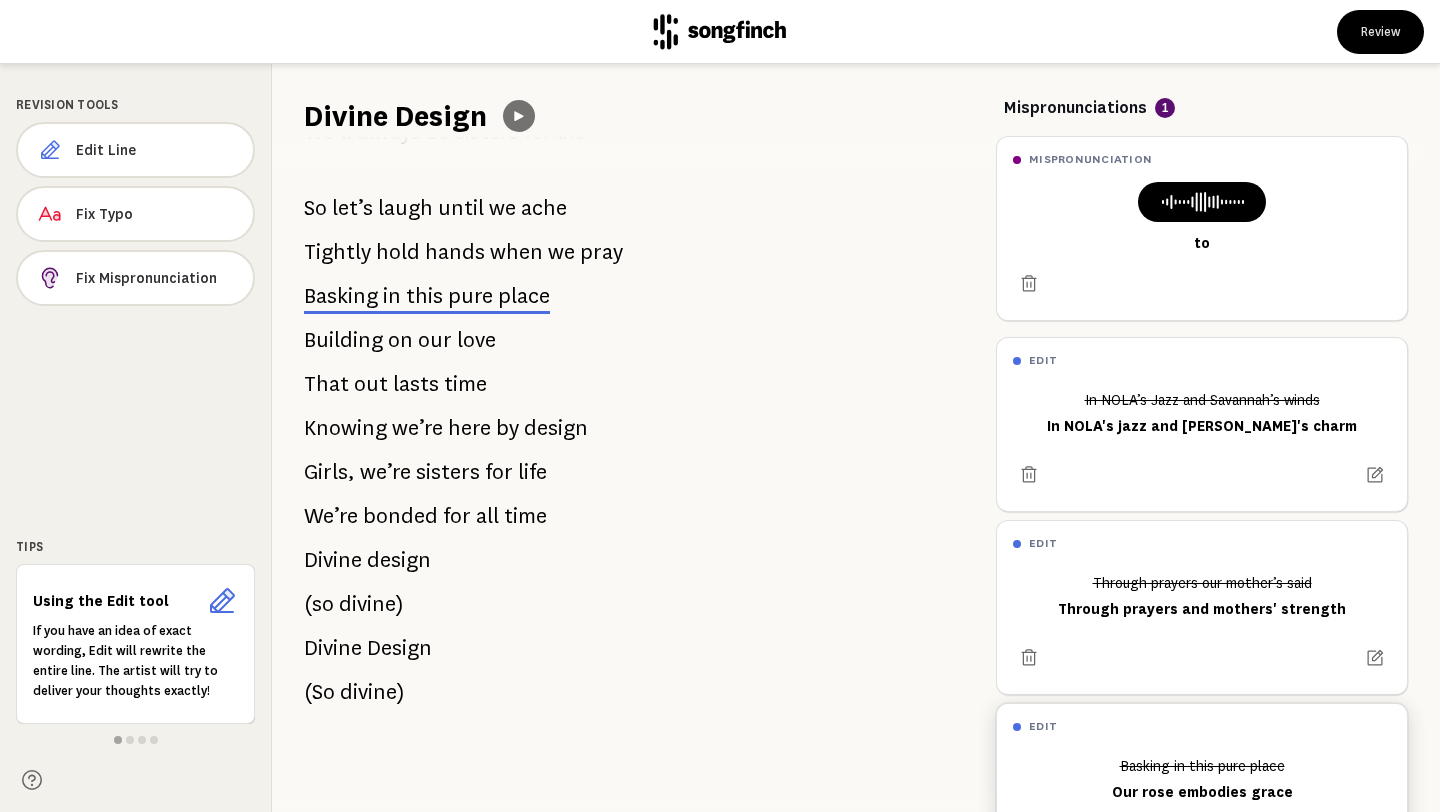 click 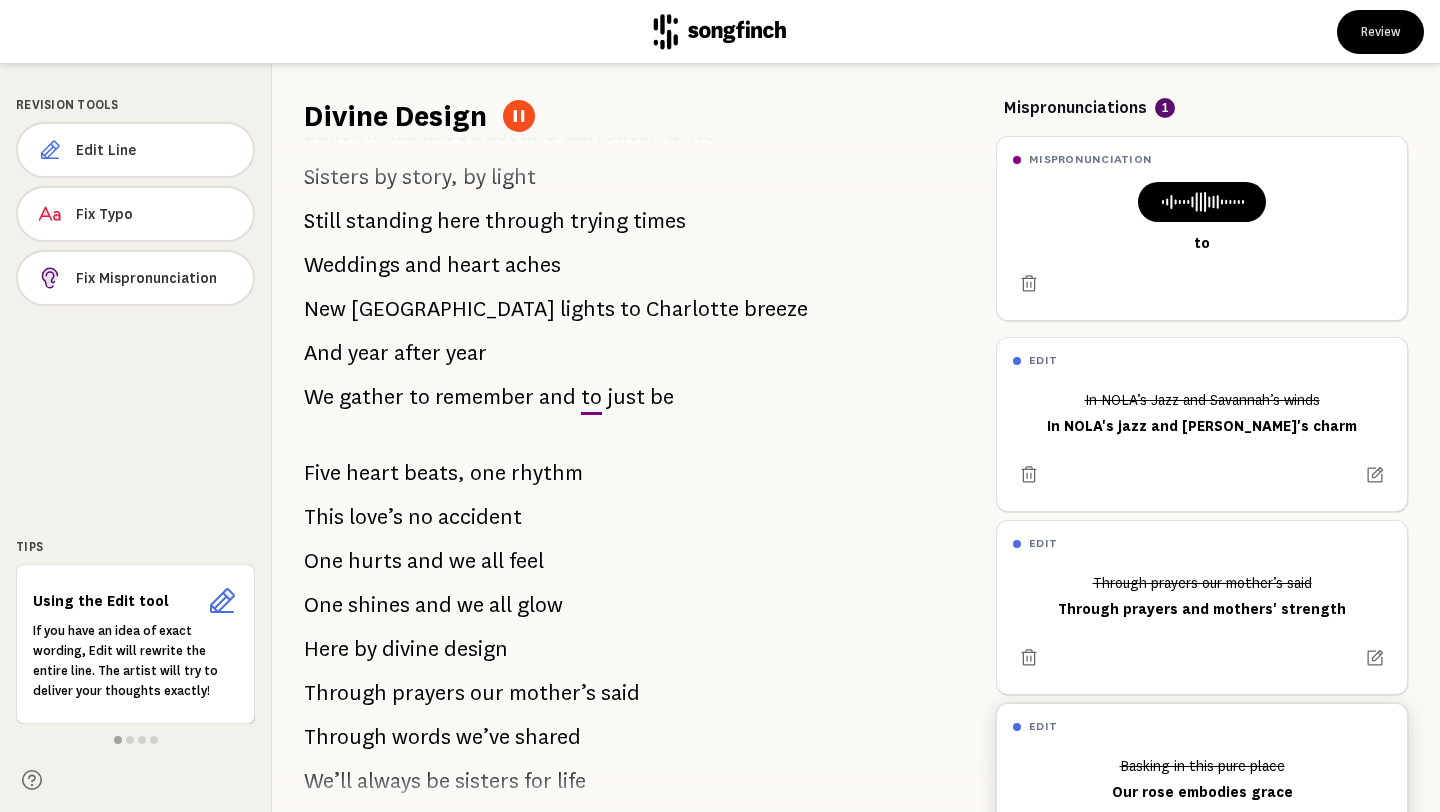 scroll, scrollTop: 148, scrollLeft: 0, axis: vertical 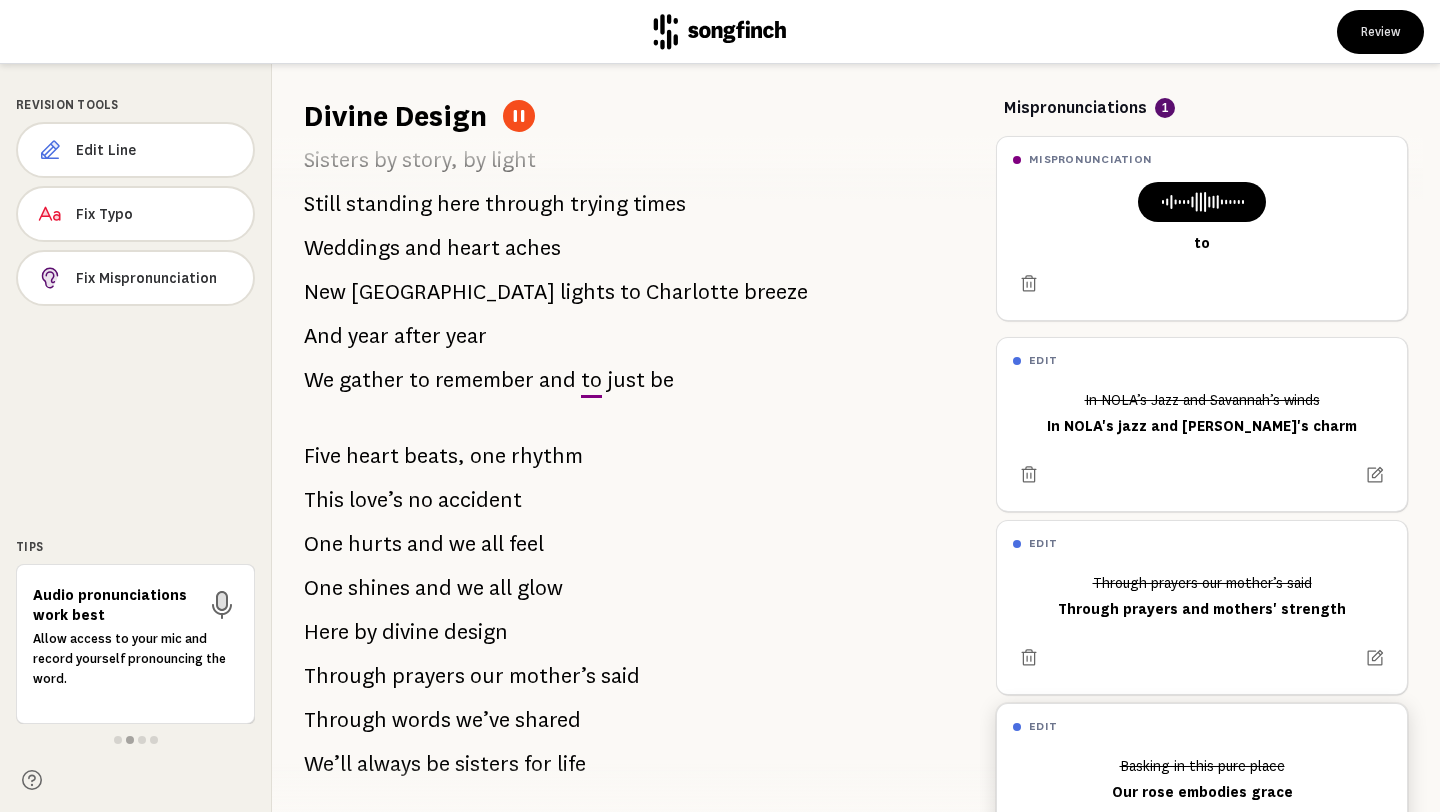 drag, startPoint x: 558, startPoint y: 246, endPoint x: 476, endPoint y: 244, distance: 82.02438 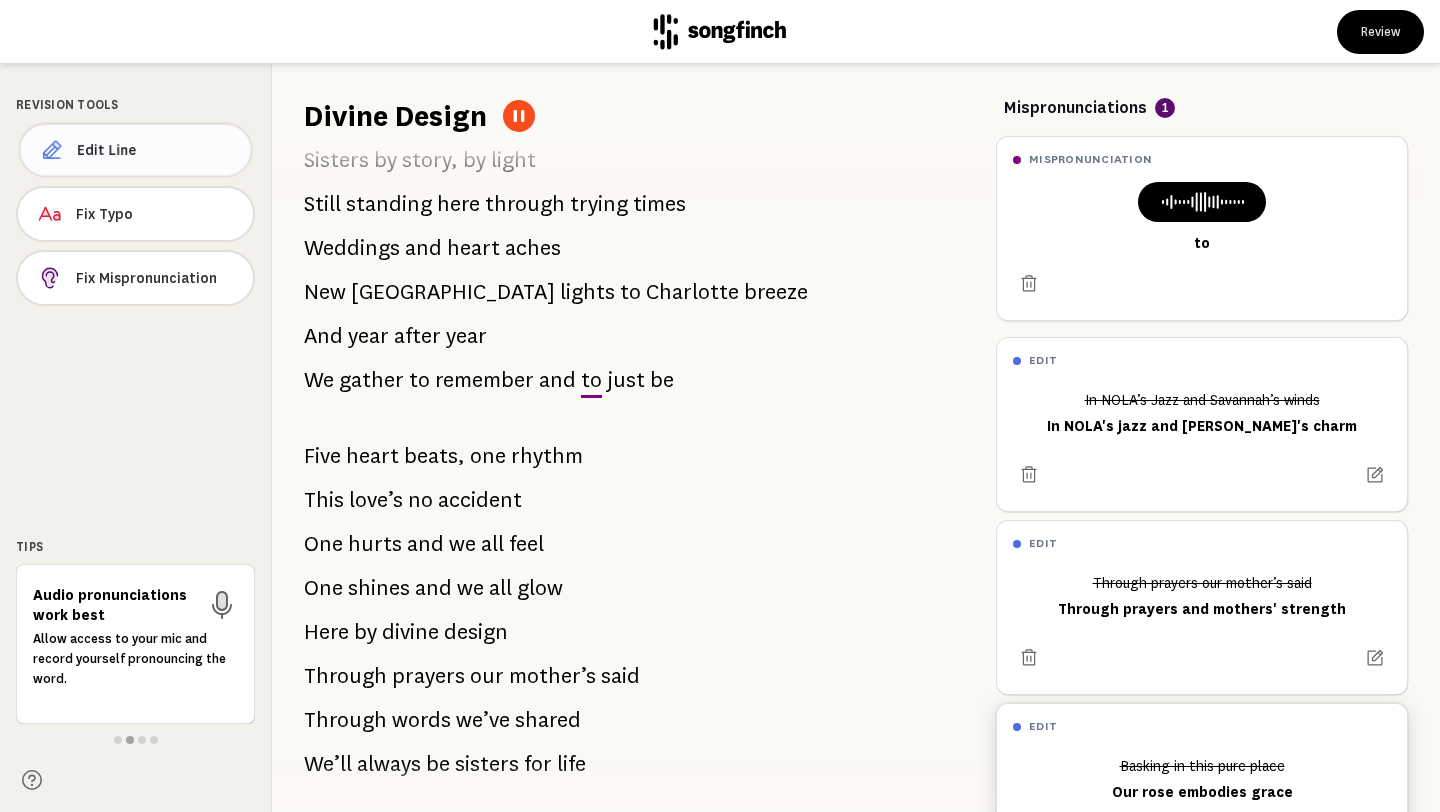 click on "Edit Line" at bounding box center (156, 150) 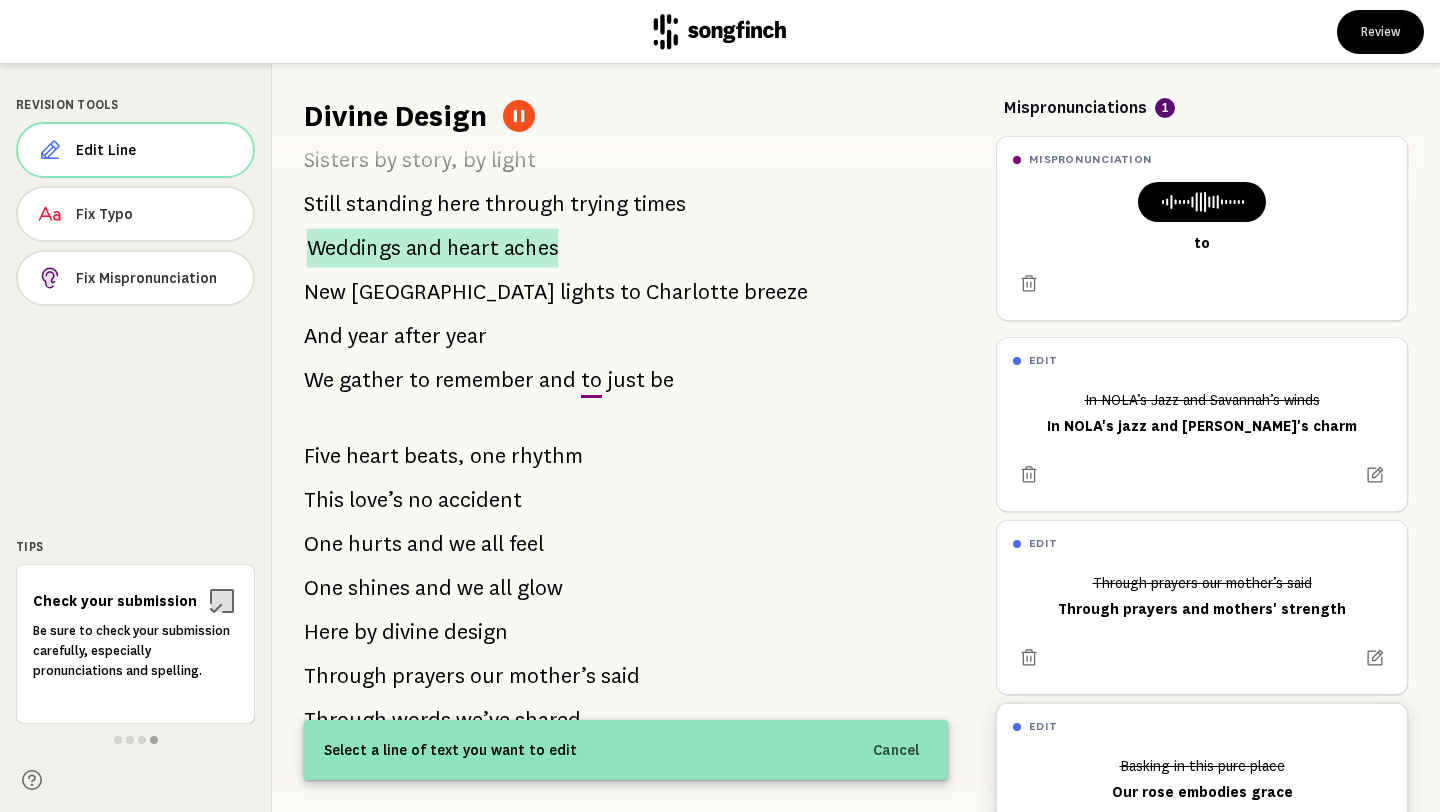 click on "aches" at bounding box center [531, 247] 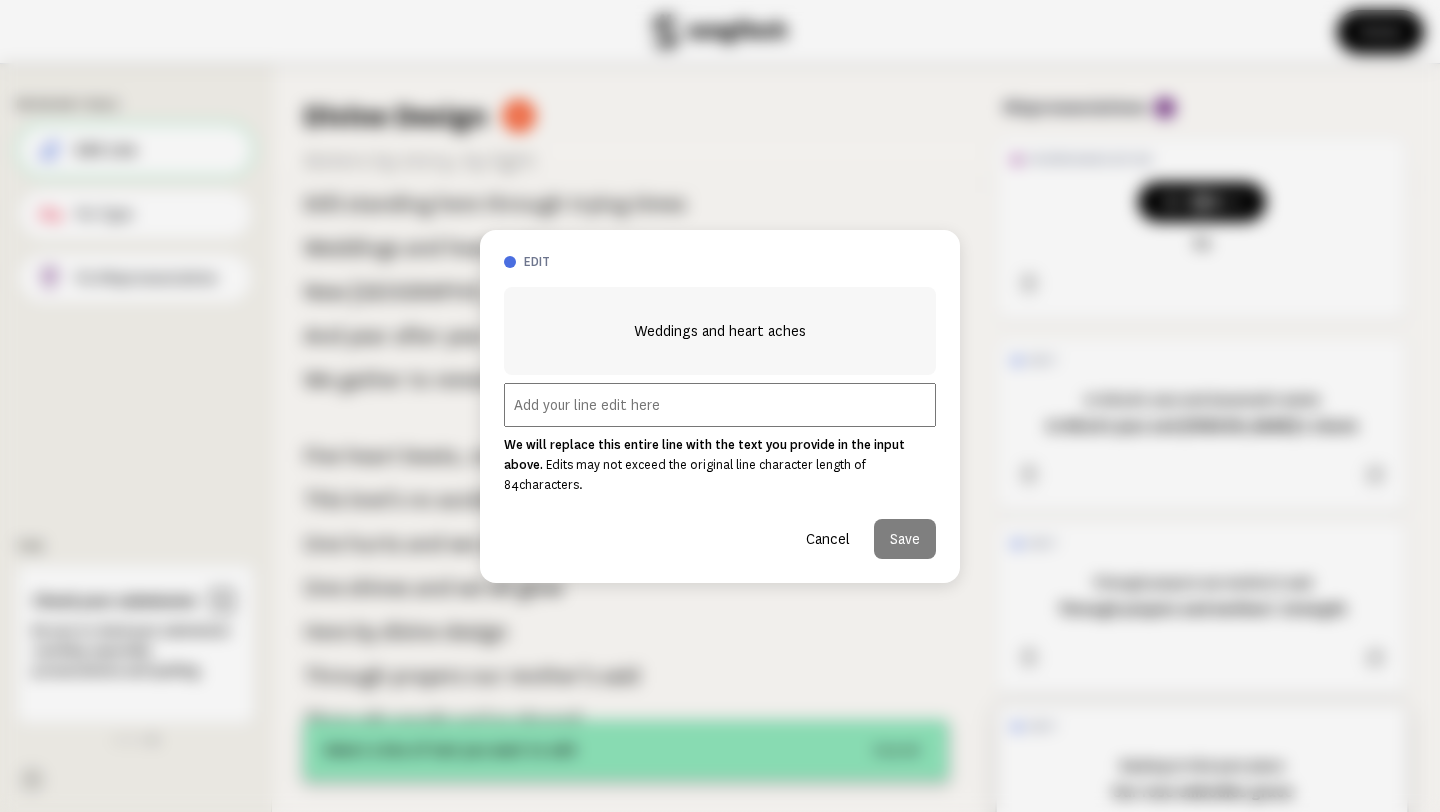 click at bounding box center (720, 405) 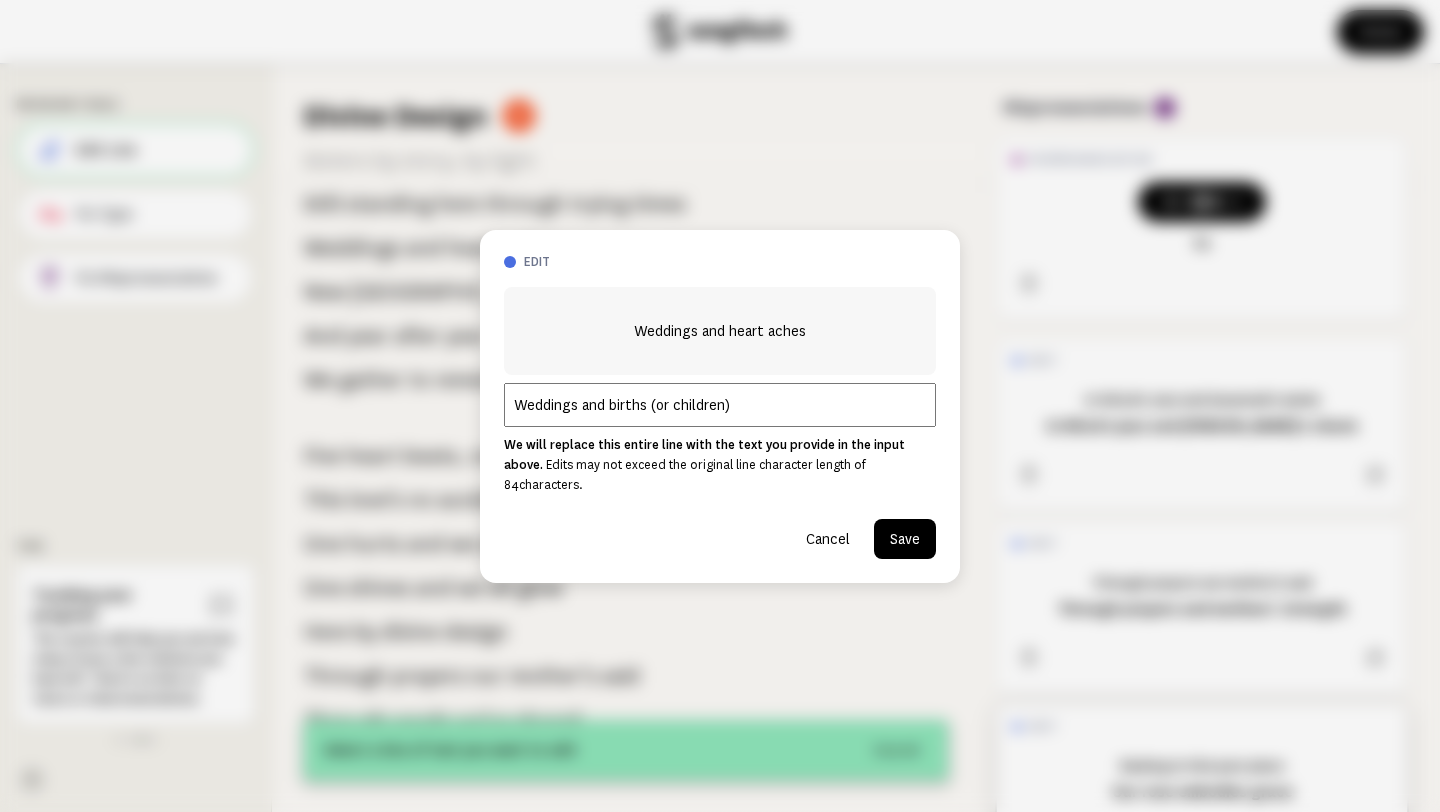 type on "Weddings and births (or children)" 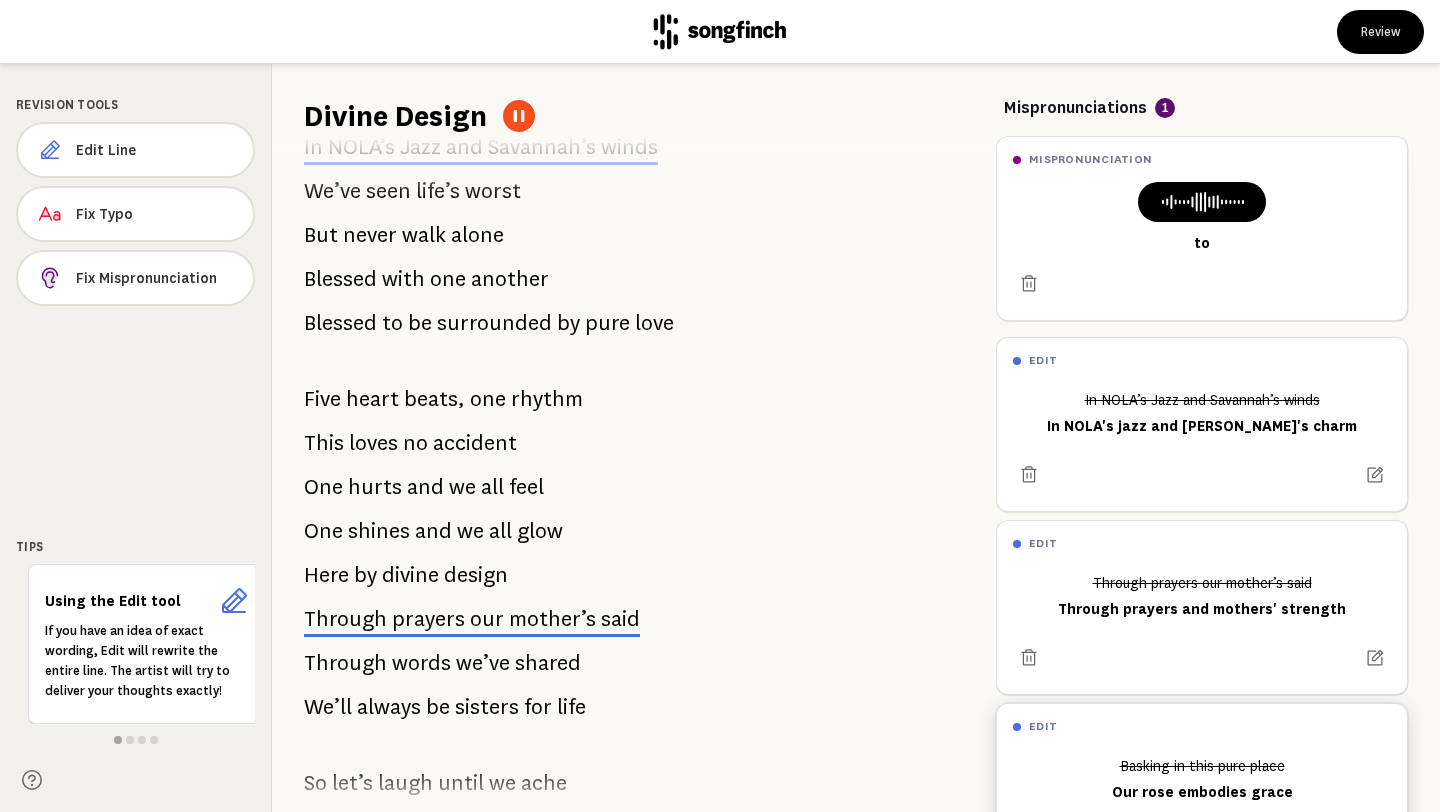 scroll, scrollTop: 953, scrollLeft: 0, axis: vertical 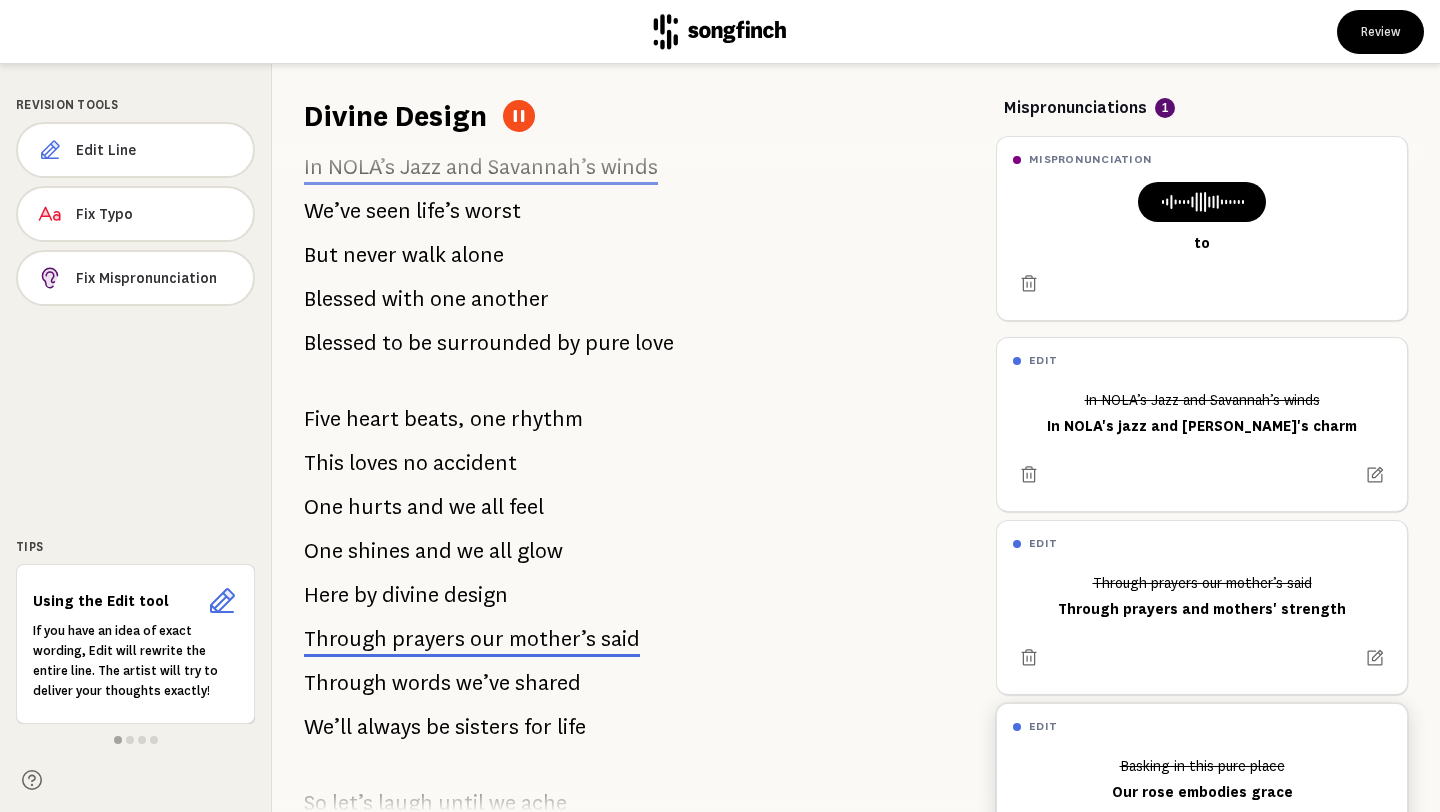 click 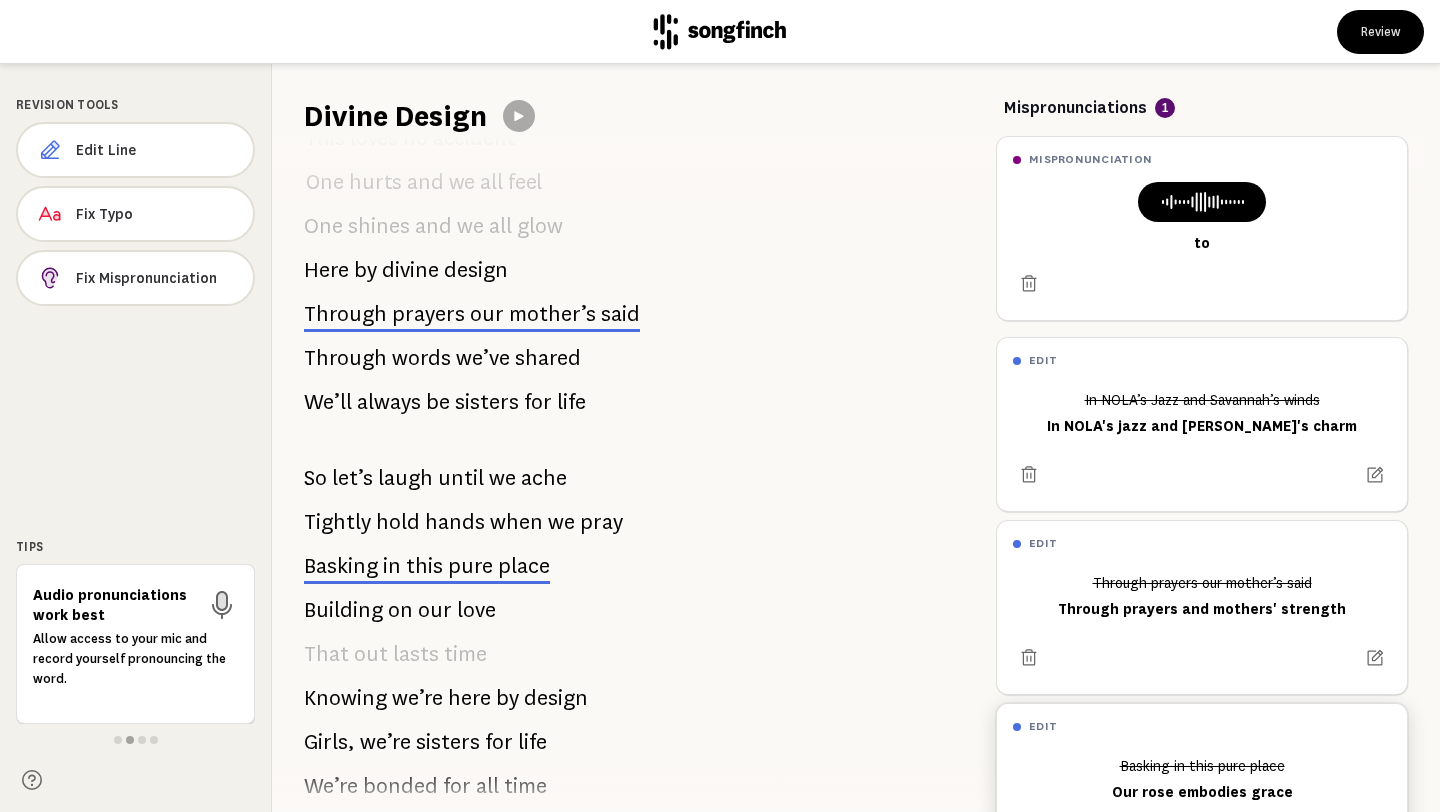 scroll, scrollTop: 1409, scrollLeft: 0, axis: vertical 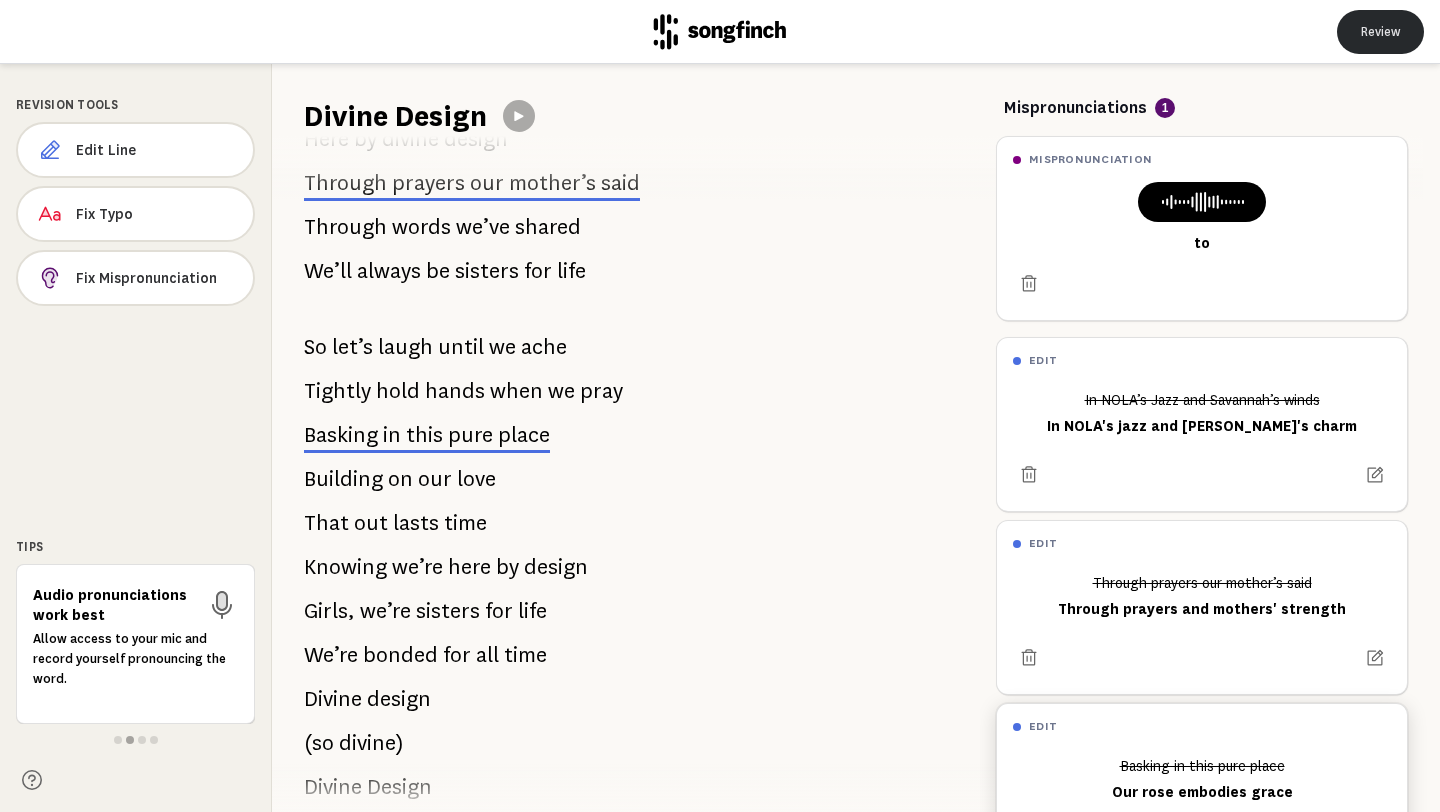 click on "Review" at bounding box center [1380, 32] 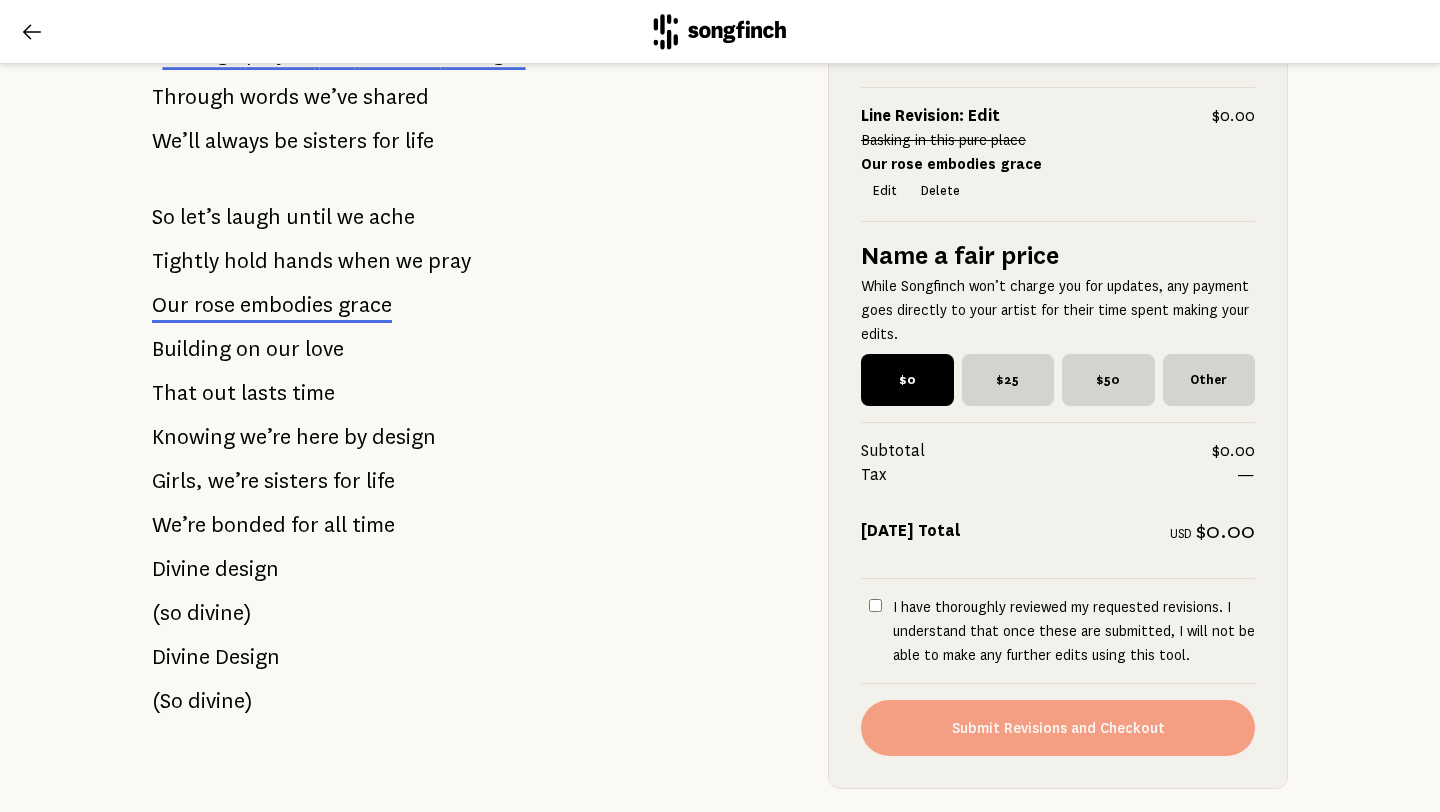 scroll, scrollTop: 1730, scrollLeft: 0, axis: vertical 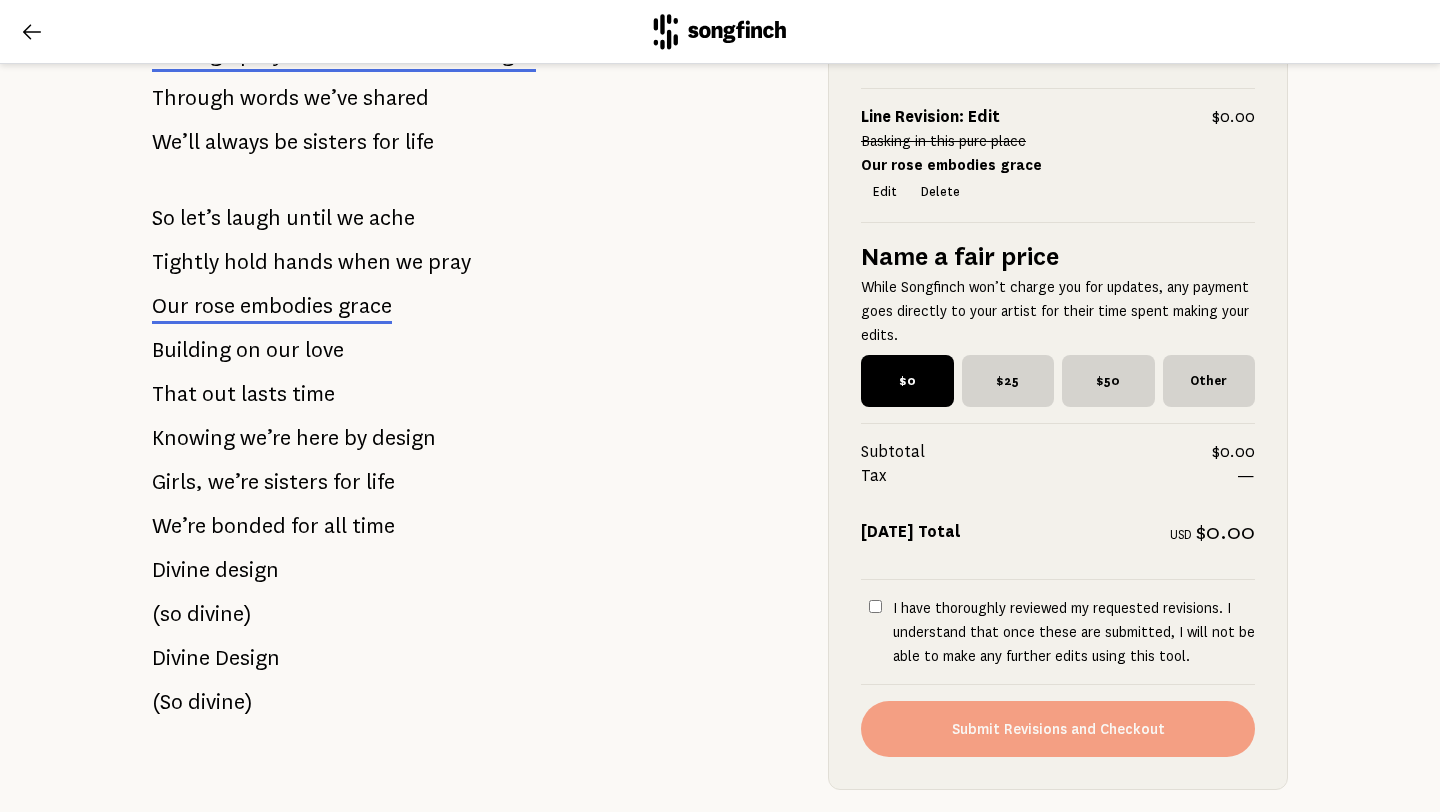 click on "I have thoroughly reviewed my requested revisions. I understand that once these are submitted, I will not be able to make any further edits using this tool." at bounding box center [1058, 632] 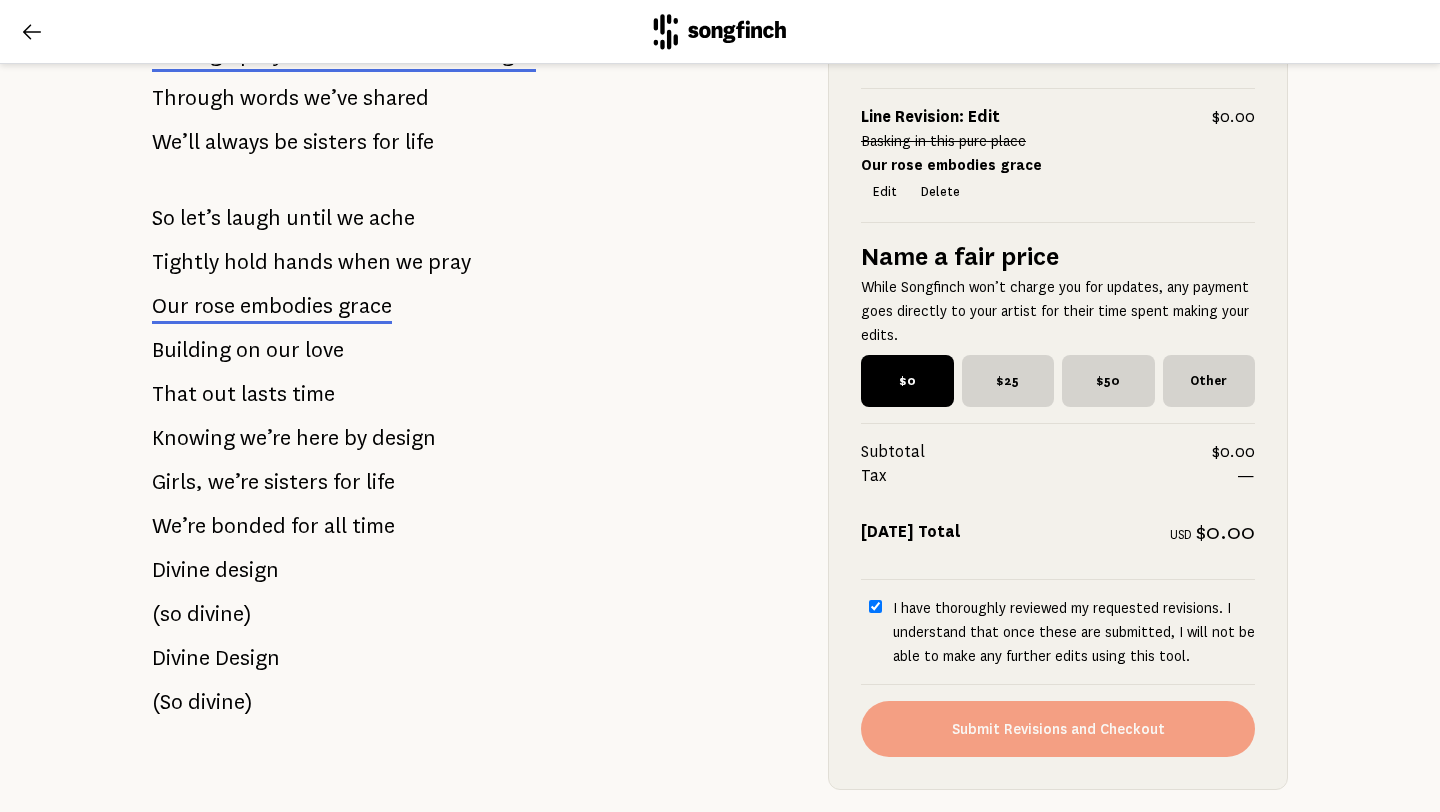 checkbox on "true" 